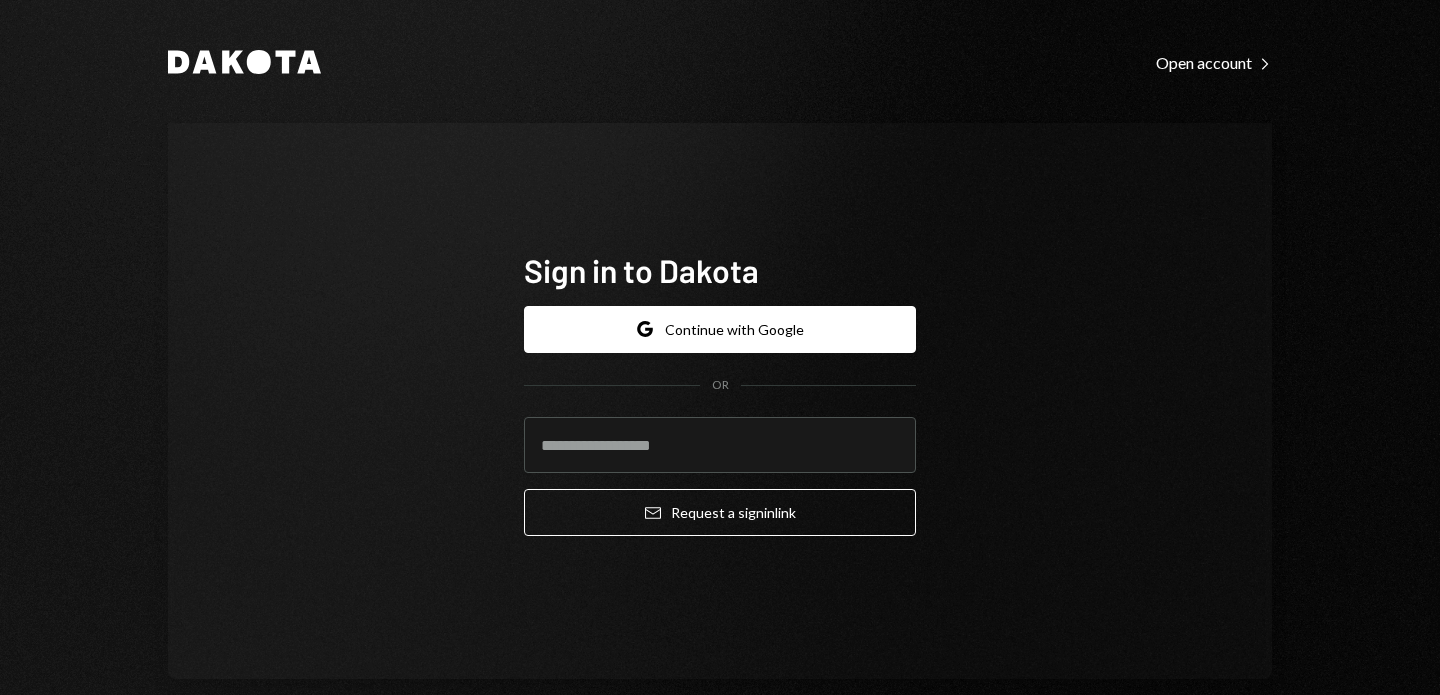 scroll, scrollTop: 0, scrollLeft: 0, axis: both 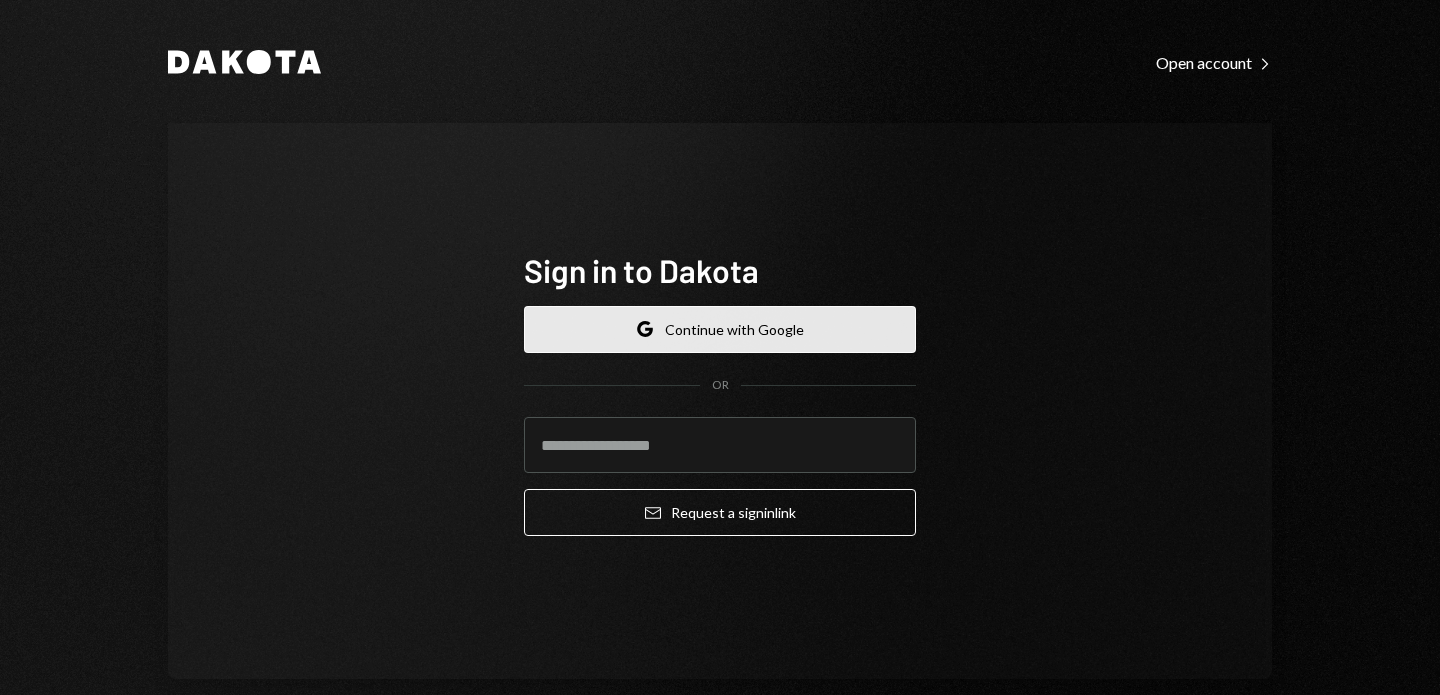 click on "Google  Continue with Google" at bounding box center [720, 329] 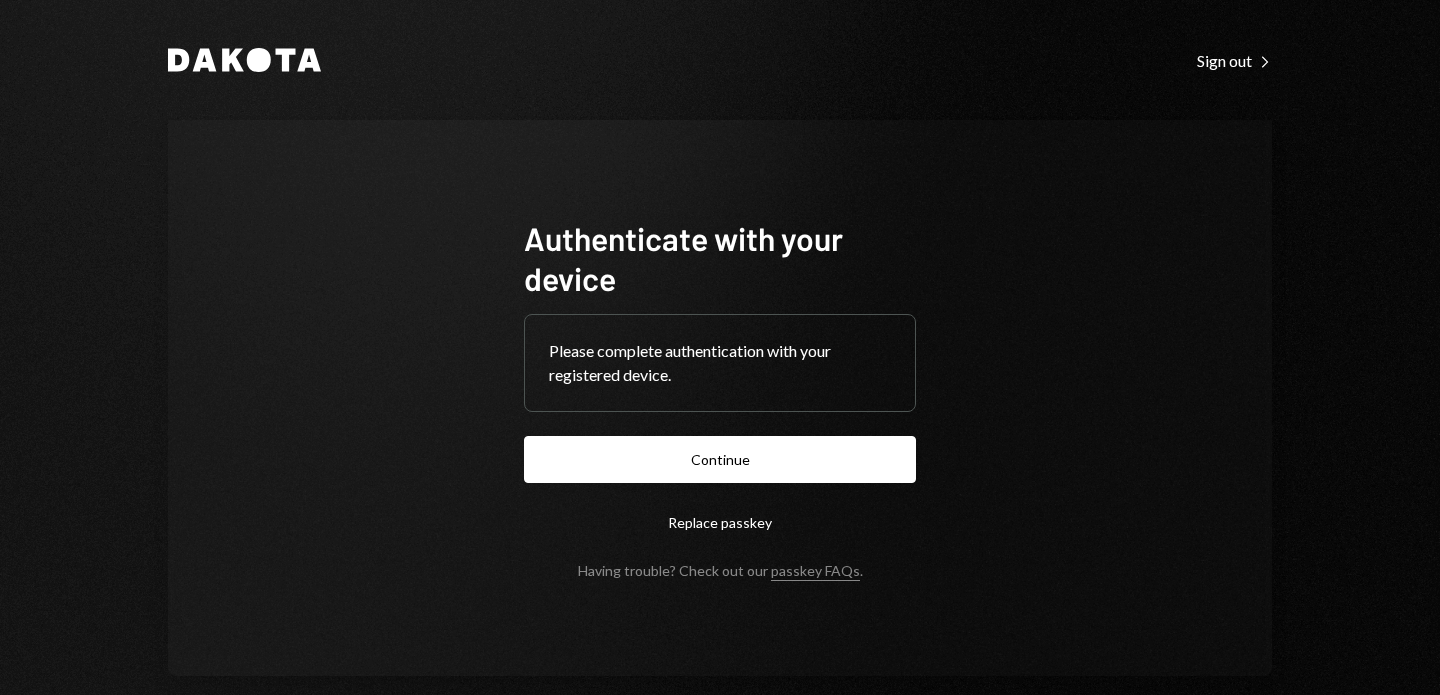 scroll, scrollTop: 0, scrollLeft: 0, axis: both 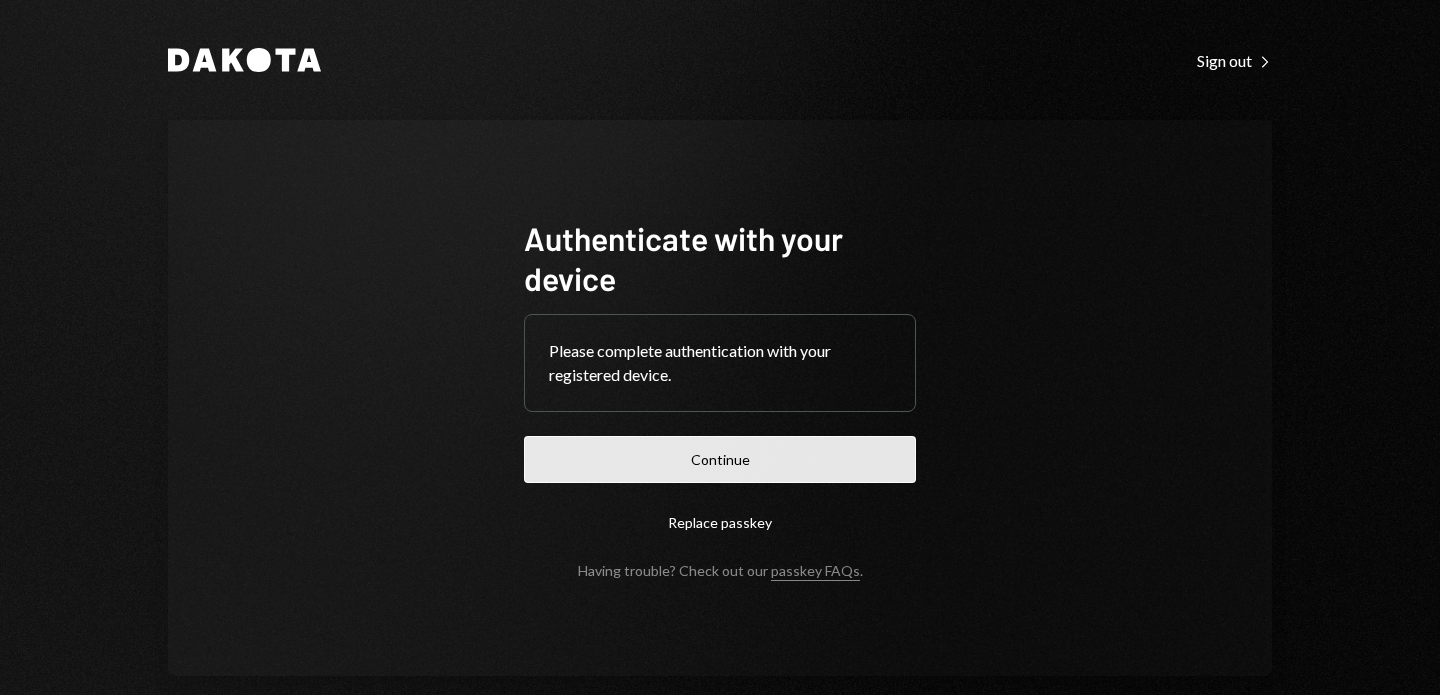 click on "Continue" at bounding box center [720, 459] 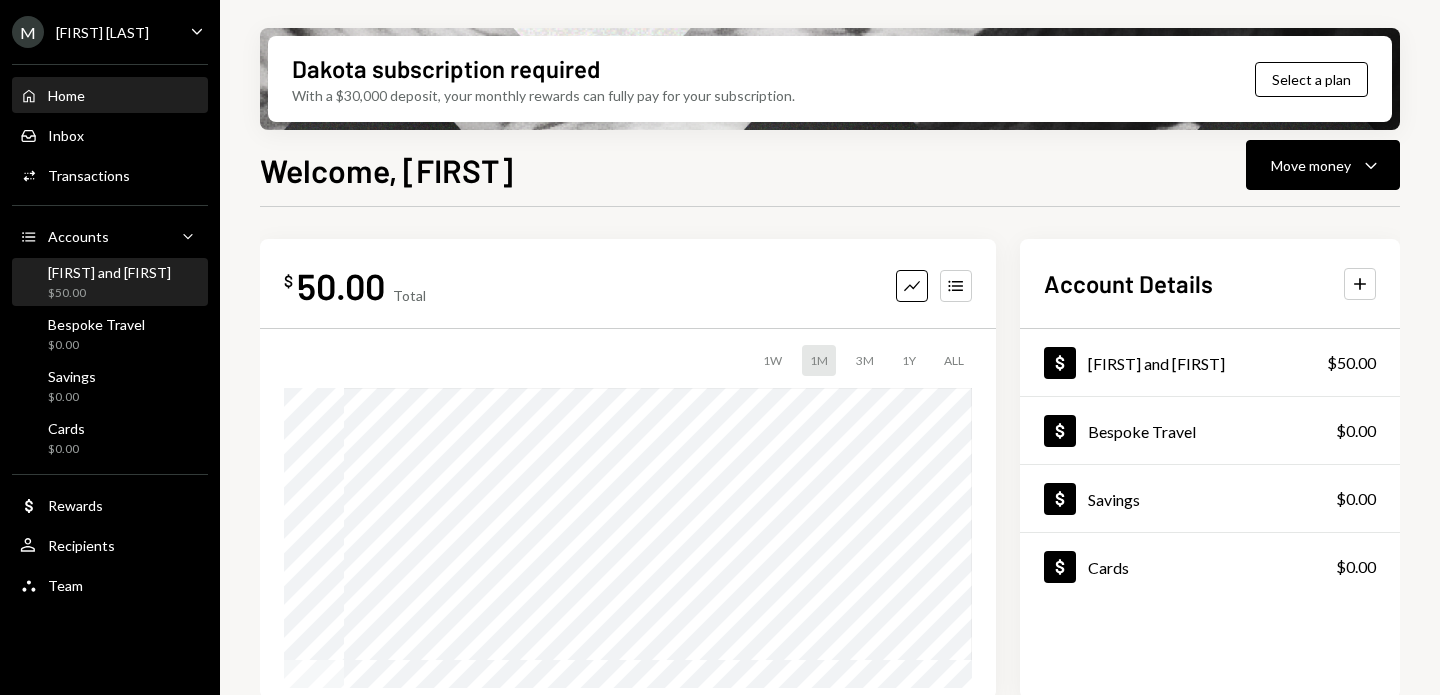 click on "[PERSON] and [PERSON]" at bounding box center [109, 272] 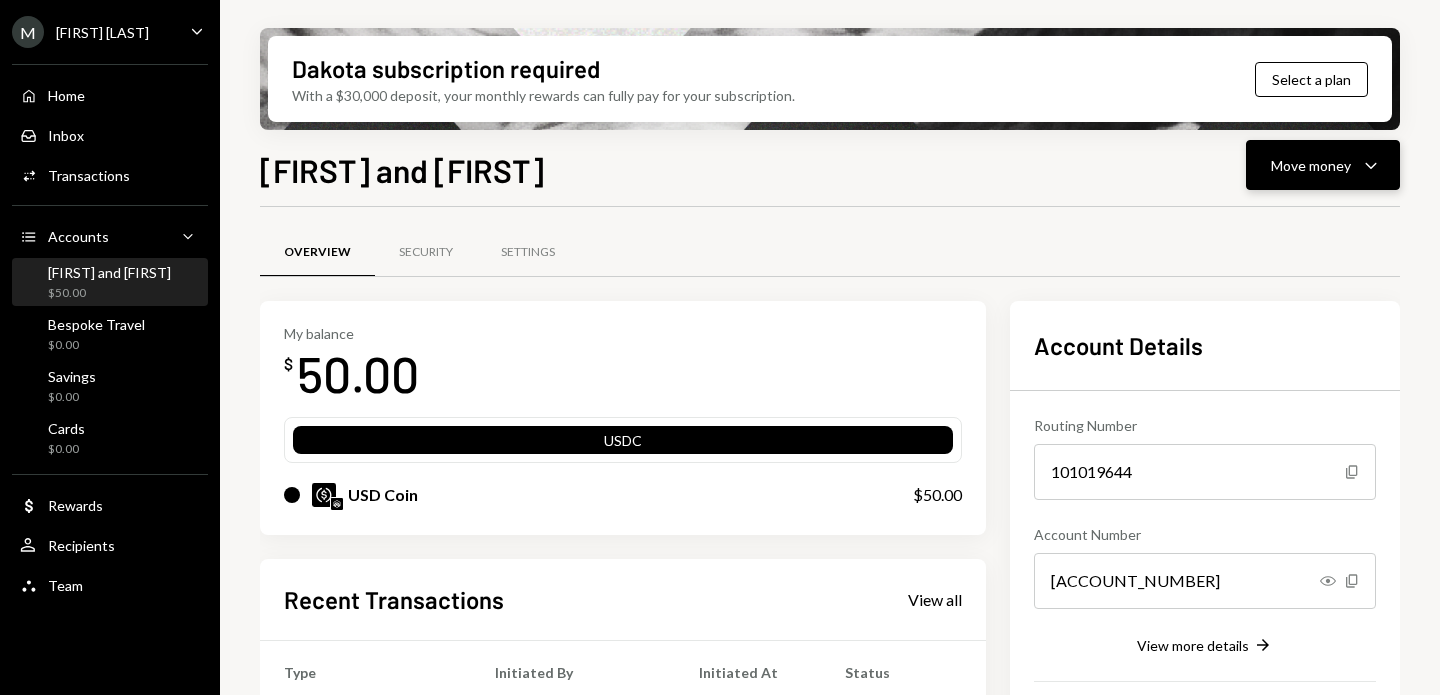 click on "Move money" at bounding box center (1311, 165) 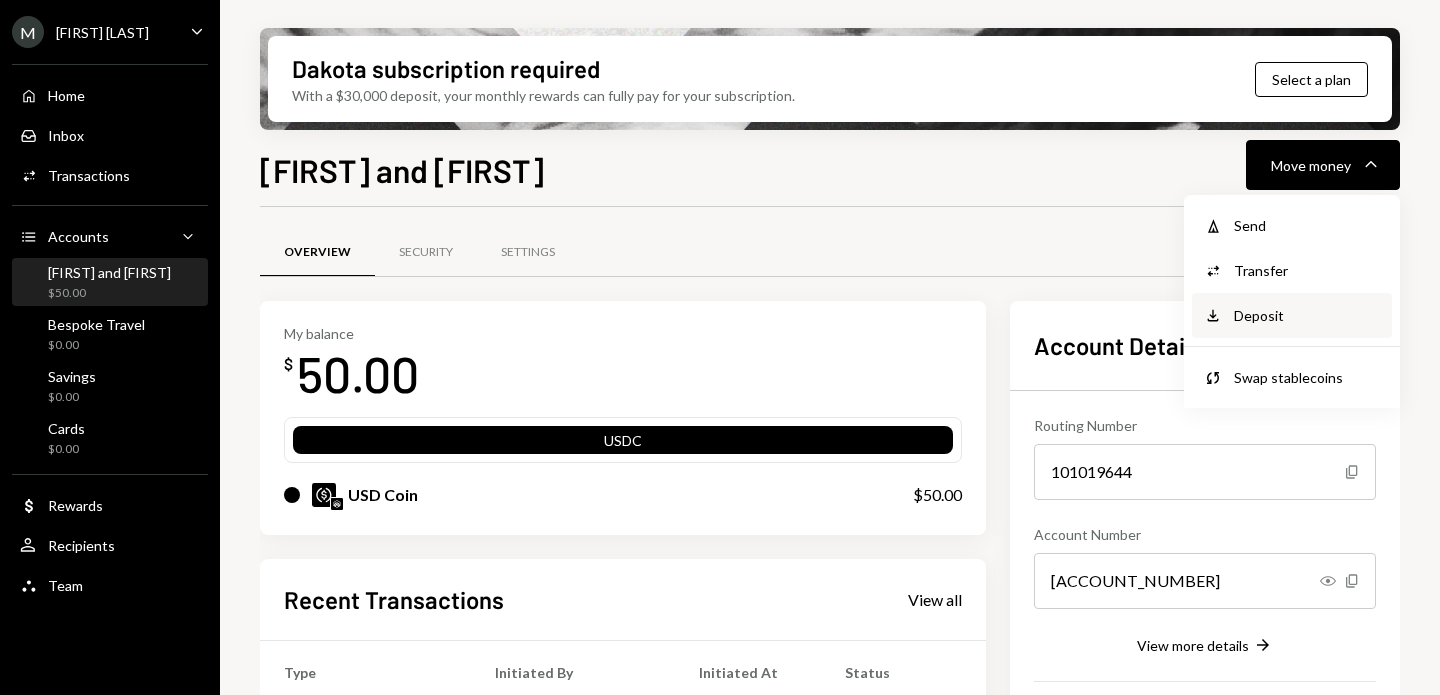 click on "Deposit Deposit" at bounding box center (1292, 315) 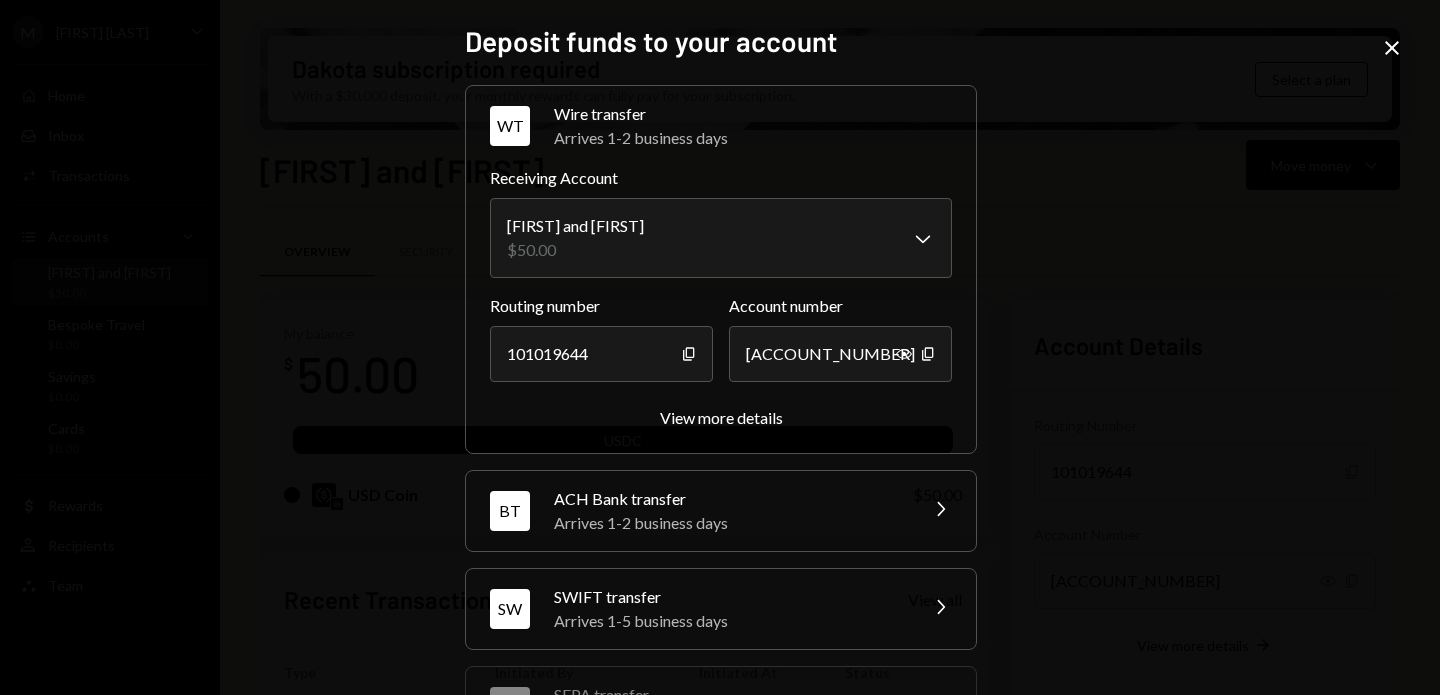 scroll, scrollTop: 279, scrollLeft: 0, axis: vertical 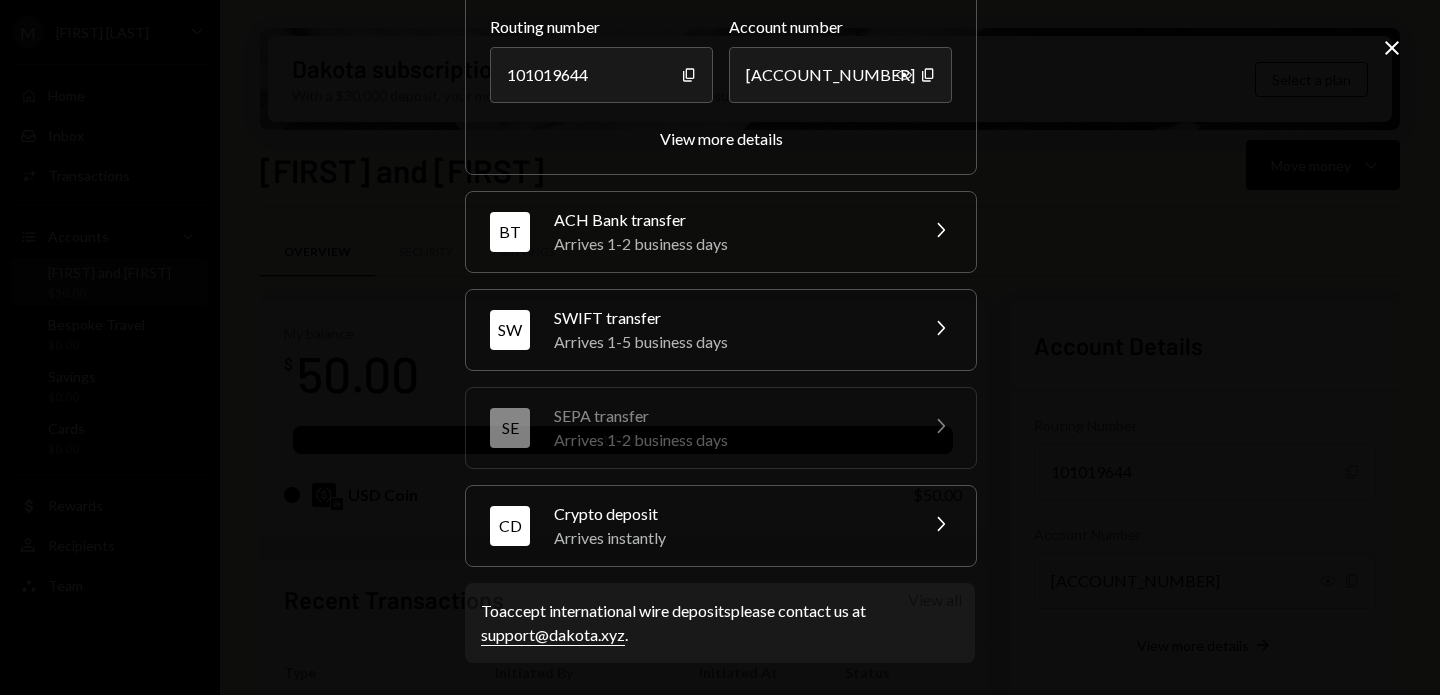 click on "Arrives 1-5 business days" at bounding box center (729, 342) 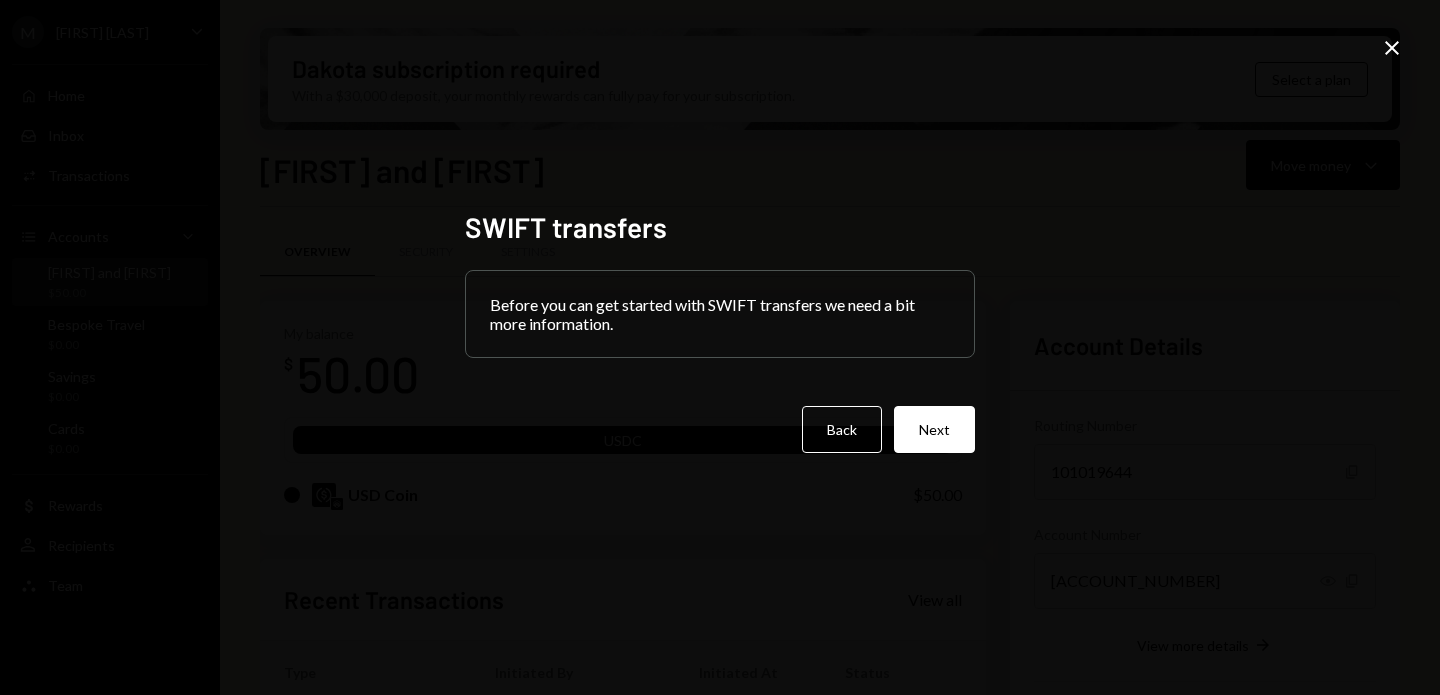 scroll, scrollTop: 0, scrollLeft: 0, axis: both 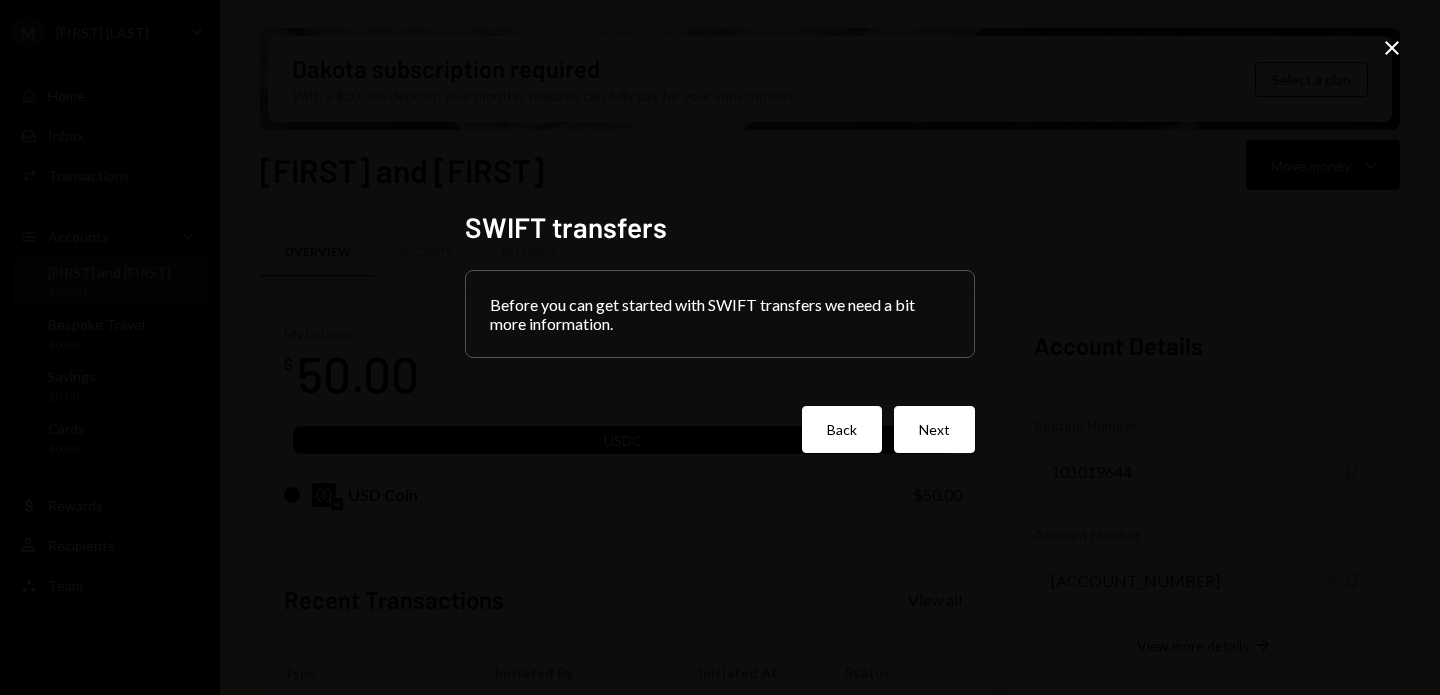 click on "Back" at bounding box center [842, 429] 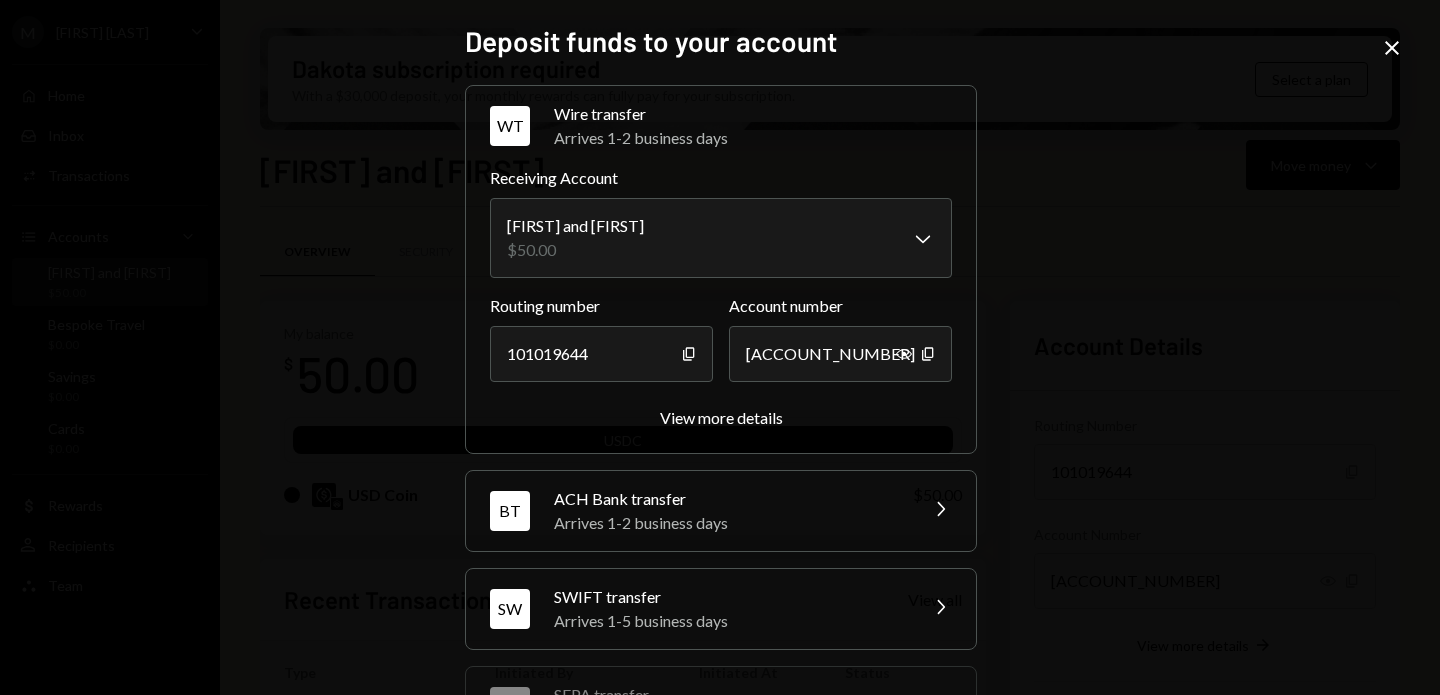 click on "Arrives 1-2 business days" at bounding box center (729, 523) 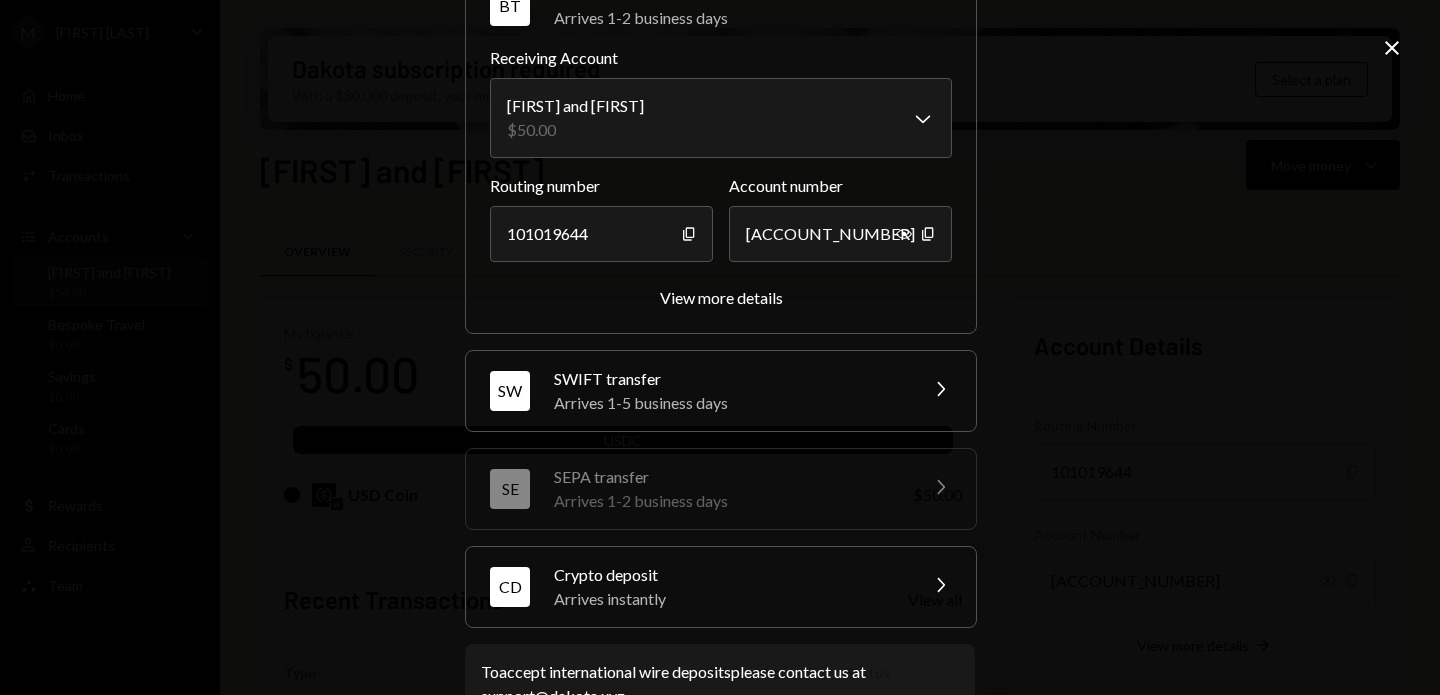 scroll, scrollTop: 279, scrollLeft: 0, axis: vertical 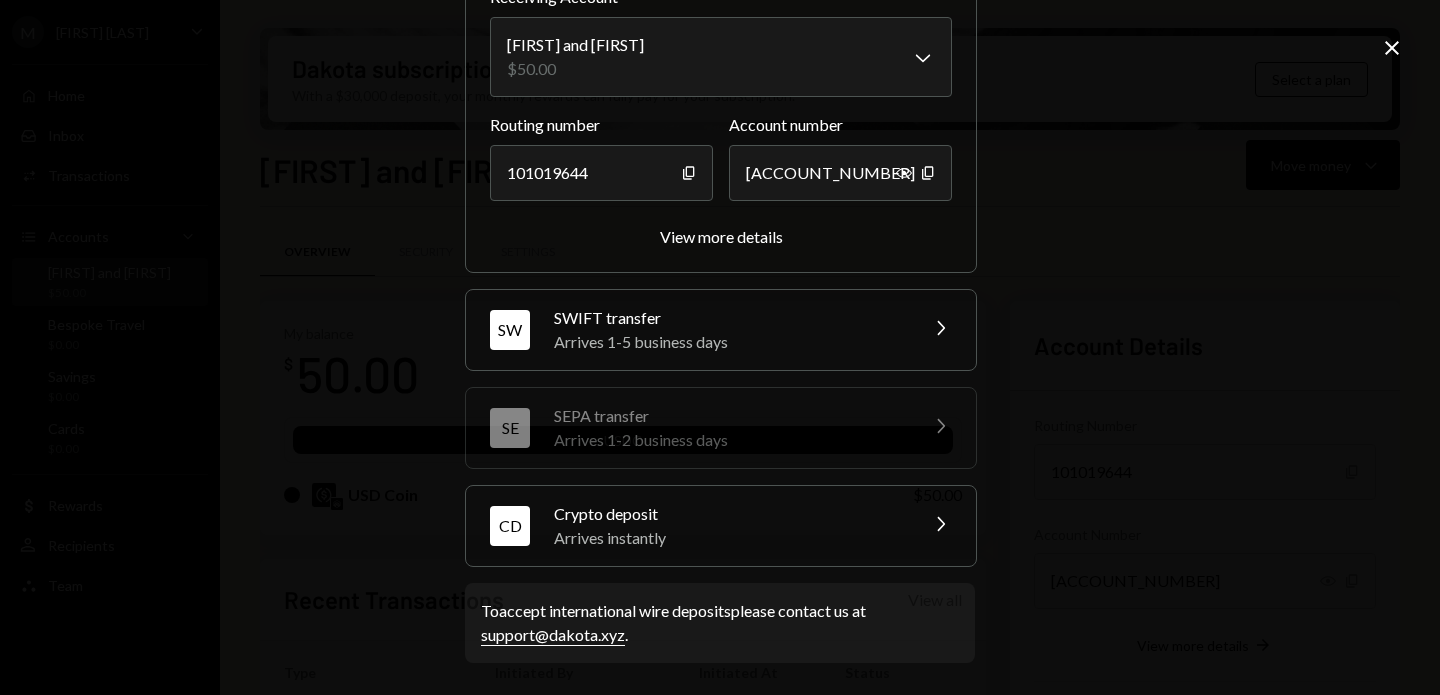 click on "Crypto deposit" at bounding box center (729, 514) 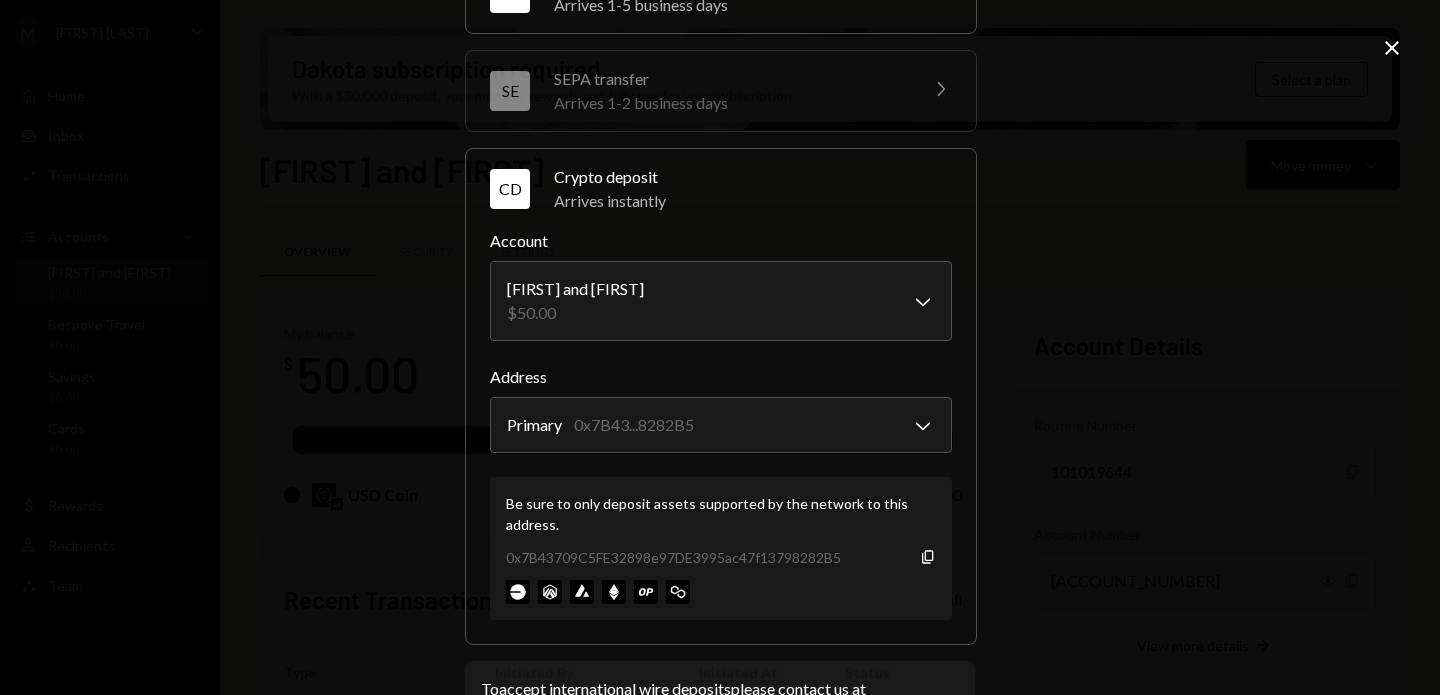 scroll, scrollTop: 344, scrollLeft: 0, axis: vertical 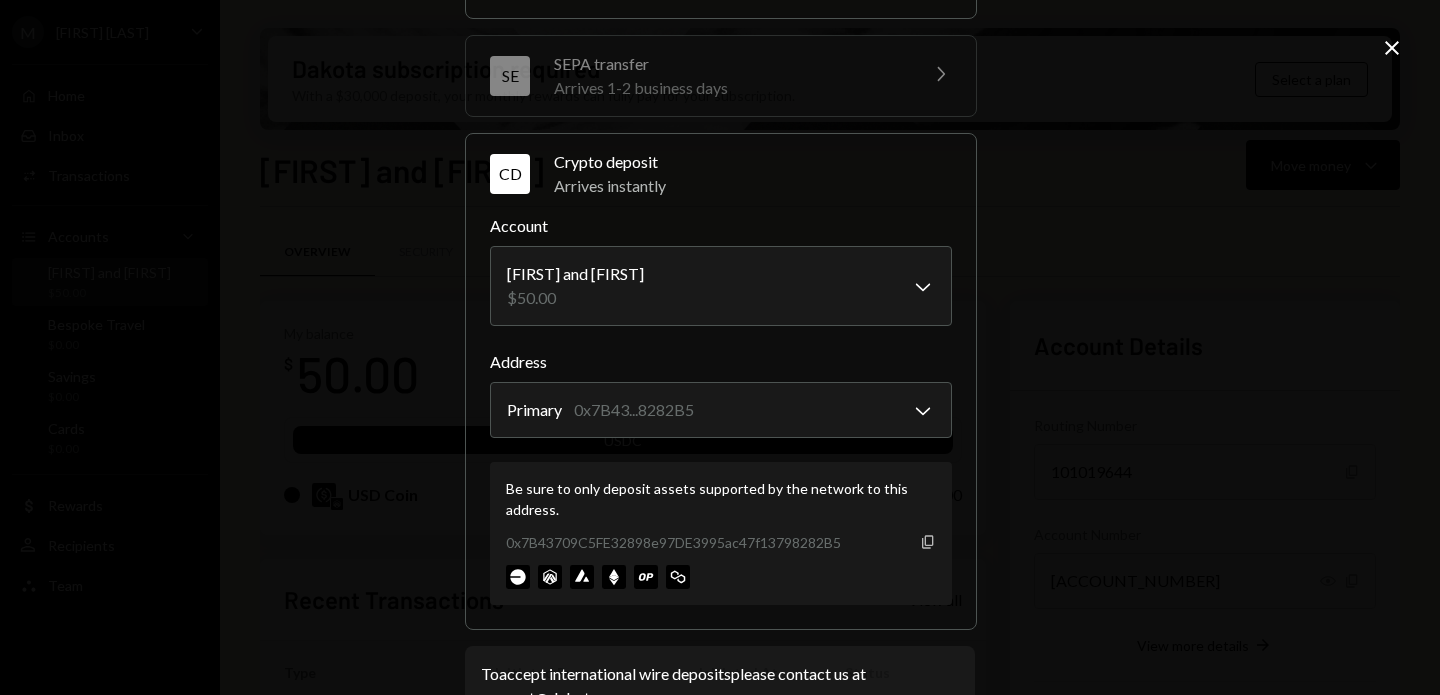 click on "Copy" 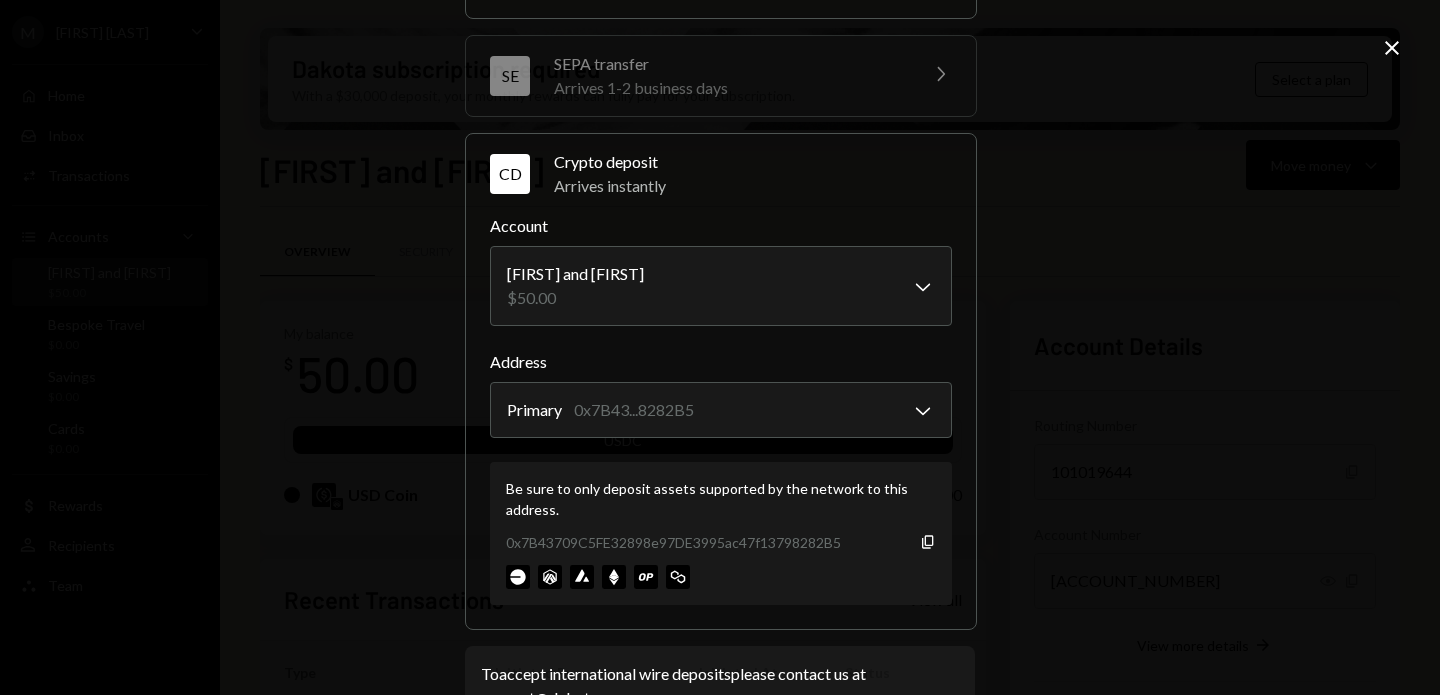 click 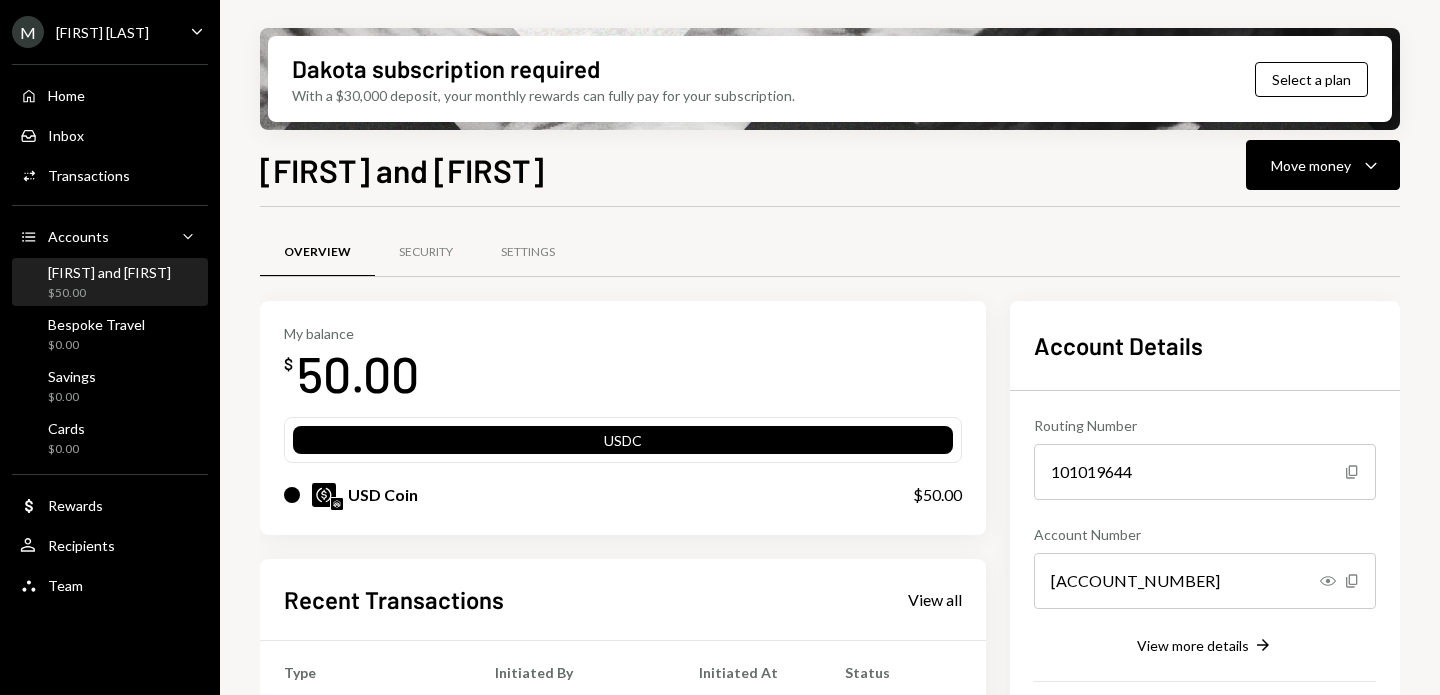 click on "[FIRST] and [FIRST]" at bounding box center (109, 272) 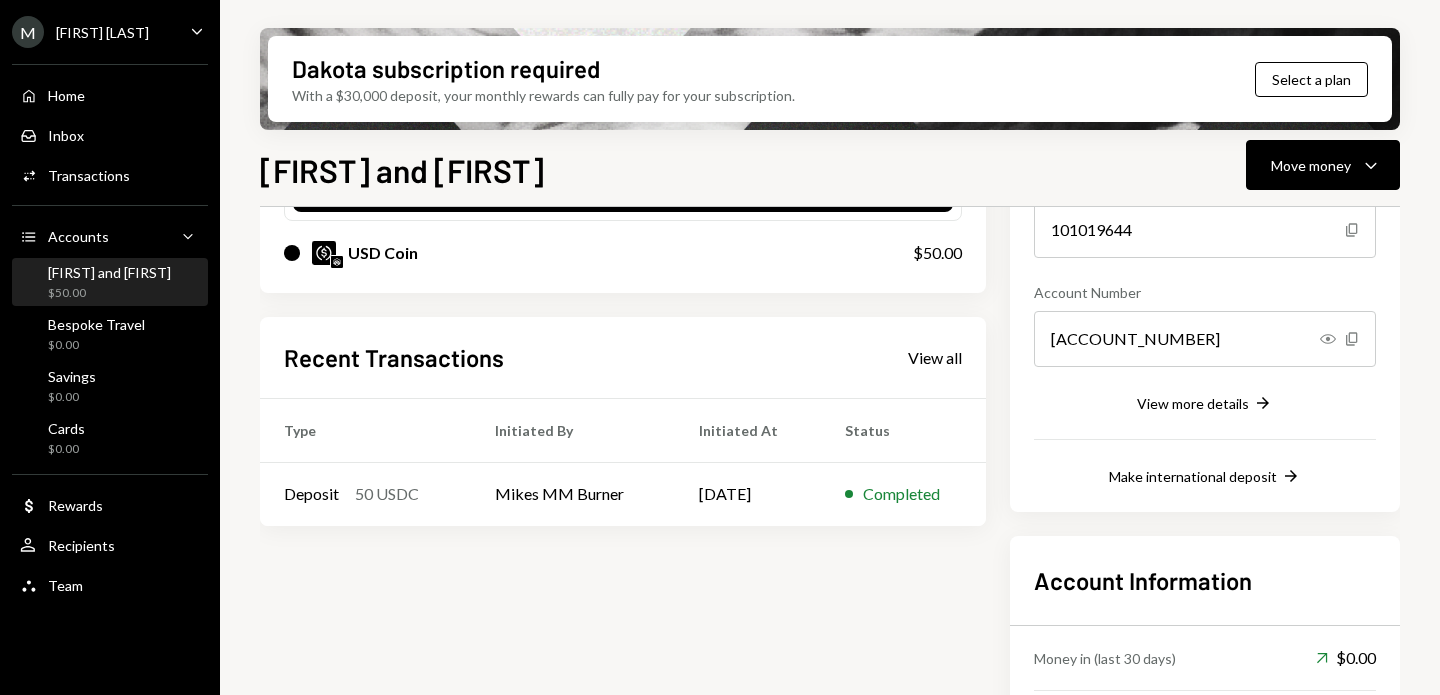scroll, scrollTop: 0, scrollLeft: 0, axis: both 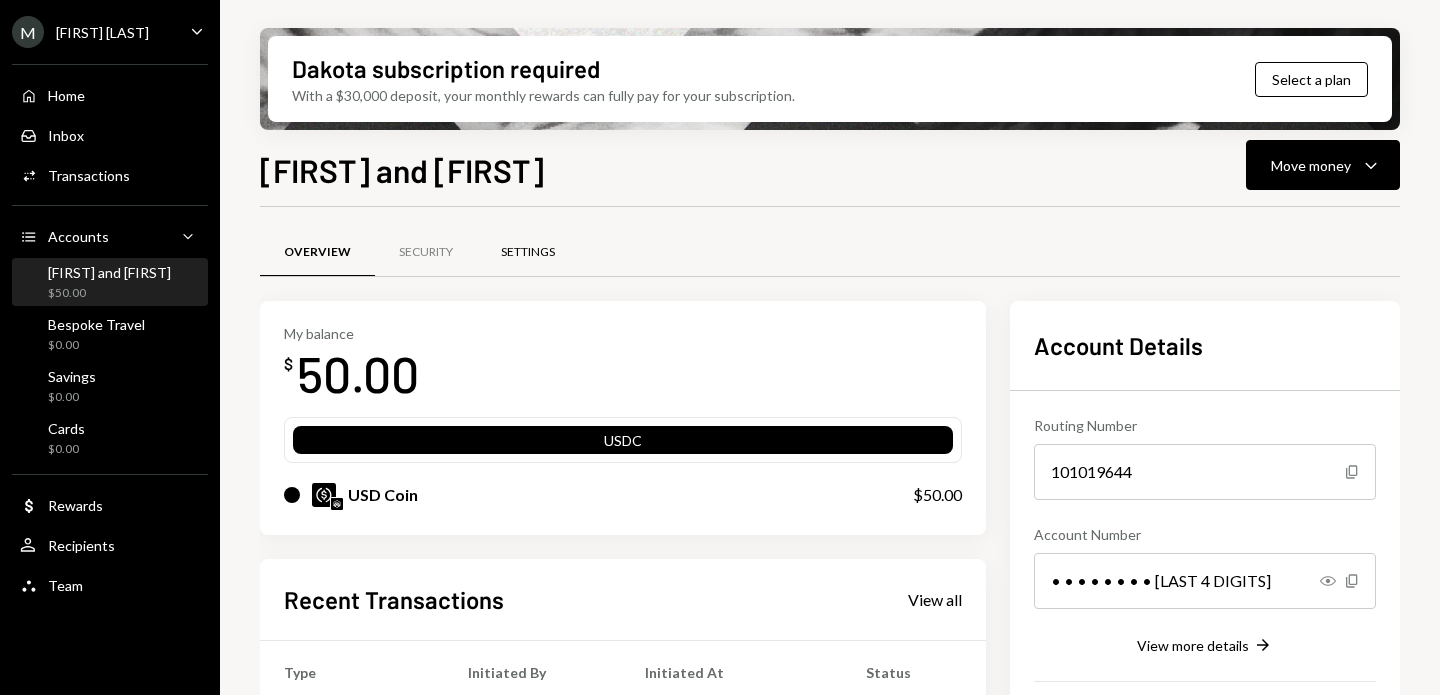 click on "Settings" at bounding box center (528, 252) 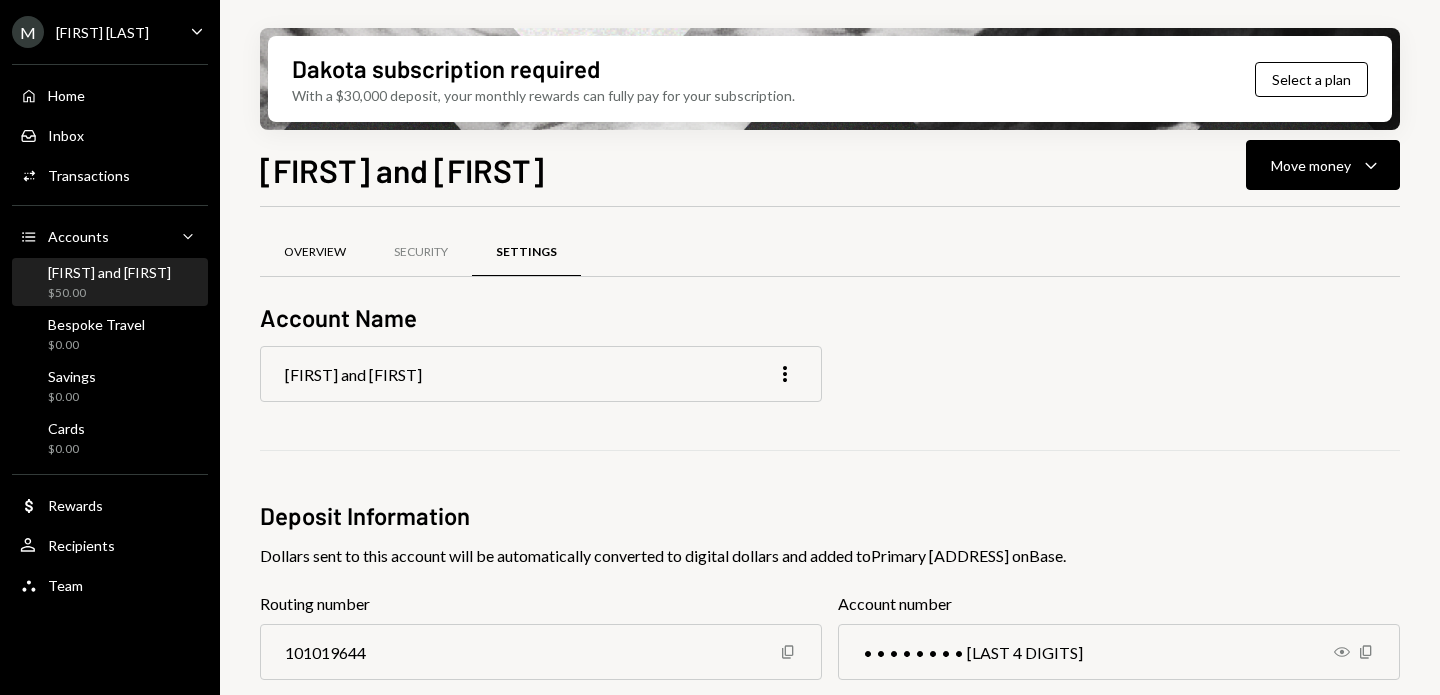 click on "Overview" at bounding box center (315, 252) 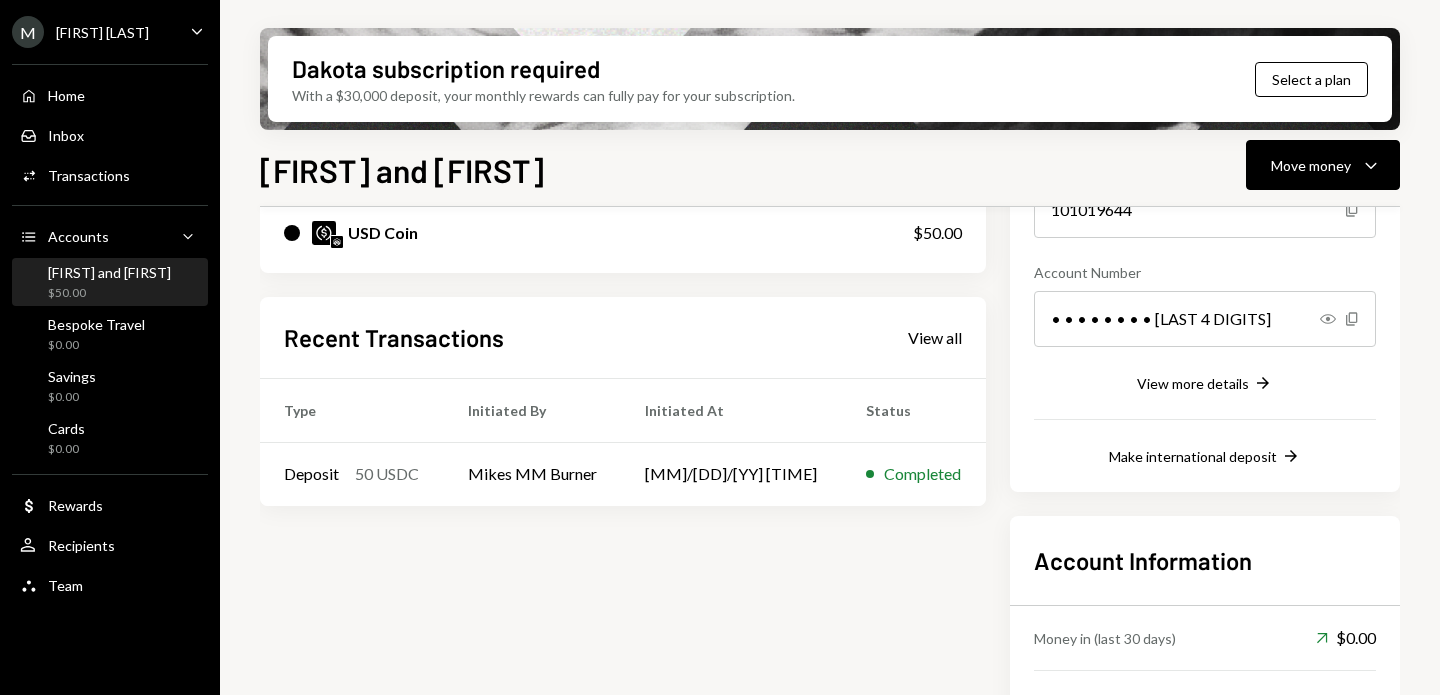 scroll, scrollTop: 259, scrollLeft: 0, axis: vertical 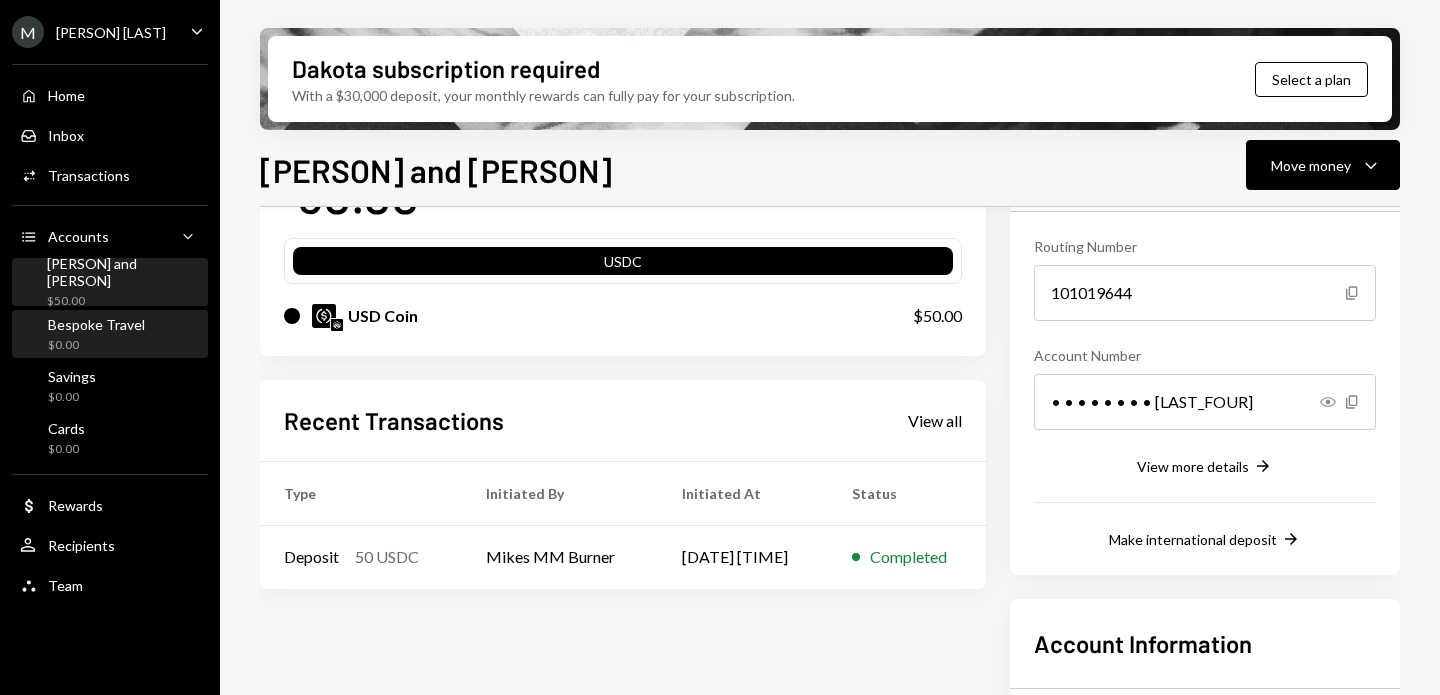 click on "$0.00" at bounding box center (96, 345) 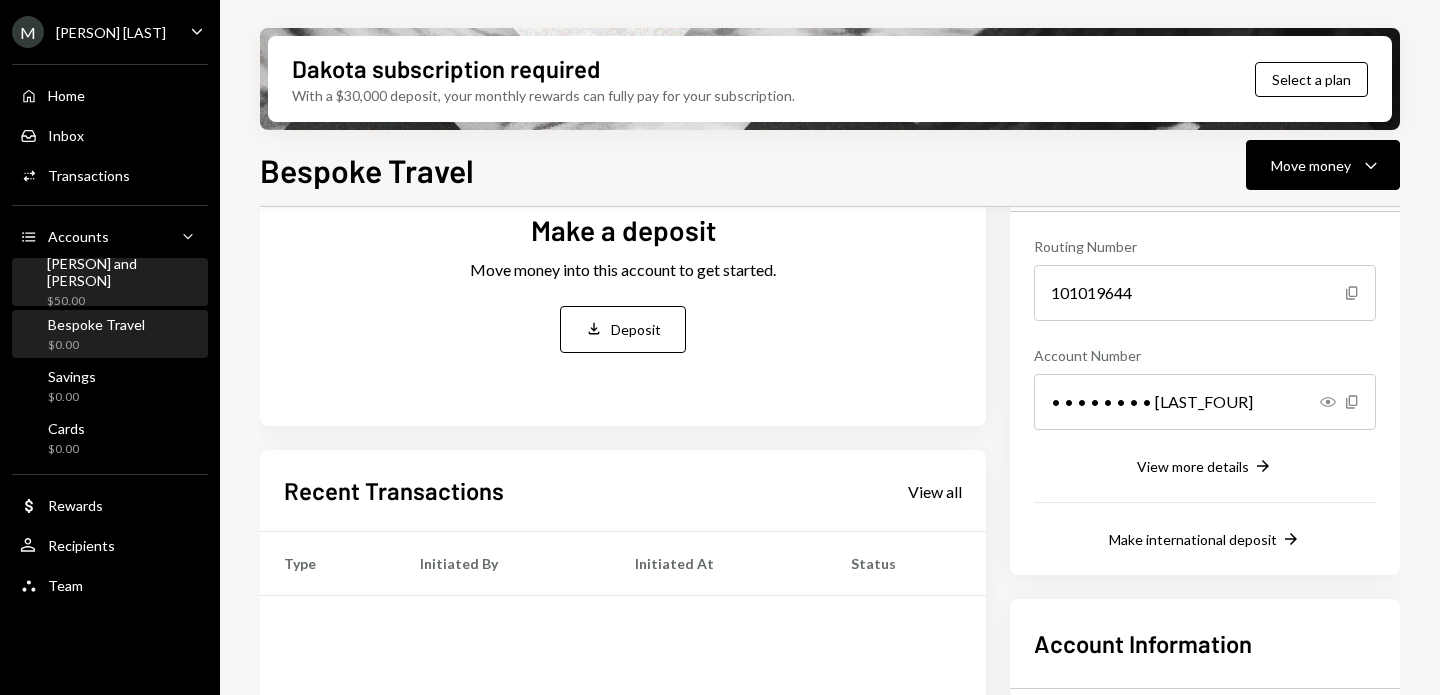 click on "$50.00" at bounding box center [123, 301] 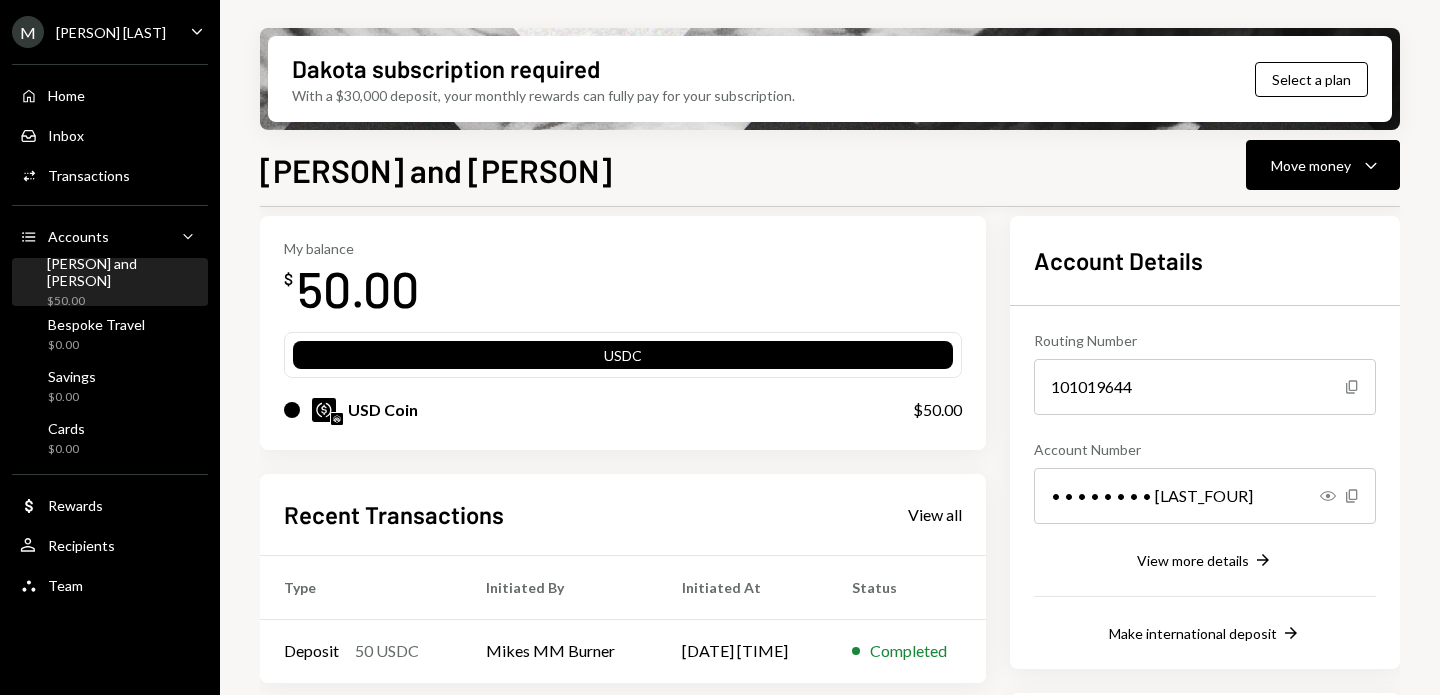 scroll, scrollTop: 86, scrollLeft: 0, axis: vertical 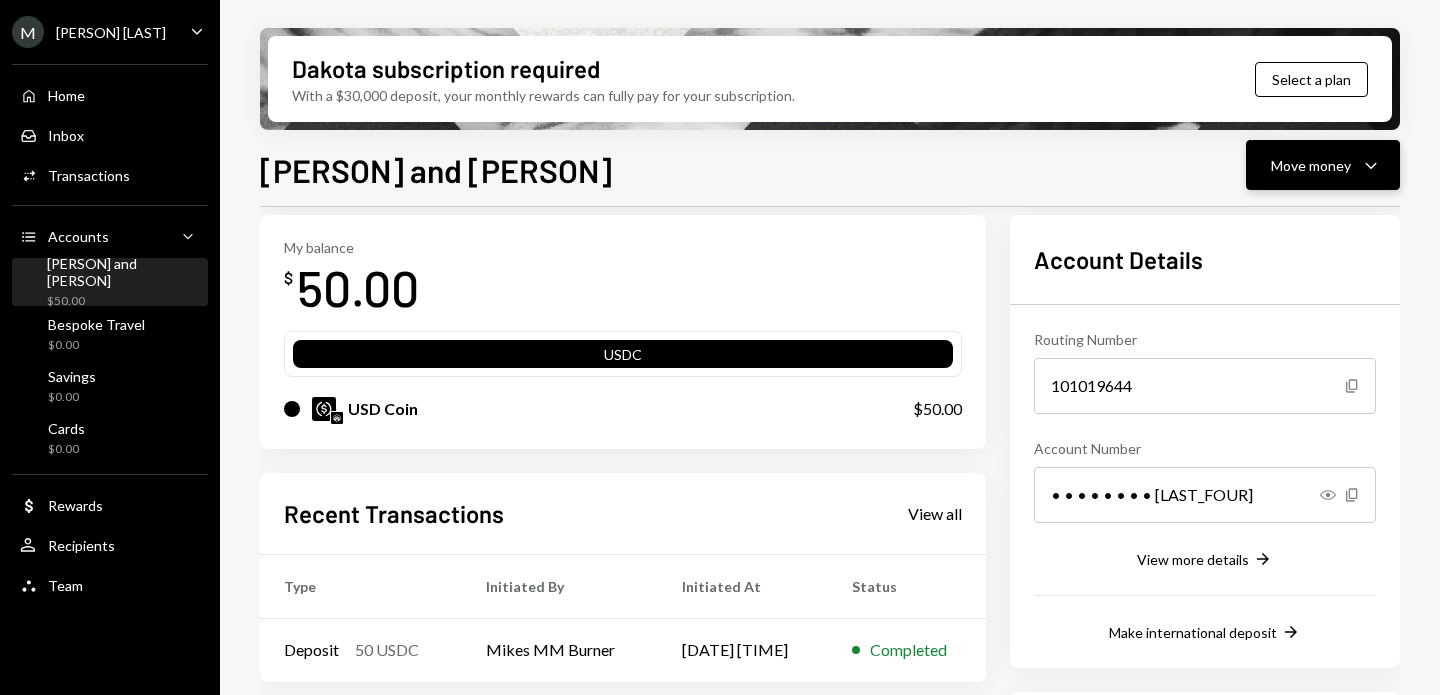 click on "Move money Caret Down" at bounding box center (1323, 165) 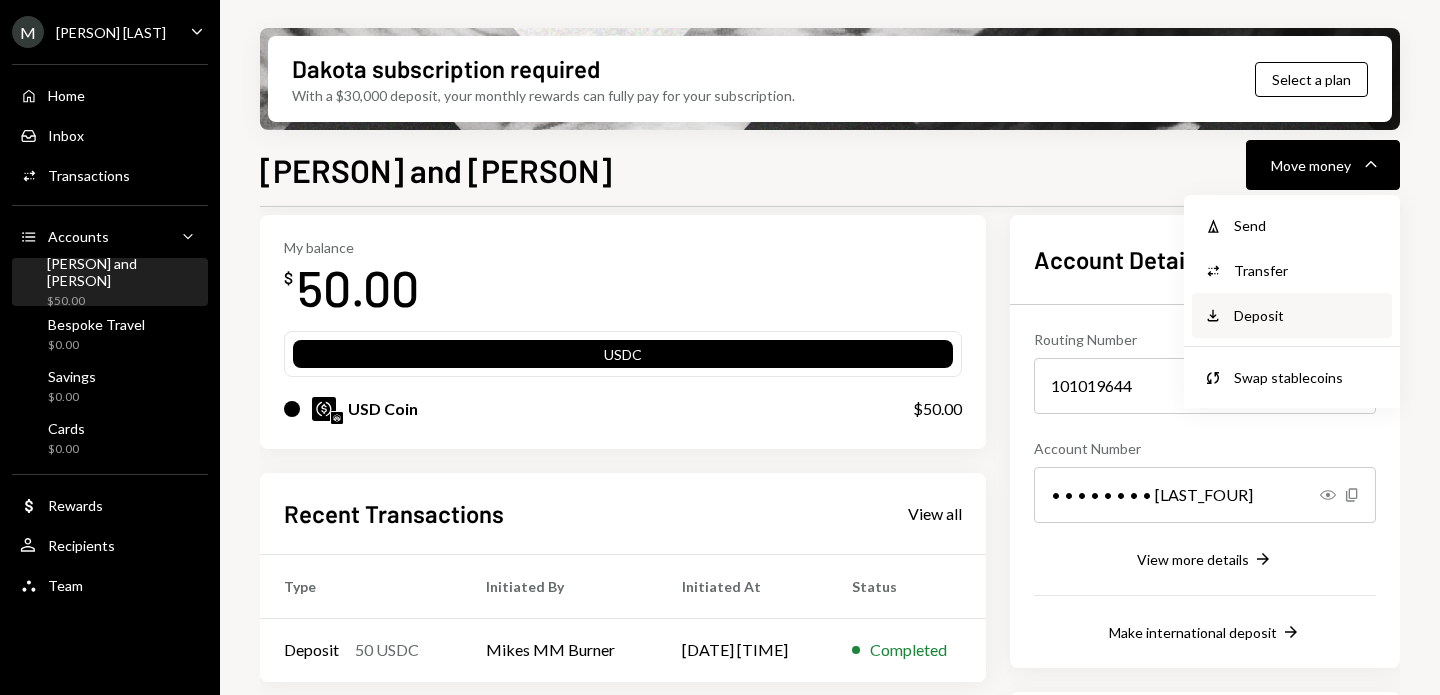 click on "Deposit" at bounding box center (1307, 315) 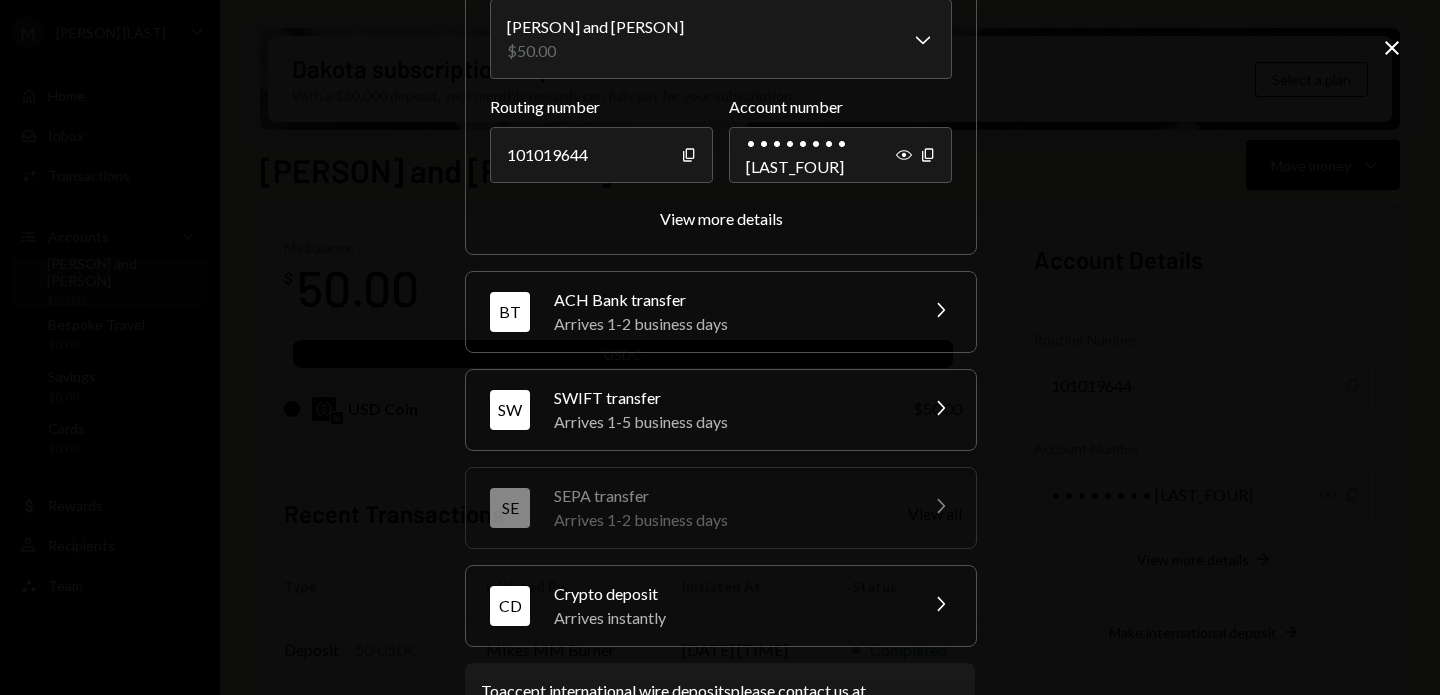 scroll, scrollTop: 279, scrollLeft: 0, axis: vertical 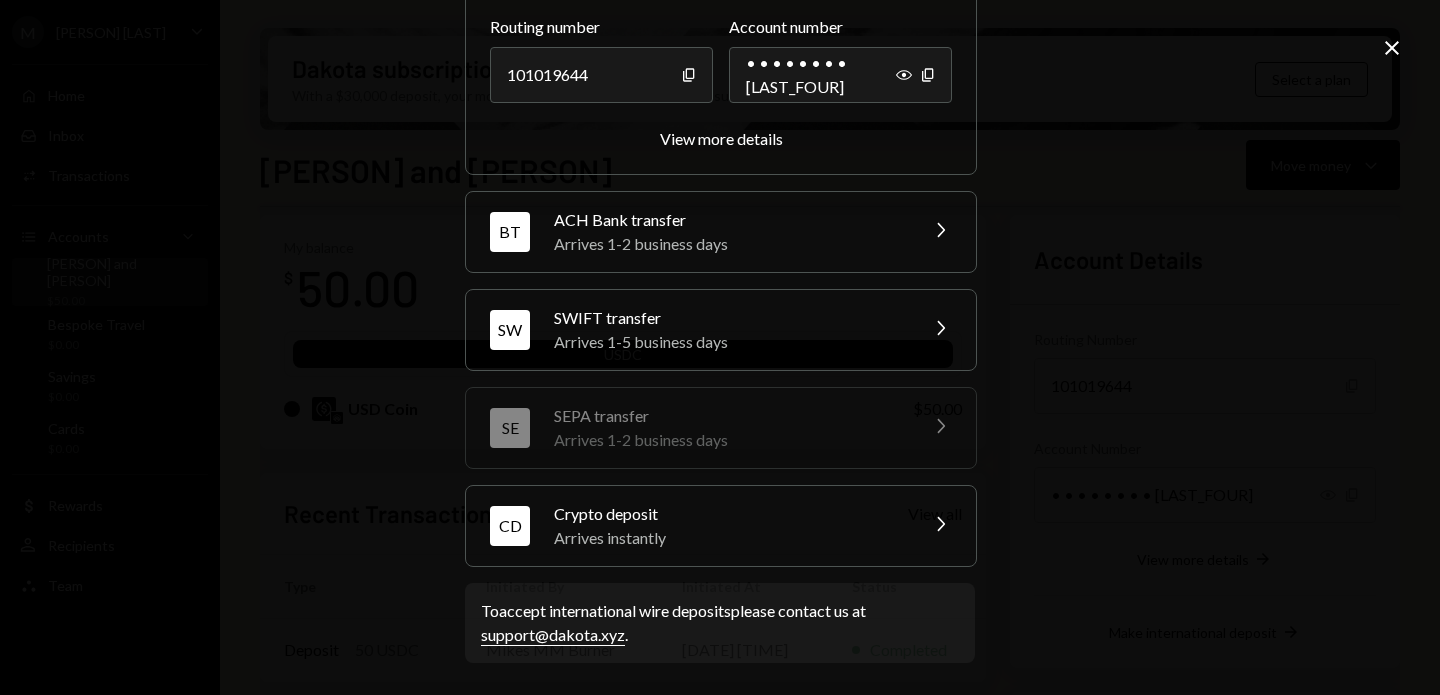 click on "Arrives instantly" at bounding box center (729, 538) 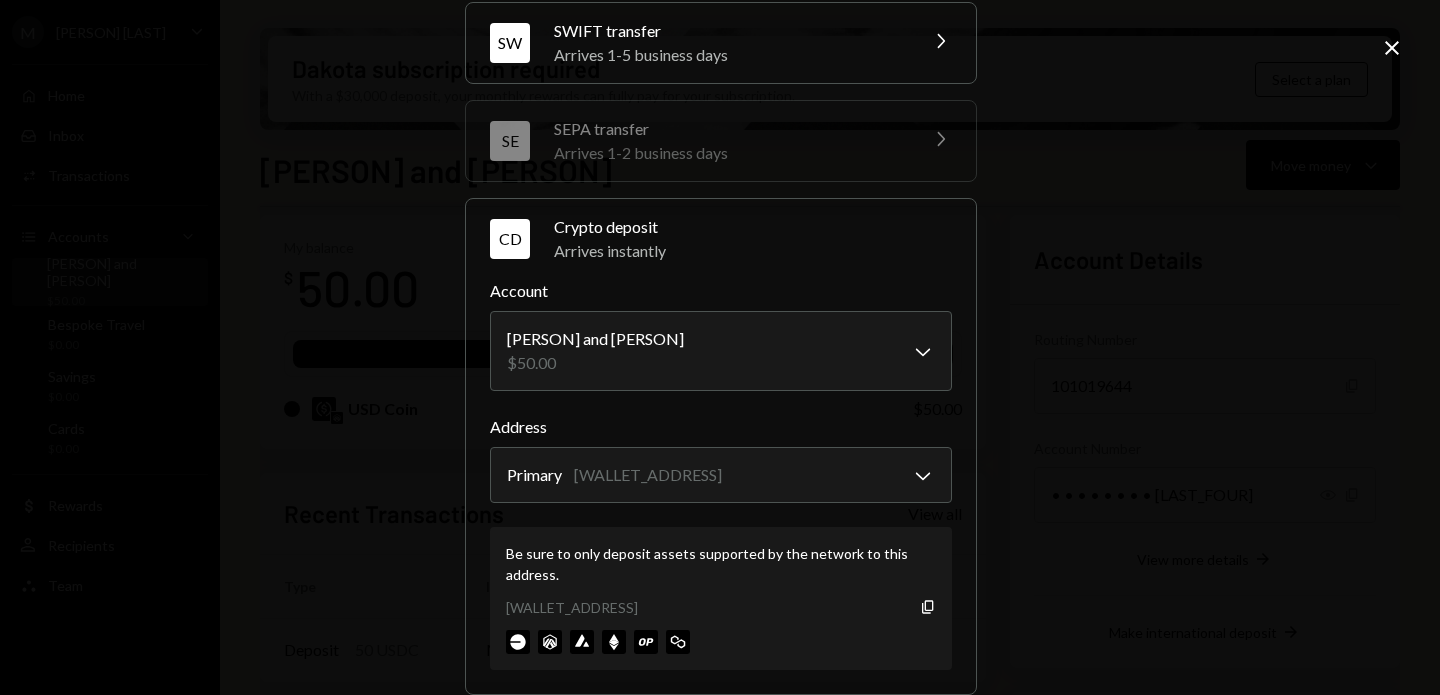 scroll, scrollTop: 406, scrollLeft: 0, axis: vertical 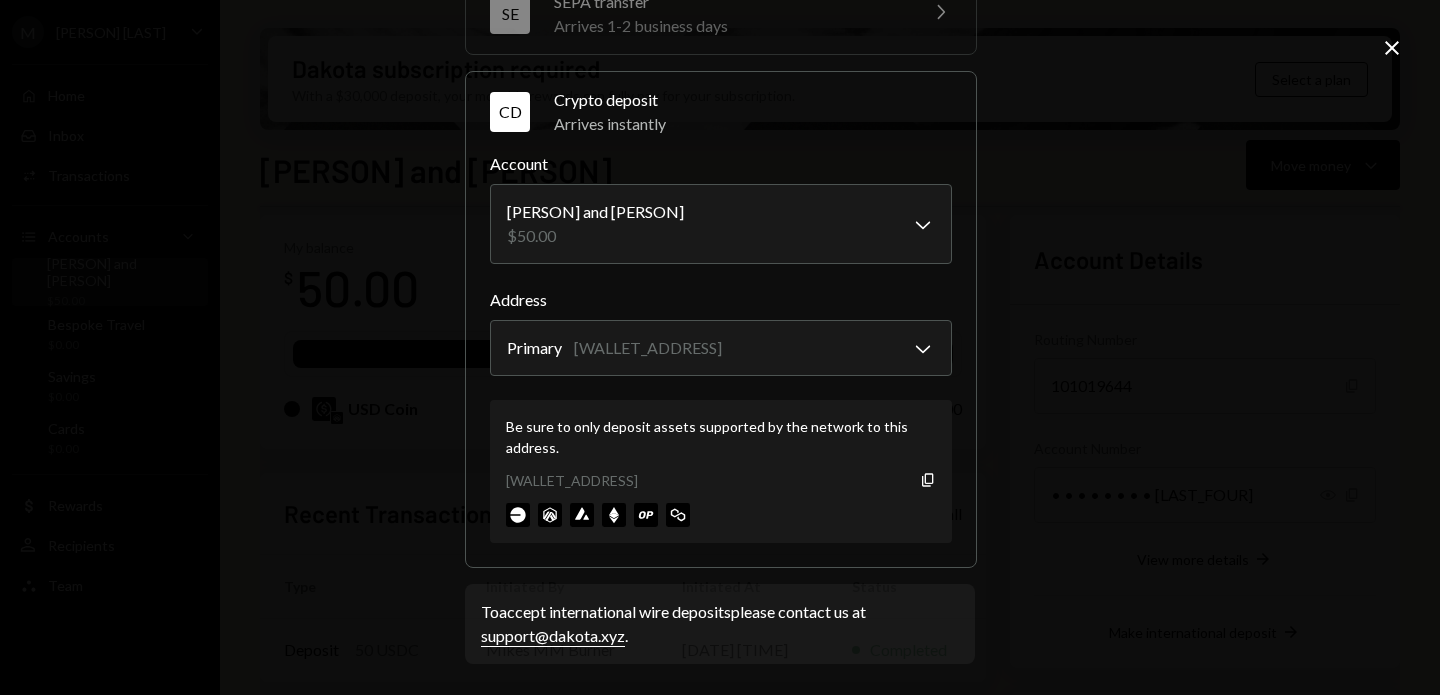 click 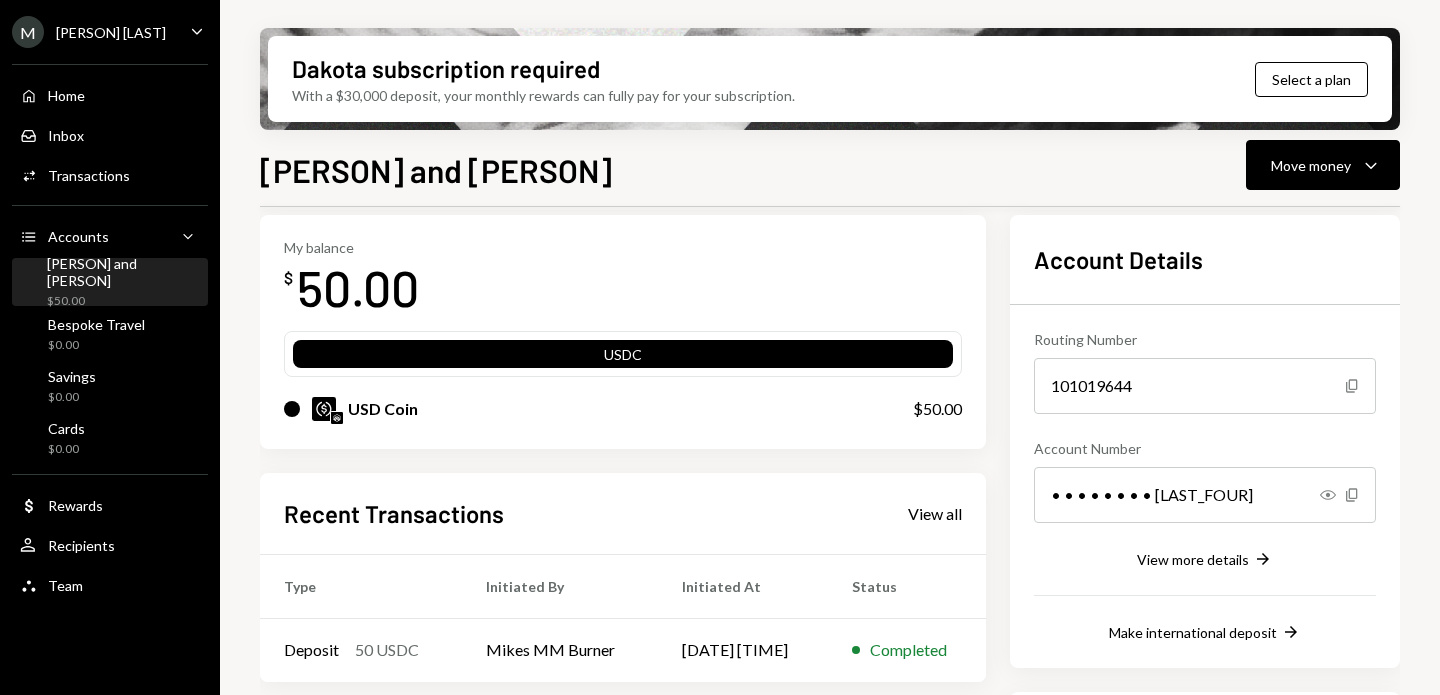 scroll, scrollTop: 0, scrollLeft: 0, axis: both 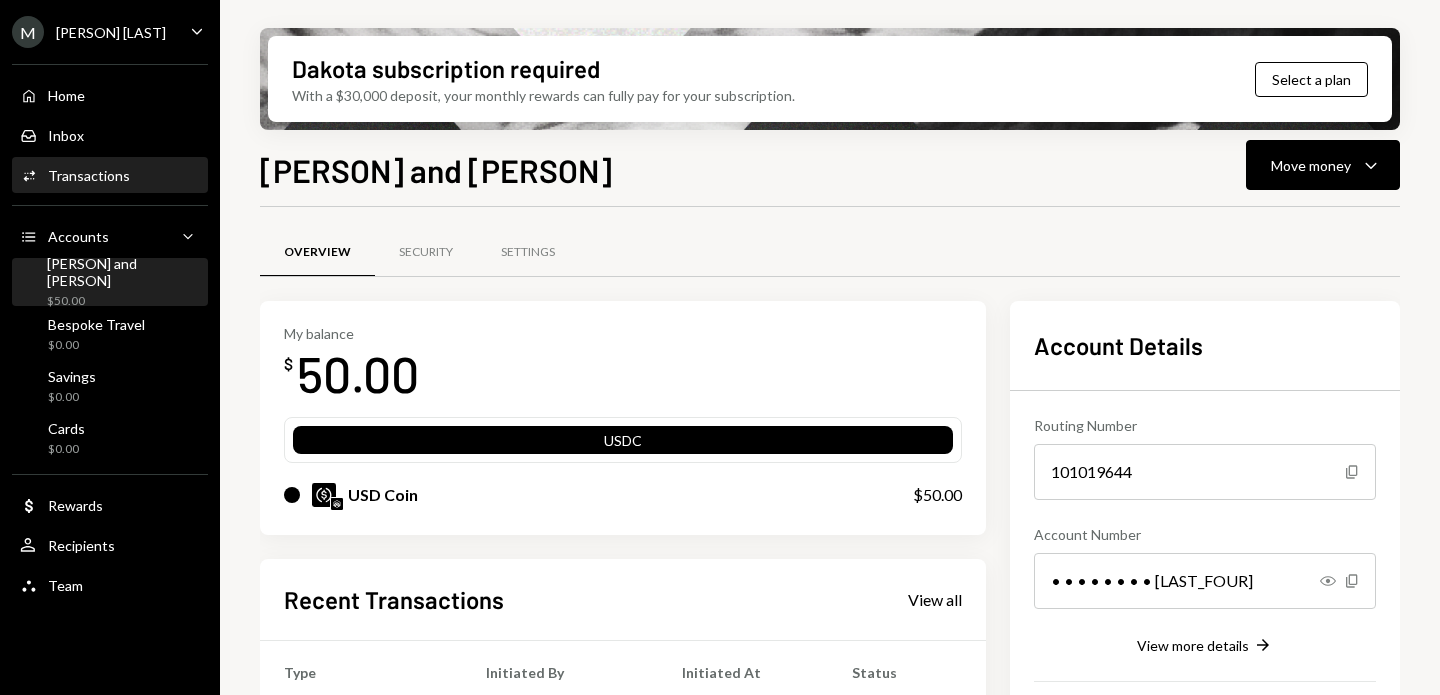 click on "Transactions" at bounding box center [89, 175] 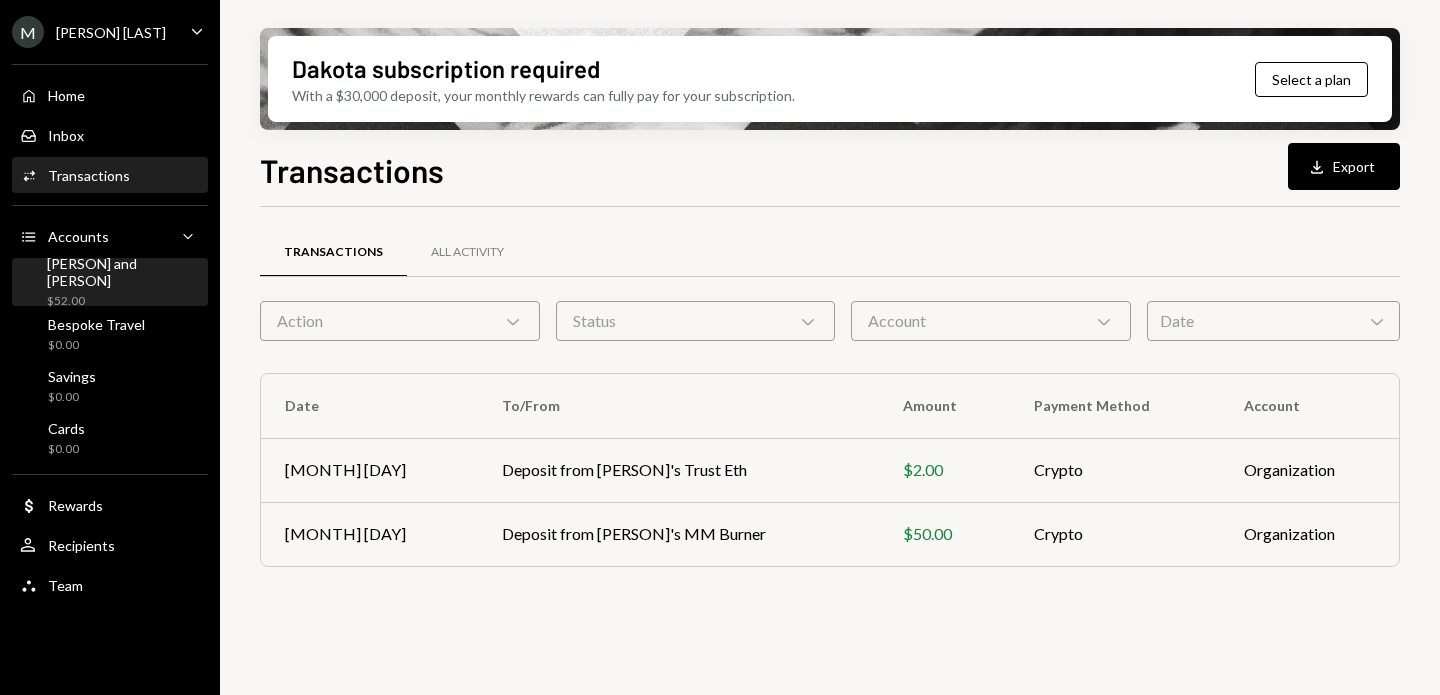 click on "Mike and Magui $52.00" at bounding box center [123, 282] 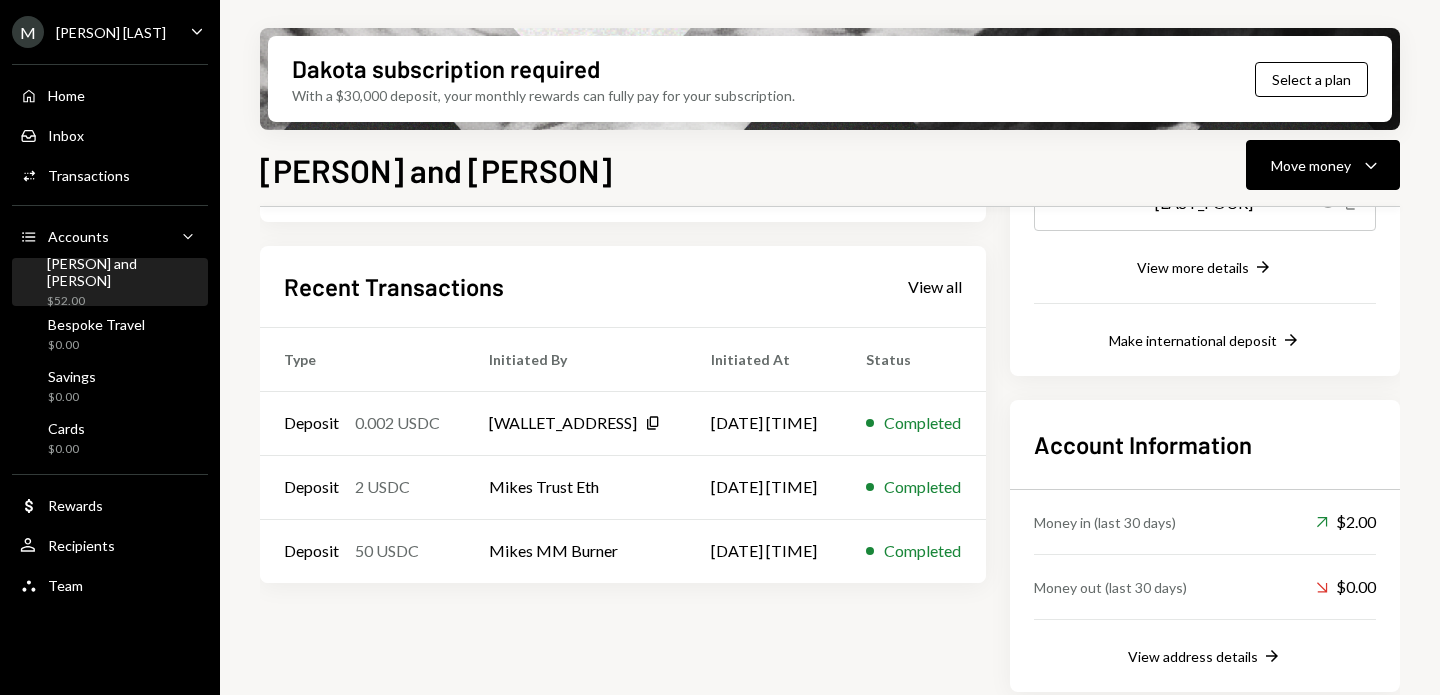 scroll, scrollTop: 380, scrollLeft: 0, axis: vertical 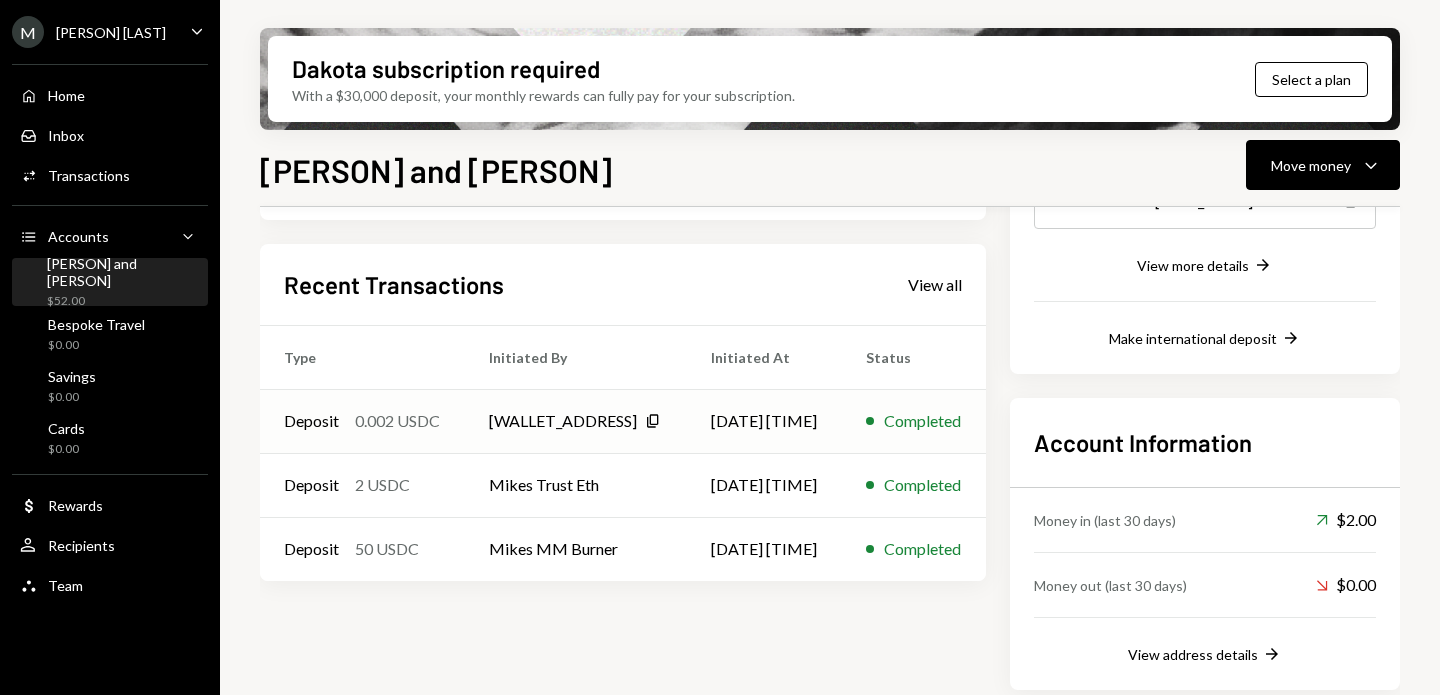 click on "Deposit" at bounding box center [311, 421] 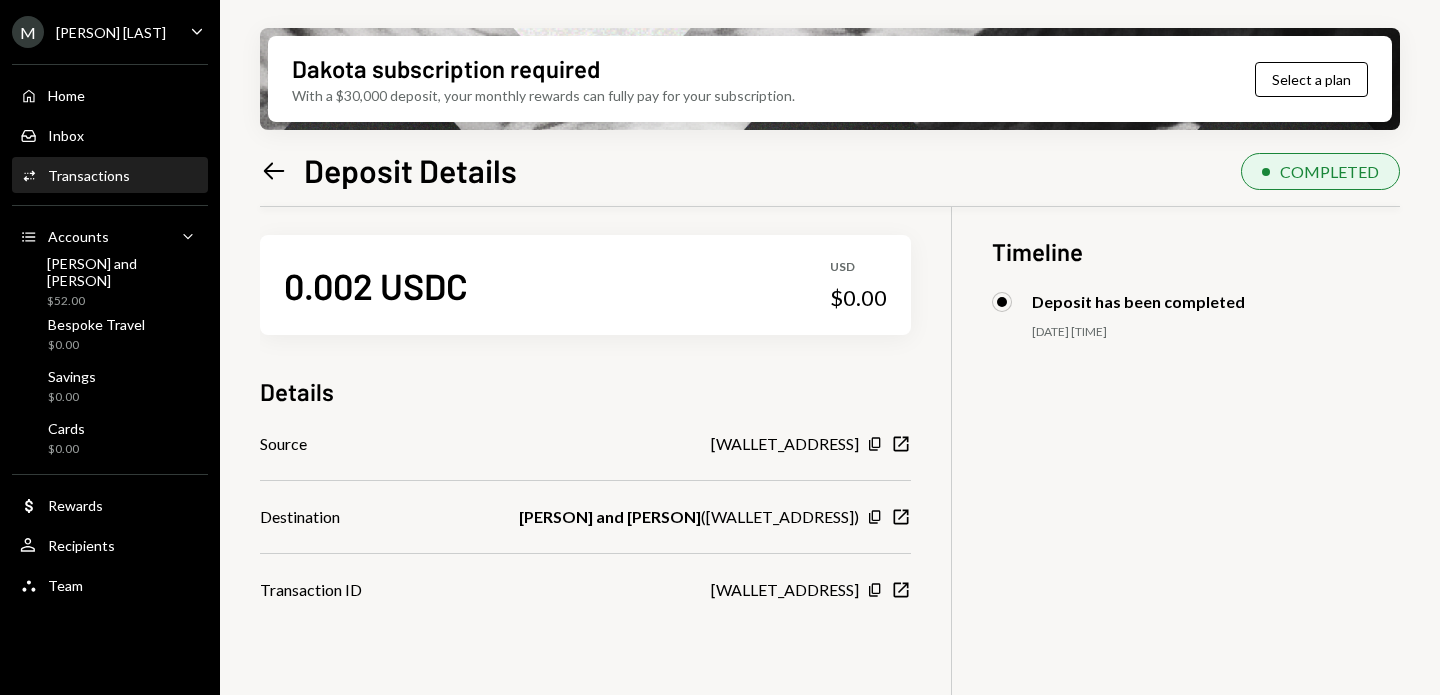 scroll, scrollTop: 0, scrollLeft: 0, axis: both 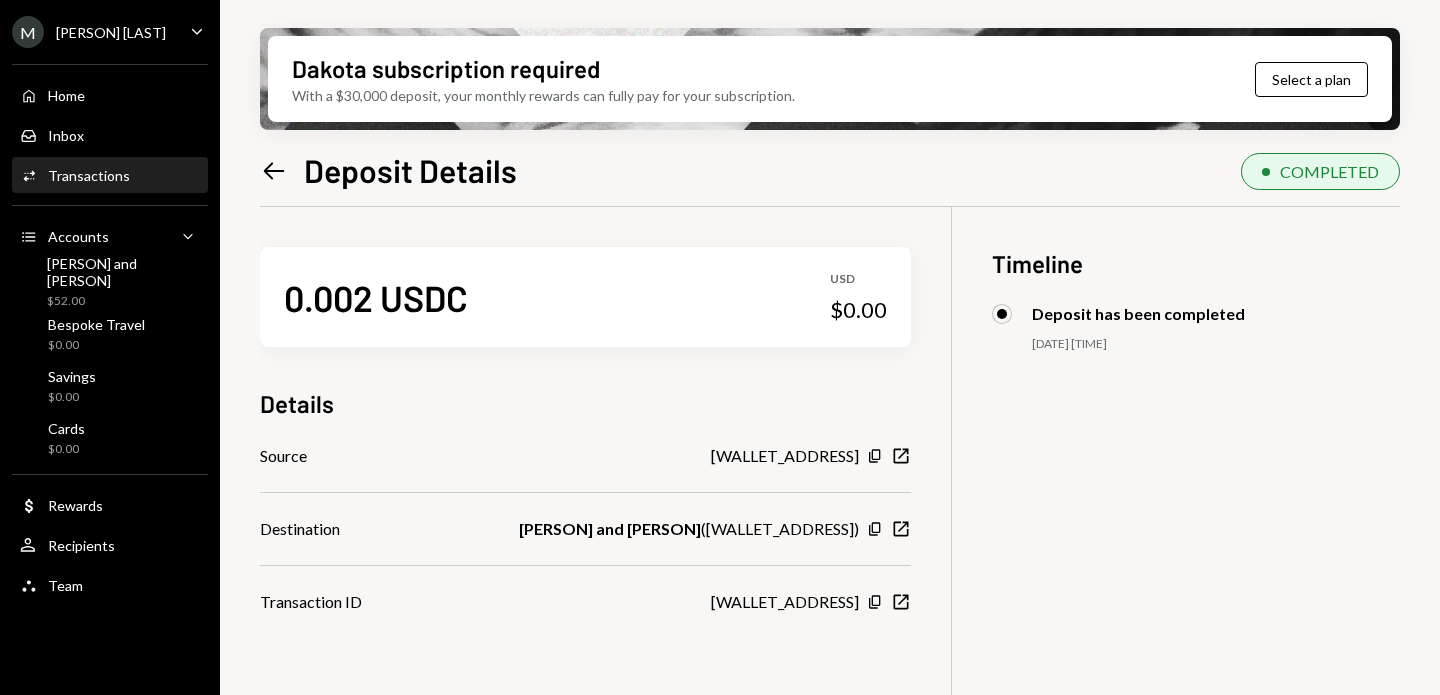 click 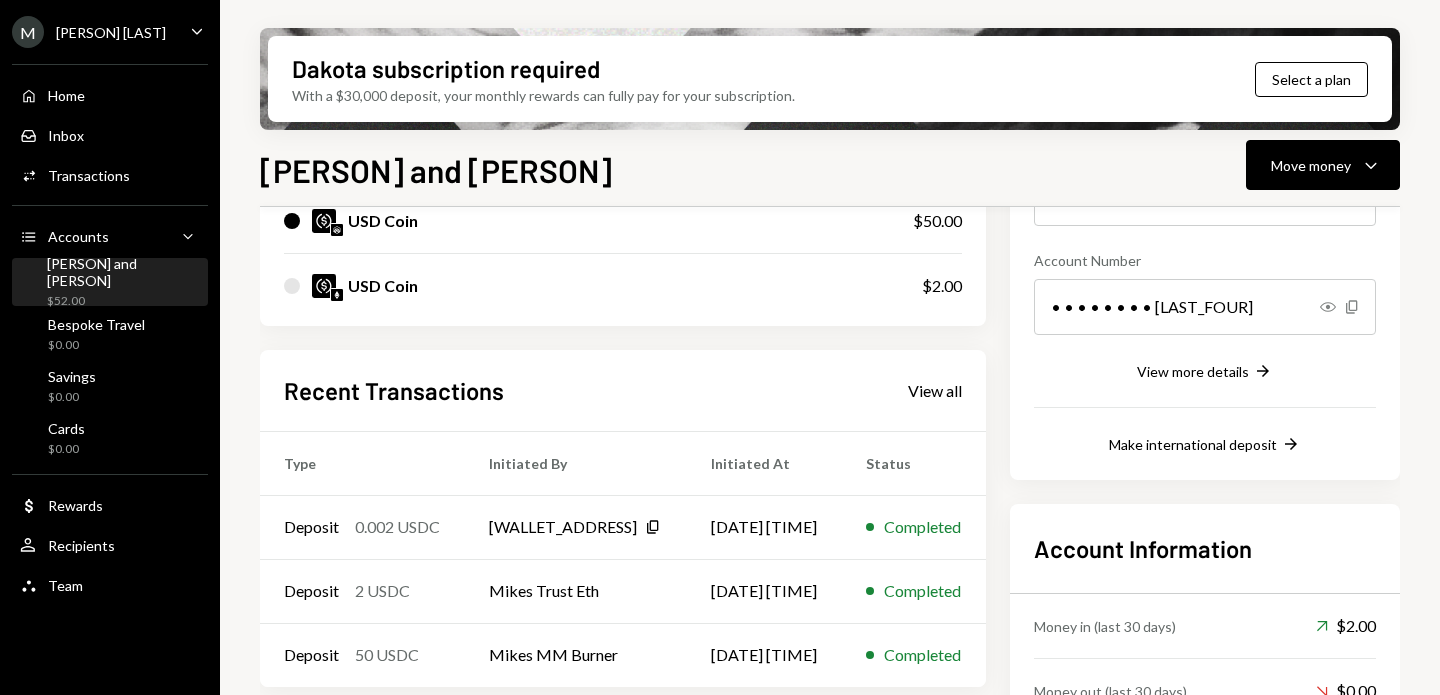 scroll, scrollTop: 301, scrollLeft: 0, axis: vertical 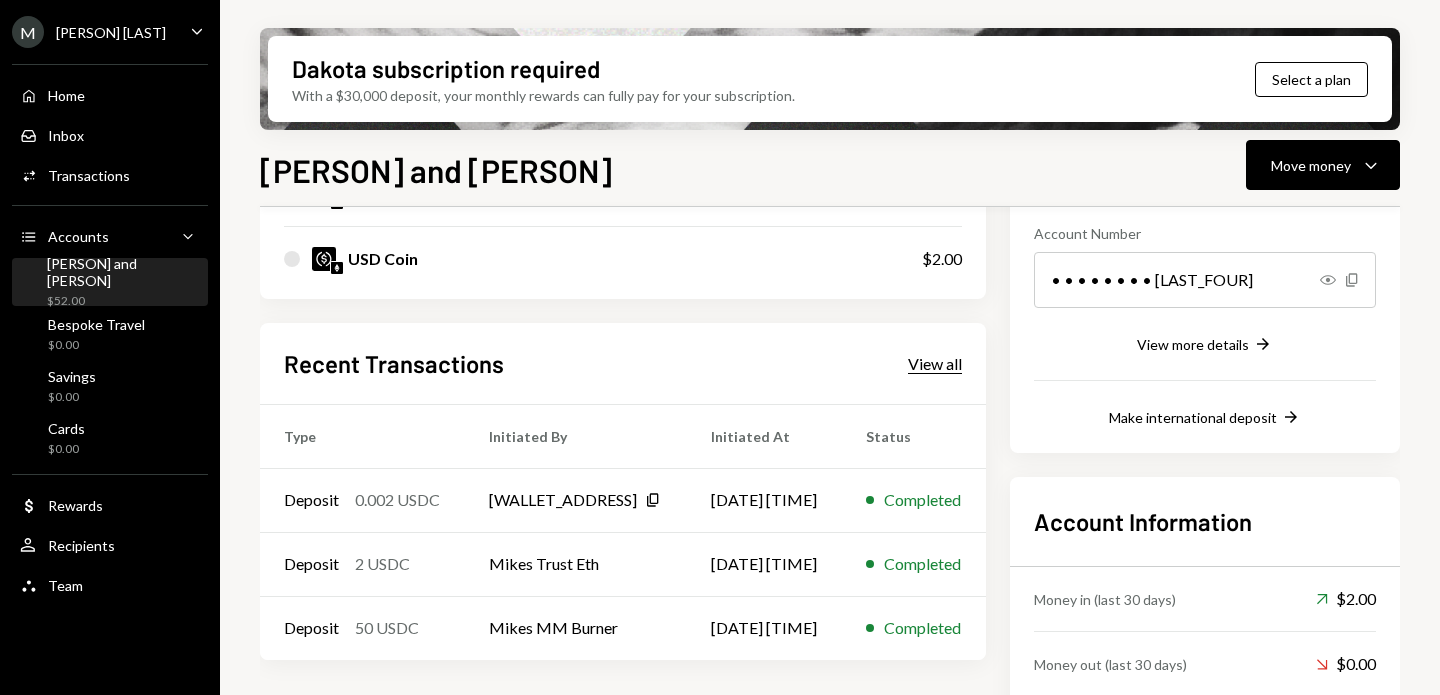 click on "View all" at bounding box center (935, 364) 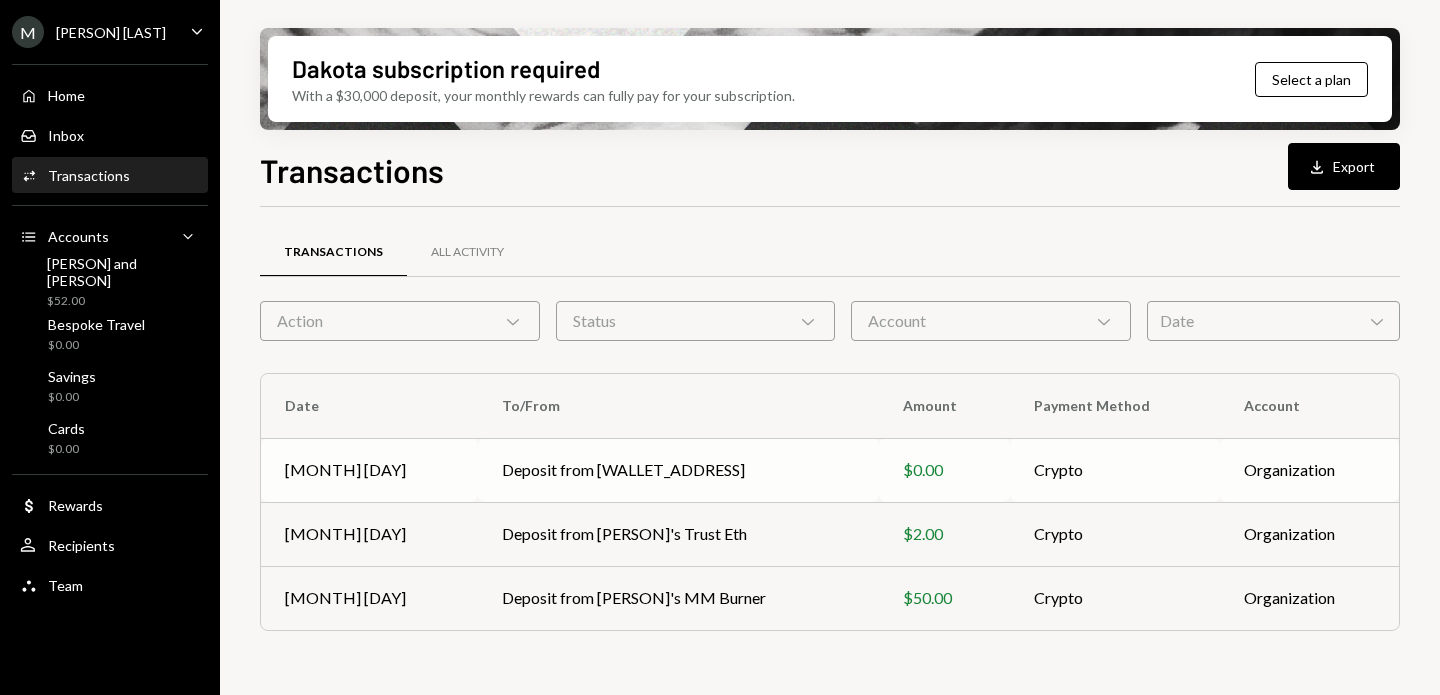 click on "Deposit from 0x05A0...BEE3a6" at bounding box center [678, 470] 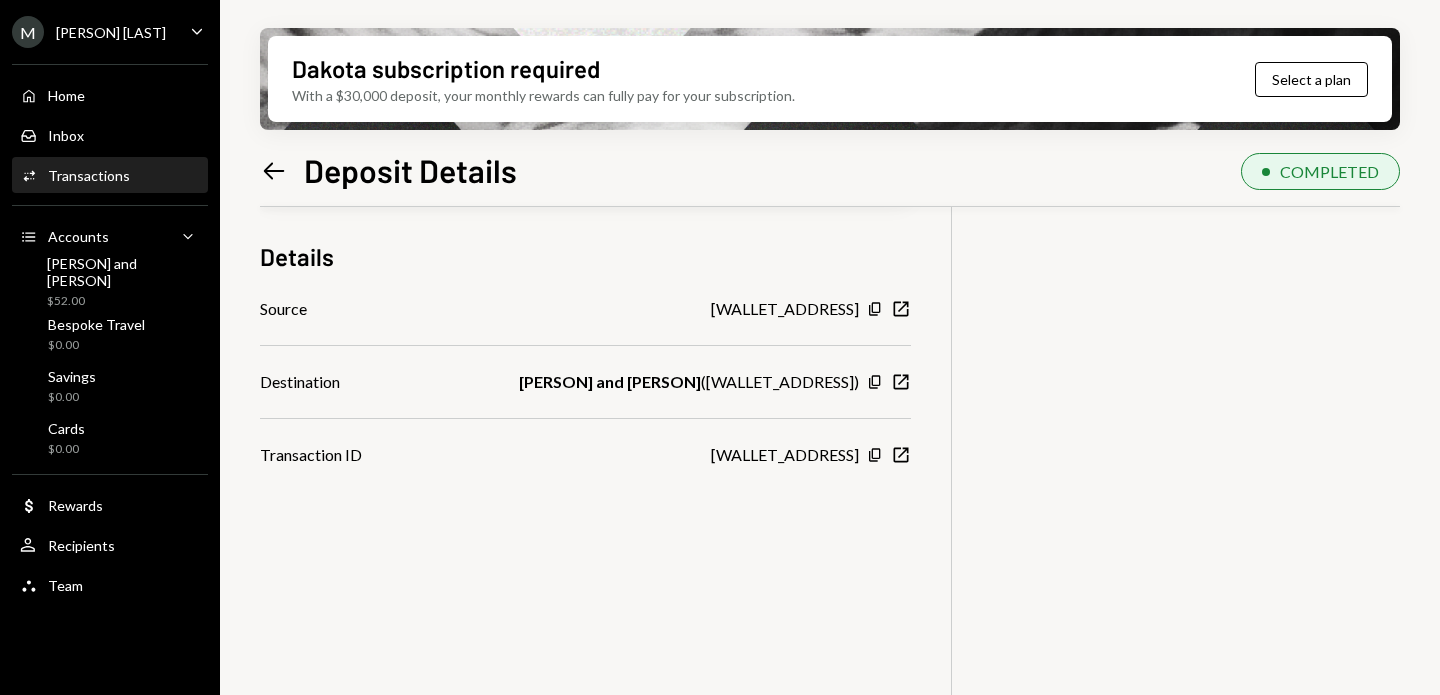 scroll, scrollTop: 160, scrollLeft: 0, axis: vertical 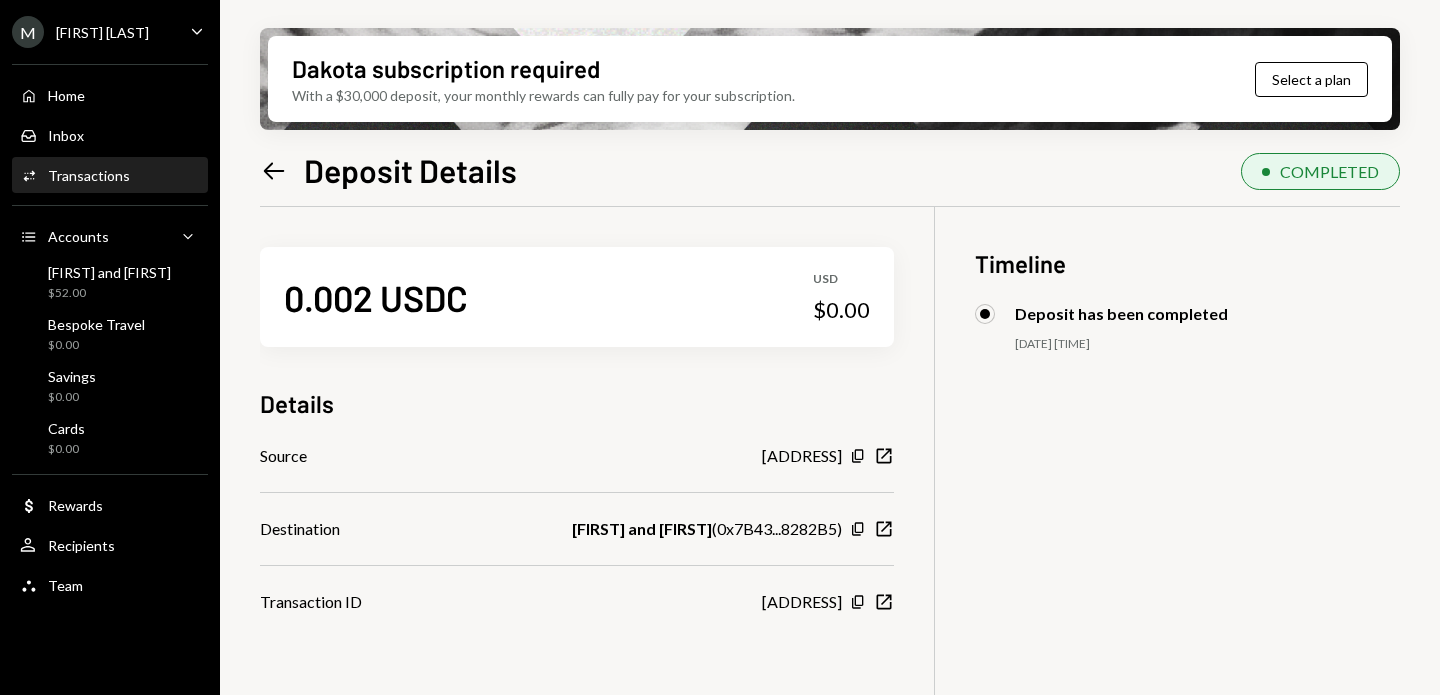click on "Left Arrow" 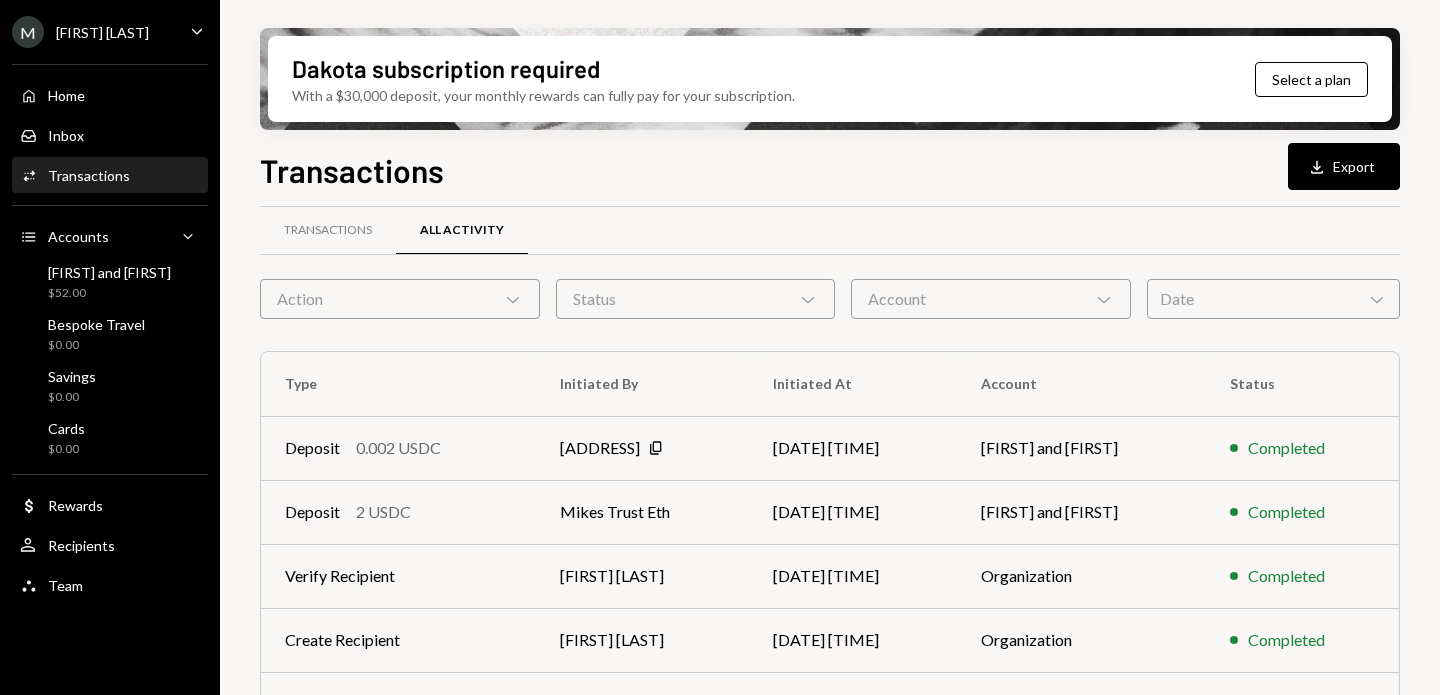 scroll, scrollTop: 0, scrollLeft: 0, axis: both 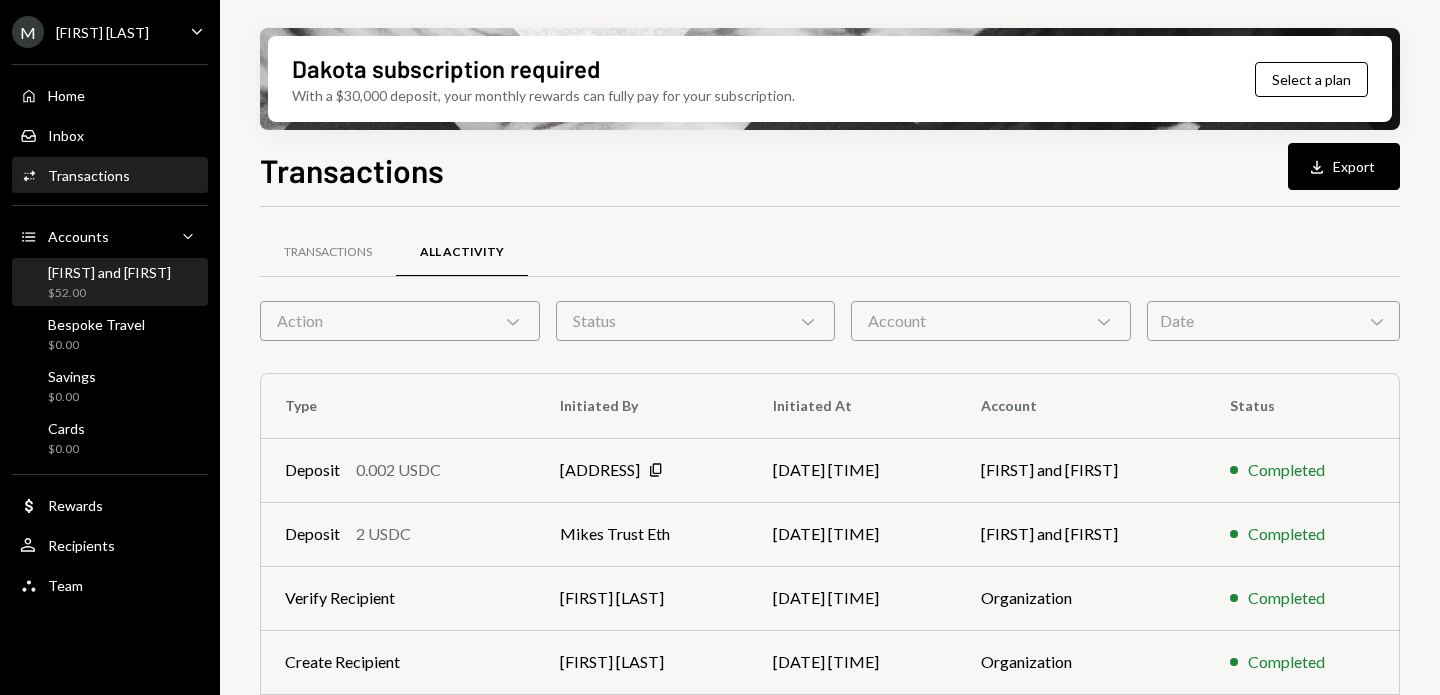 click on "$52.00" at bounding box center (109, 293) 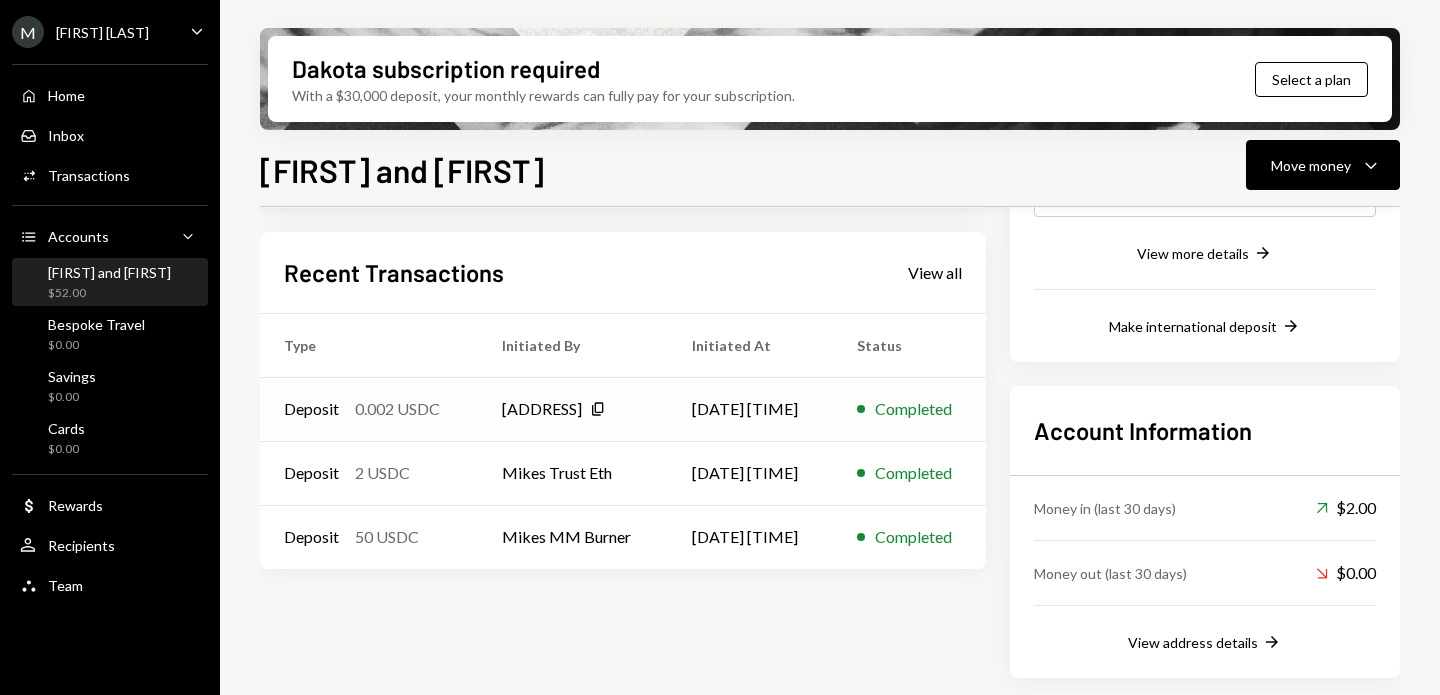 scroll, scrollTop: 0, scrollLeft: 0, axis: both 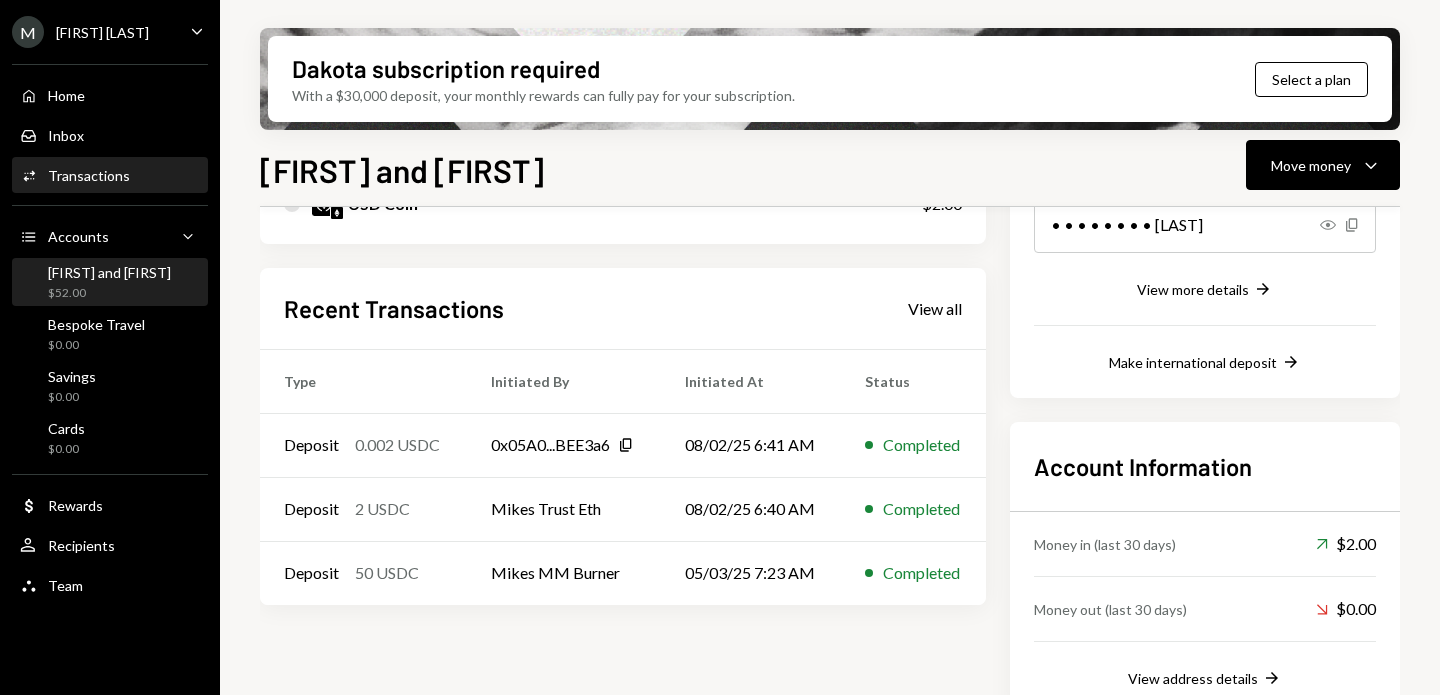 click on "Transactions" at bounding box center [89, 175] 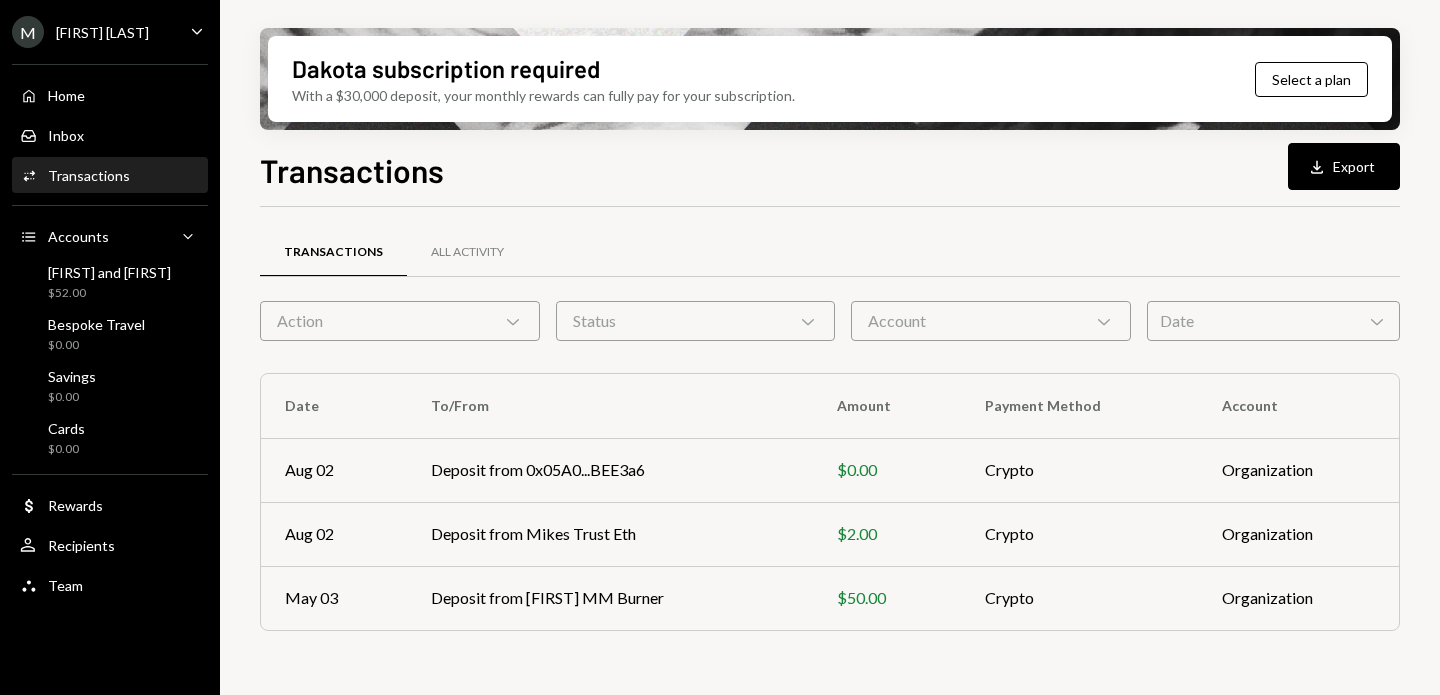 click on "Transactions" at bounding box center [89, 175] 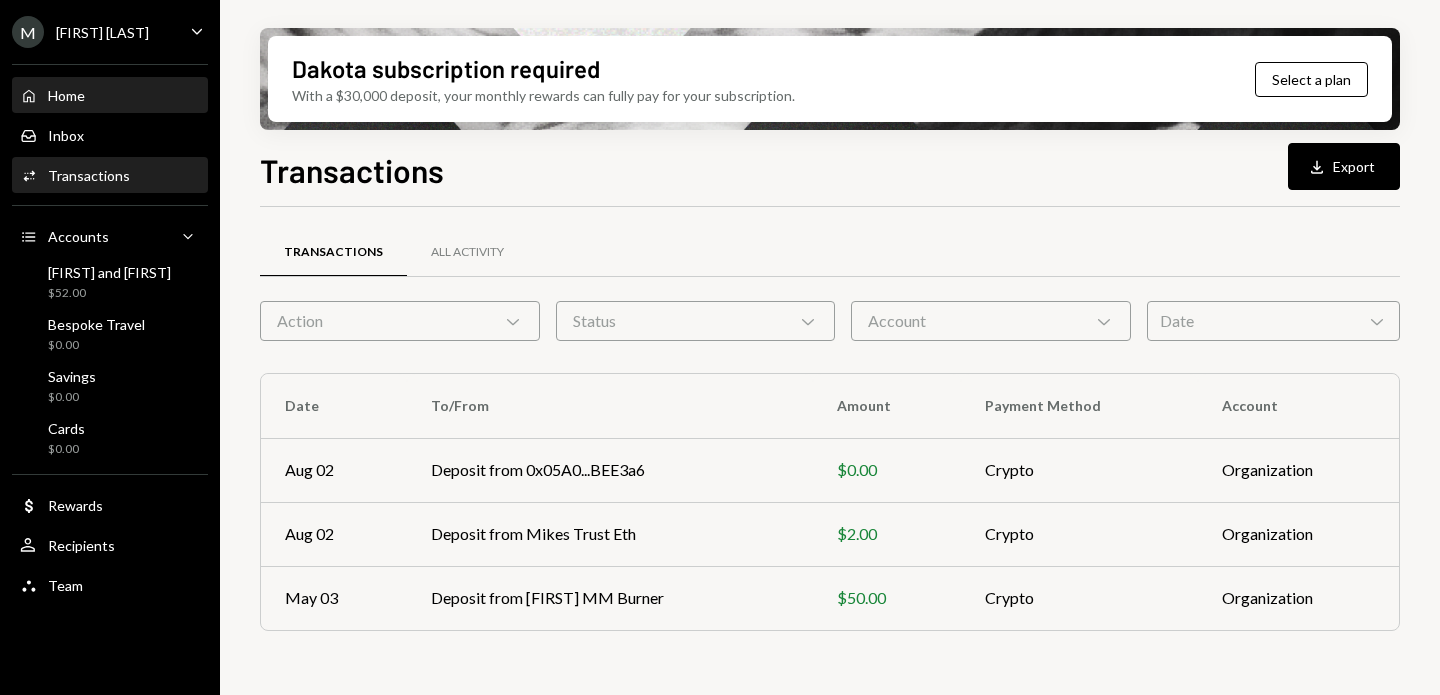 click on "Home Home" at bounding box center (110, 95) 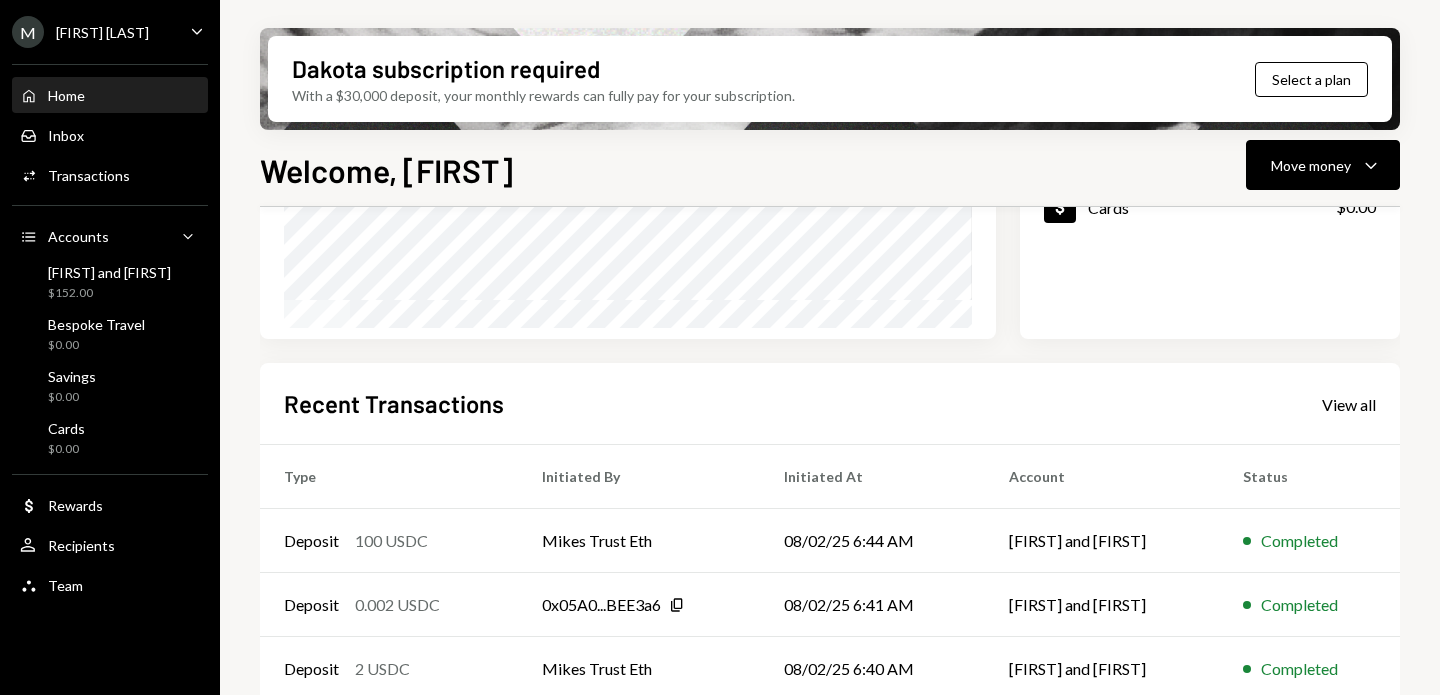 scroll, scrollTop: 0, scrollLeft: 0, axis: both 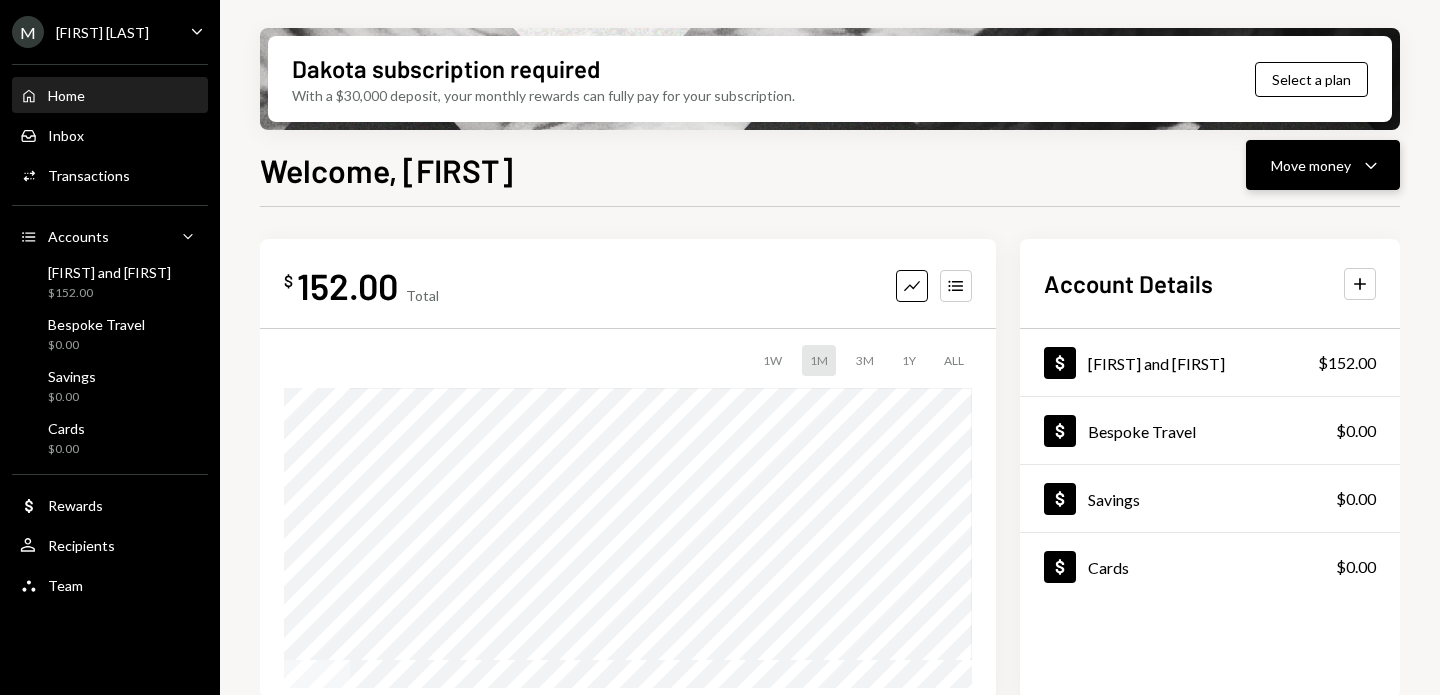 click on "Move money Caret Down" at bounding box center [1323, 165] 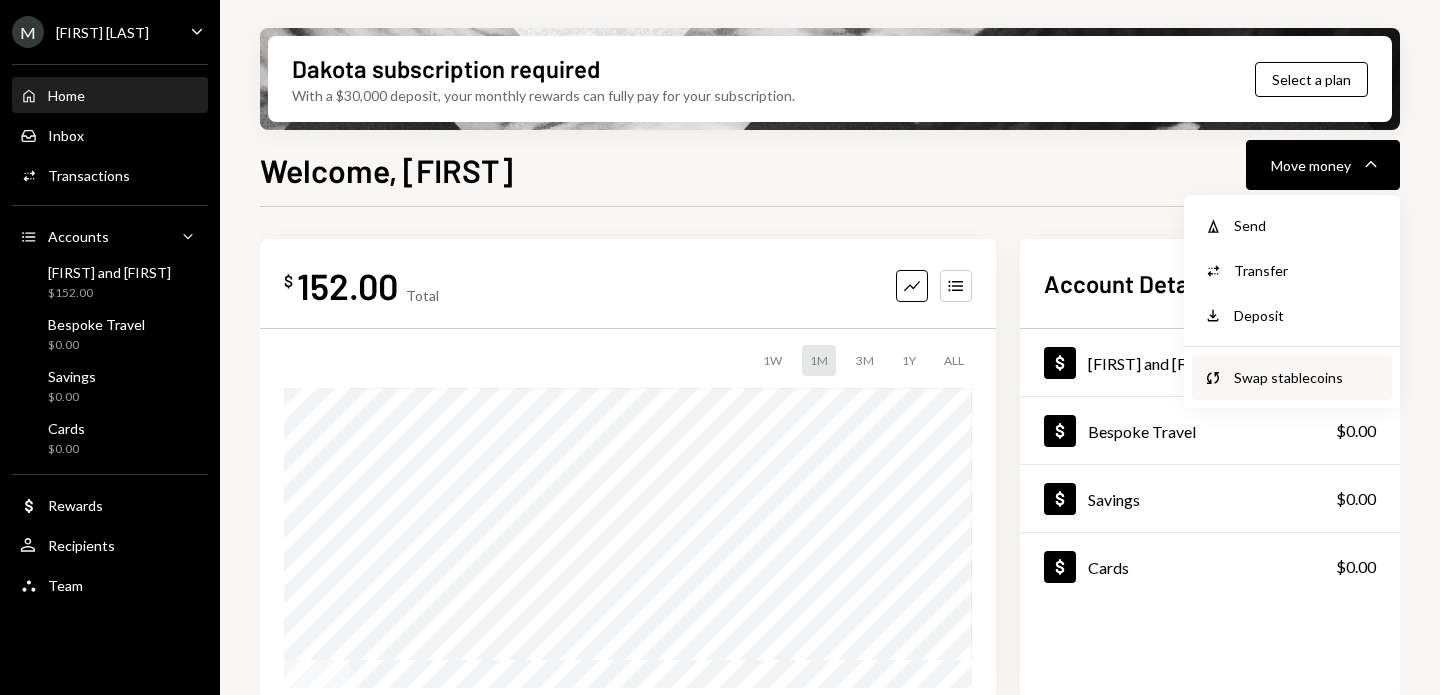 click on "Swap stablecoins" at bounding box center [1307, 377] 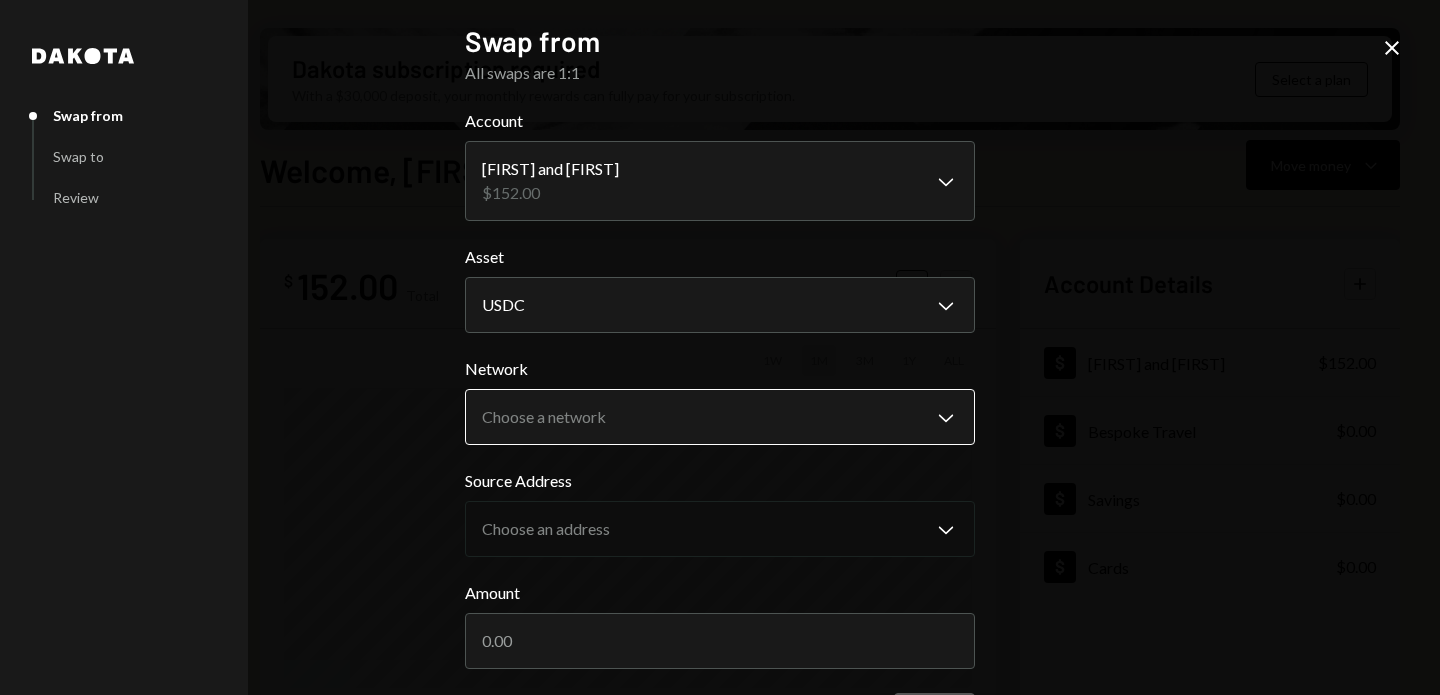click on "M Michael Preston Caret Down Home Home Inbox Inbox Activities Transactions Accounts Accounts Caret Down Mike and Magui $152.00 Bespoke Travel $0.00 Savings $0.00 Cards $0.00 Dollar Rewards User Recipients Team Team Dakota subscription required With a $30,000 deposit, your monthly rewards can fully pay for your subscription. Select a plan Welcome, Michael Move money Caret Down $ 152.00 Total Graph Accounts 1W 1M 3M 1Y ALL Account Details Plus Dollar Mike and Magui $152.00 Dollar Bespoke Travel $0.00 Dollar Savings $0.00 Dollar Cards $0.00 Recent Transactions View all Type Initiated By Initiated At Account Status Deposit 100  USDC Mikes Trust Eth 08/02/25 6:44 AM Mike and Magui Completed Deposit 0.002  USDC 0x05A0...BEE3a6 Copy 08/02/25 6:41 AM Mike and Magui Completed Deposit 2  USDC Mikes Trust Eth 08/02/25 6:40 AM Mike and Magui Completed Deposit 50  USDC Mikes MM Burner 05/03/25 7:23 AM Mike and Magui Completed Welcome, Michael - Dakota Dakota Swap from Swap to Review Swap from All swaps are 1:1 Account" at bounding box center [720, 347] 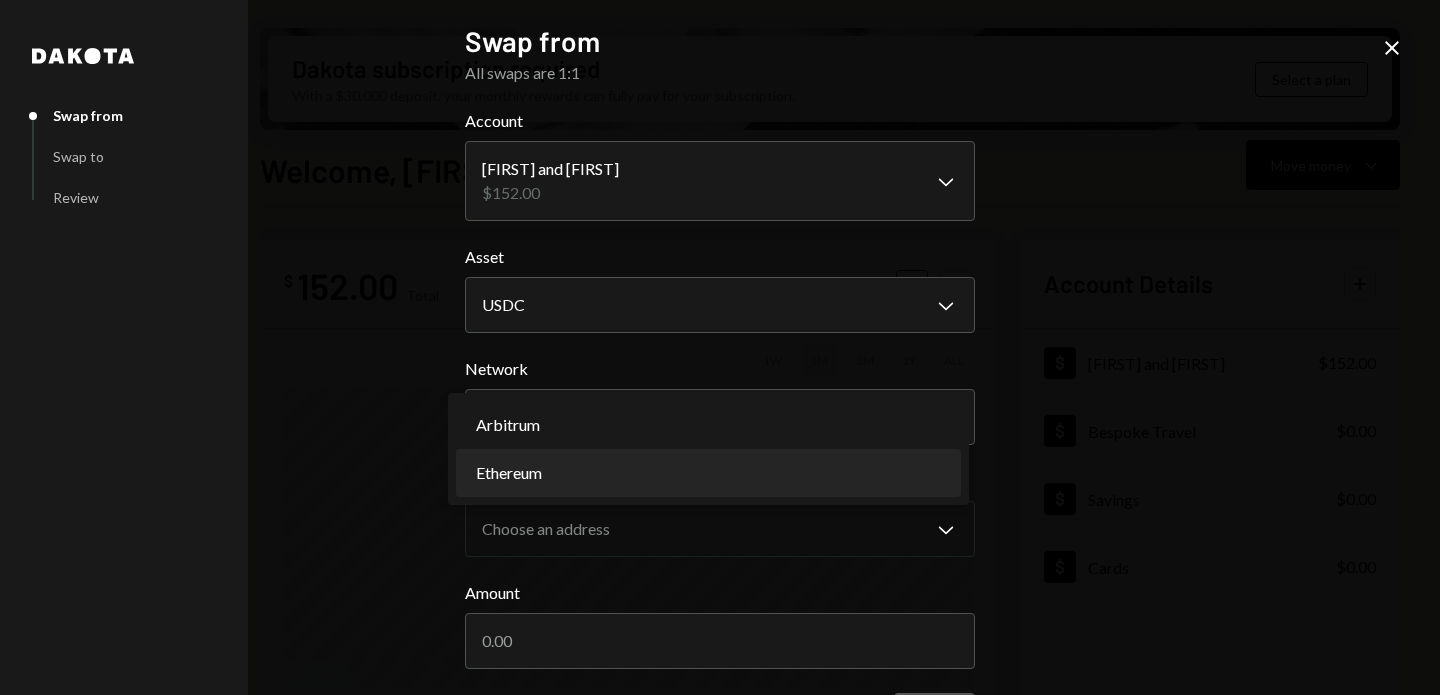 select on "**********" 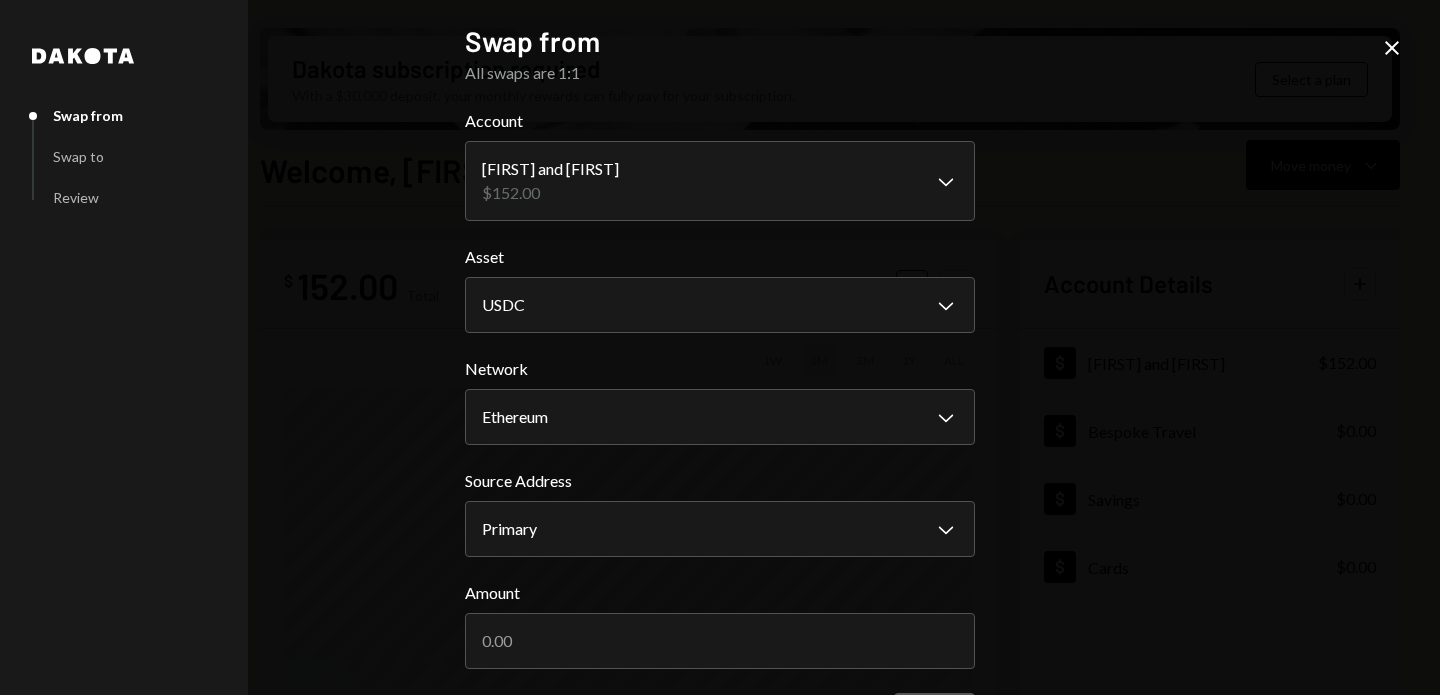 scroll, scrollTop: 76, scrollLeft: 0, axis: vertical 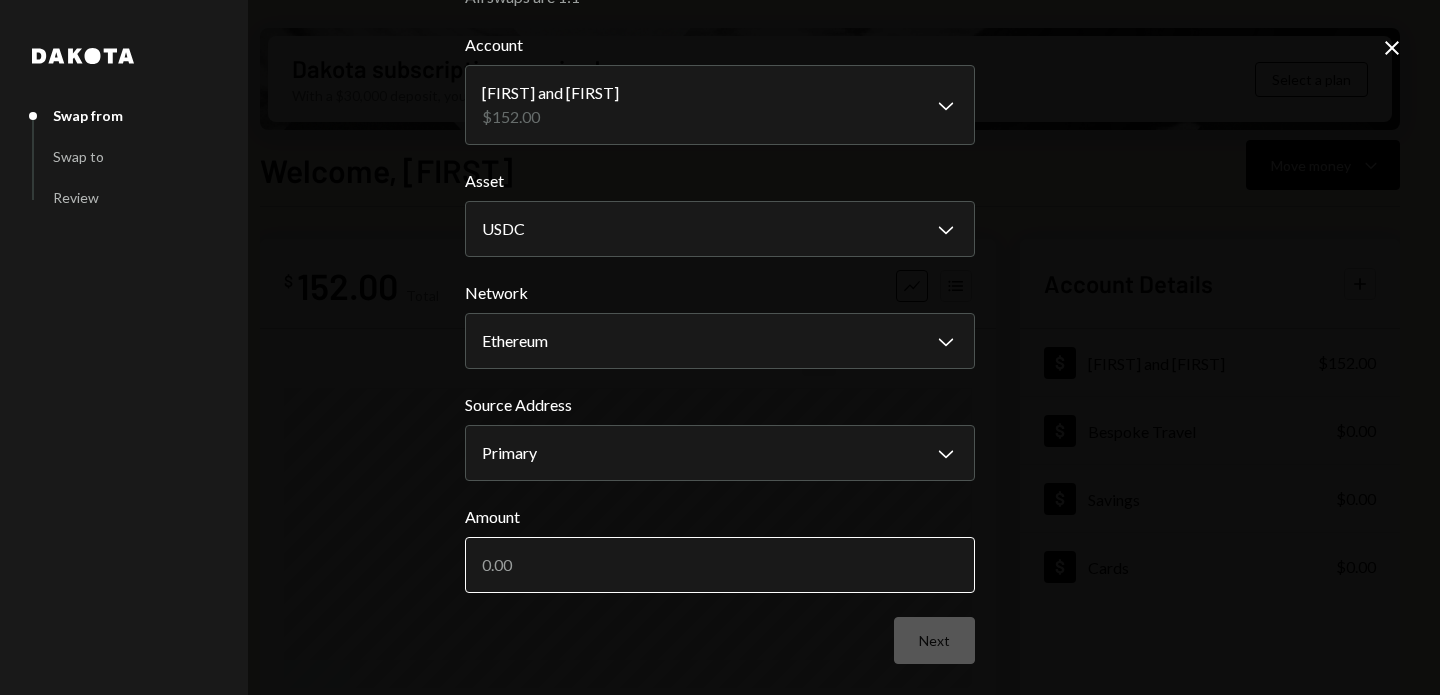 click on "Amount" at bounding box center [720, 565] 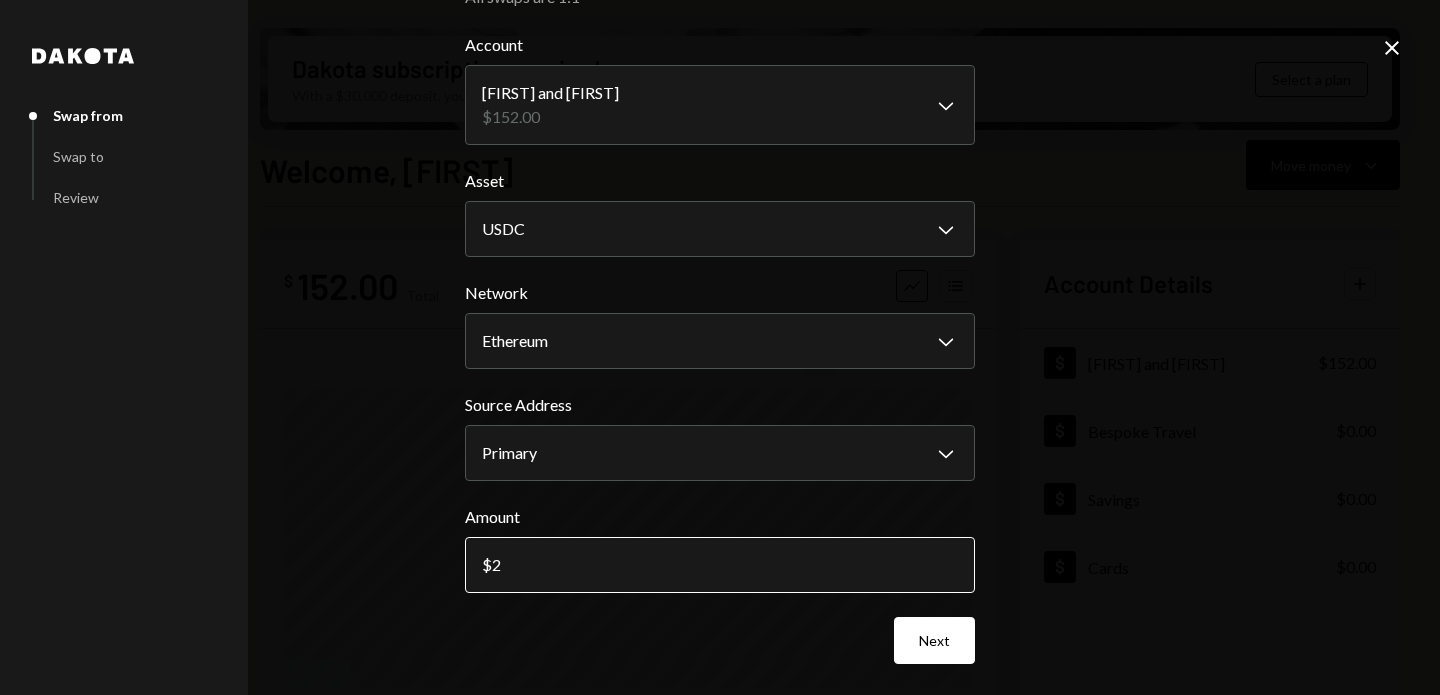 type on "20" 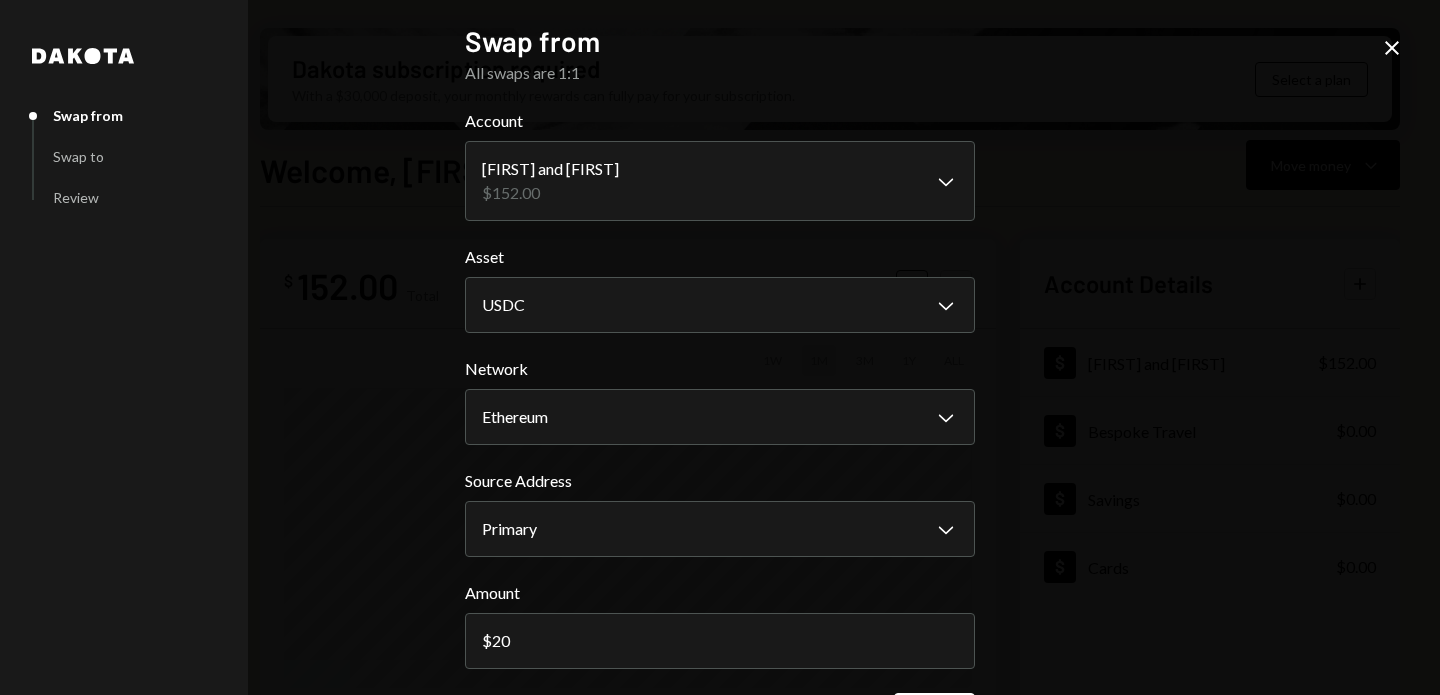 scroll, scrollTop: 76, scrollLeft: 0, axis: vertical 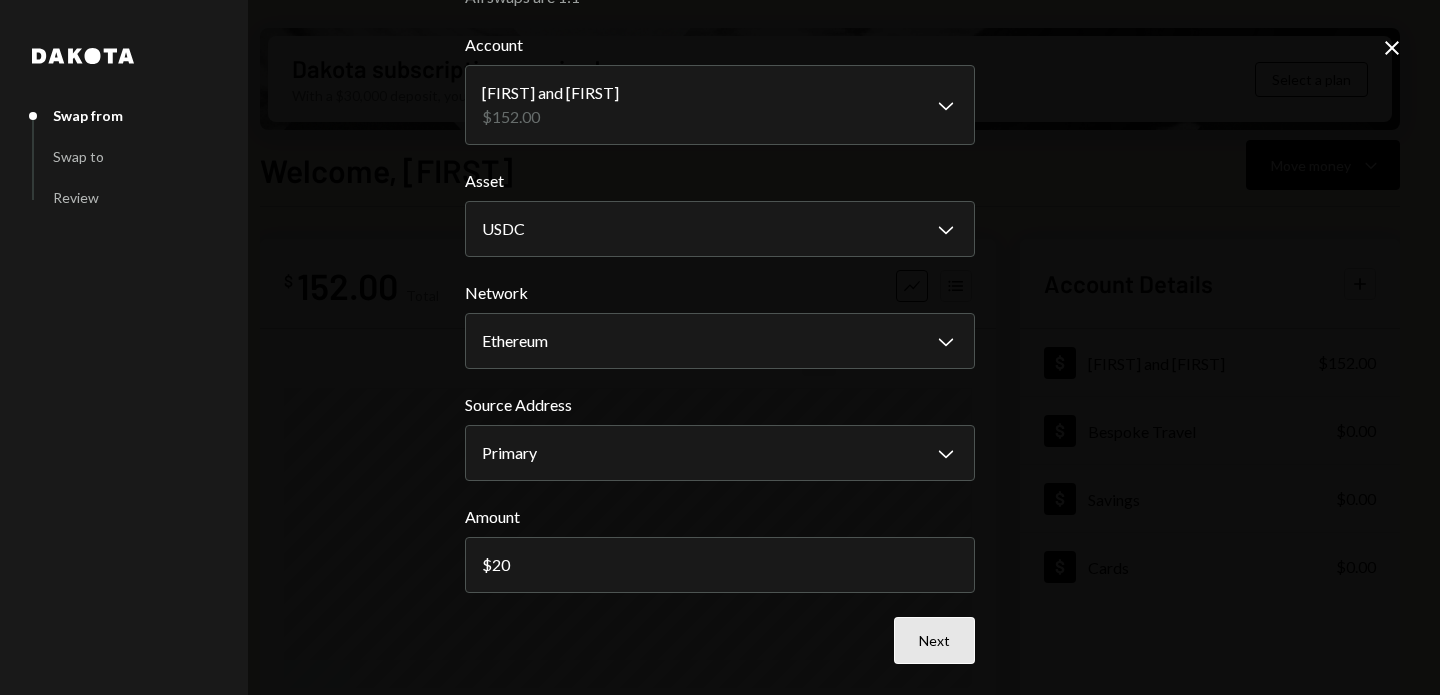 click on "Next" at bounding box center (934, 640) 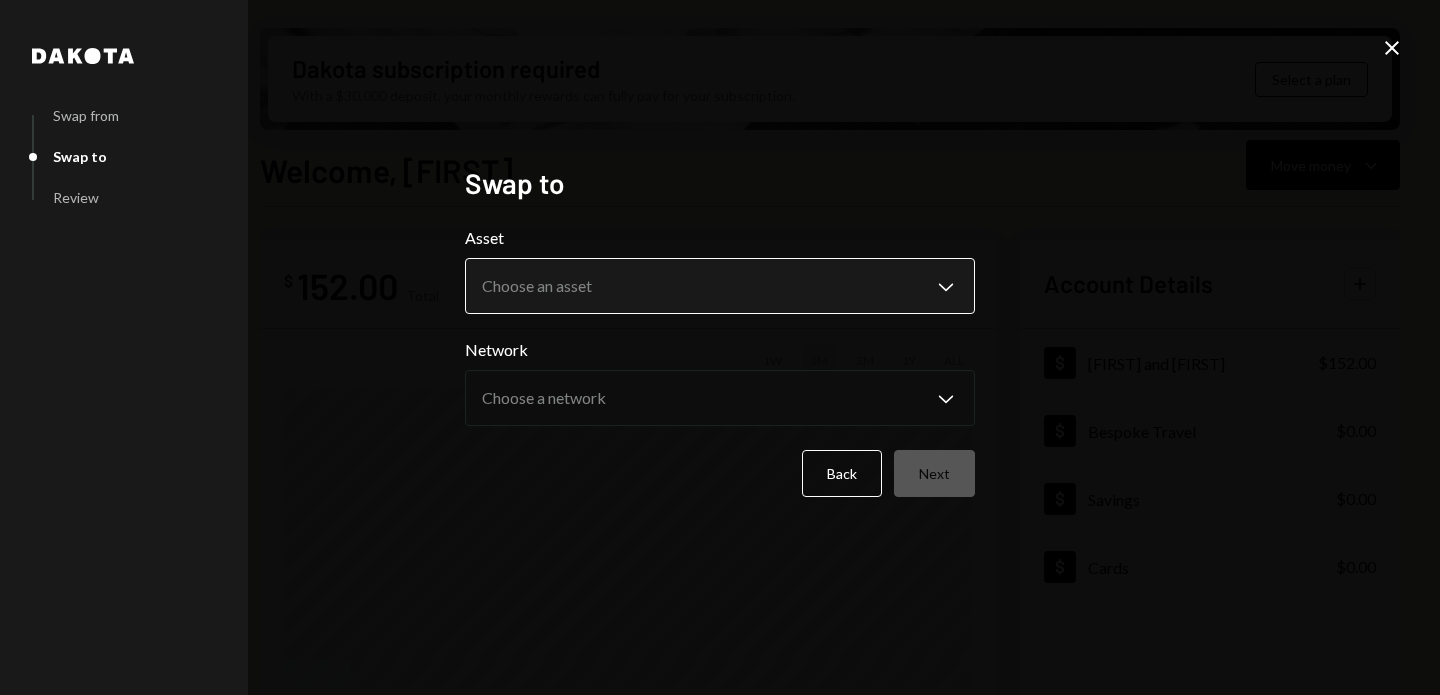 click on "M Michael Preston Caret Down Home Home Inbox Inbox Activities Transactions Accounts Accounts Caret Down Mike and Magui $152.00 Bespoke Travel $0.00 Savings $0.00 Cards $0.00 Dollar Rewards User Recipients Team Team Dakota subscription required With a $30,000 deposit, your monthly rewards can fully pay for your subscription. Select a plan Welcome, Michael Move money Caret Down $ 152.00 Total Graph Accounts 1W 1M 3M 1Y ALL Account Details Plus Dollar Mike and Magui $152.00 Dollar Bespoke Travel $0.00 Dollar Savings $0.00 Dollar Cards $0.00 Recent Transactions View all Type Initiated By Initiated At Account Status Deposit 100  USDC Mikes Trust Eth 08/02/25 6:44 AM Mike and Magui Completed Deposit 0.002  USDC 0x05A0...BEE3a6 Copy 08/02/25 6:41 AM Mike and Magui Completed Deposit 2  USDC Mikes Trust Eth 08/02/25 6:40 AM Mike and Magui Completed Deposit 50  USDC Mikes MM Burner 05/03/25 7:23 AM Mike and Magui Completed Welcome, Michael - Dakota Dakota Swap from Swap to Review Swap to Asset Choose an asset ********" at bounding box center (720, 347) 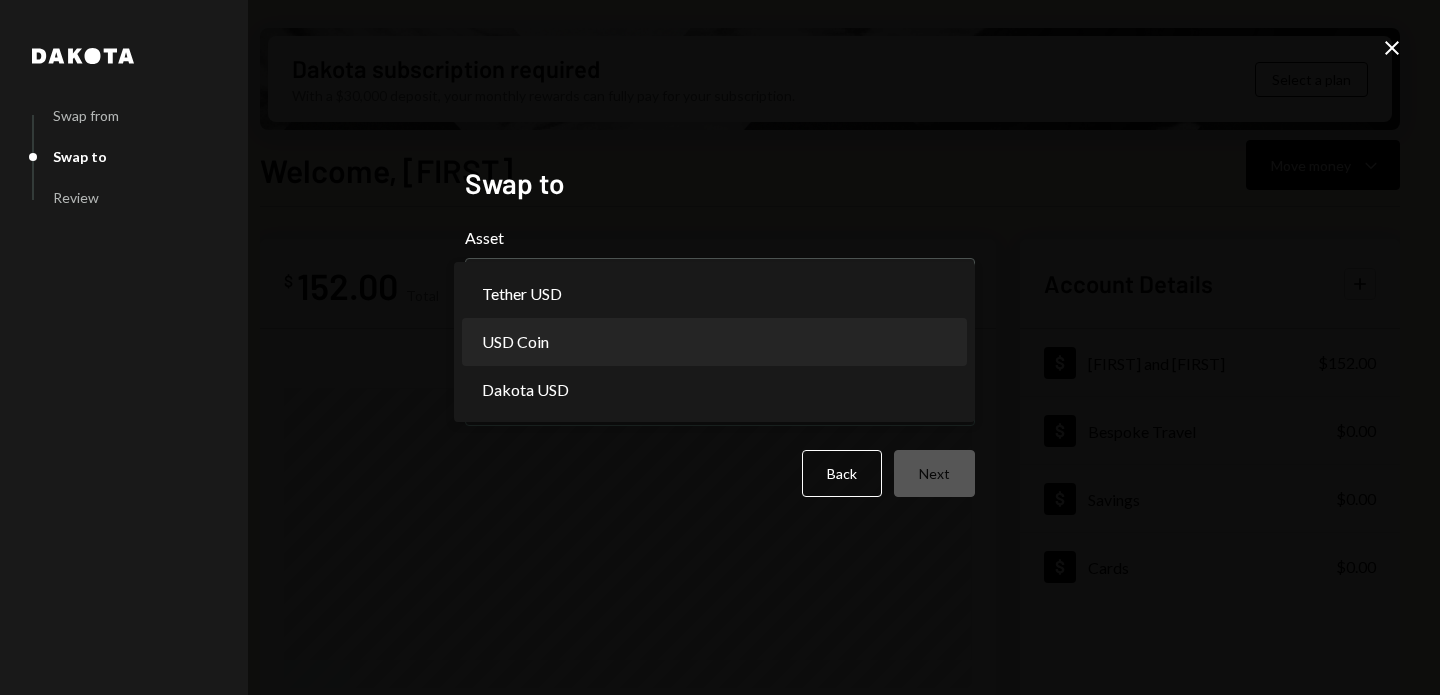select on "****" 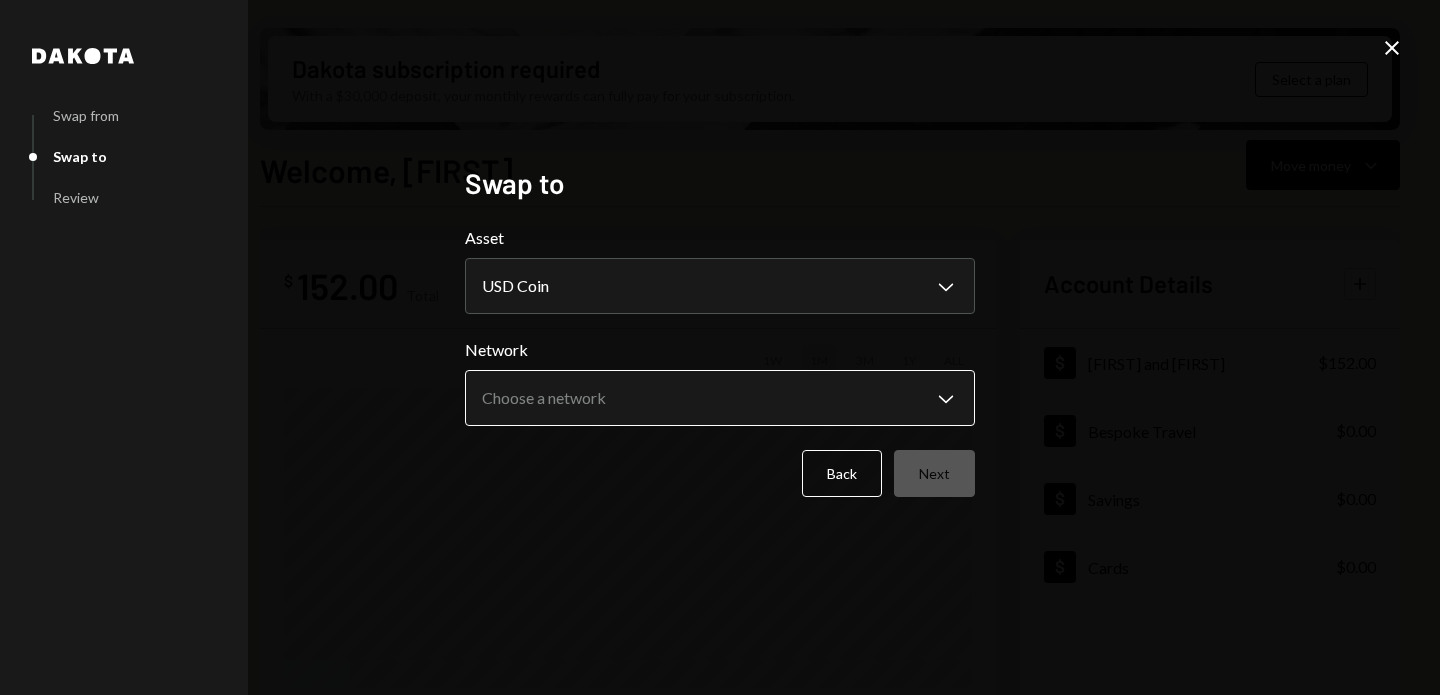 click on "M Michael Preston Caret Down Home Home Inbox Inbox Activities Transactions Accounts Accounts Caret Down Mike and Magui $152.00 Bespoke Travel $0.00 Savings $0.00 Cards $0.00 Dollar Rewards User Recipients Team Team Dakota subscription required With a $30,000 deposit, your monthly rewards can fully pay for your subscription. Select a plan Welcome, Michael Move money Caret Down $ 152.00 Total Graph Accounts 1W 1M 3M 1Y ALL Account Details Plus Dollar Mike and Magui $152.00 Dollar Bespoke Travel $0.00 Dollar Savings $0.00 Dollar Cards $0.00 Recent Transactions View all Type Initiated By Initiated At Account Status Deposit 100  USDC Mikes Trust Eth 08/02/25 6:44 AM Mike and Magui Completed Deposit 0.002  USDC 0x05A0...BEE3a6 Copy 08/02/25 6:41 AM Mike and Magui Completed Deposit 2  USDC Mikes Trust Eth 08/02/25 6:40 AM Mike and Magui Completed Deposit 50  USDC Mikes MM Burner 05/03/25 7:23 AM Mike and Magui Completed Welcome, Michael - Dakota Dakota Swap from Swap to Review Swap to Asset USD Coin Chevron Down" at bounding box center [720, 347] 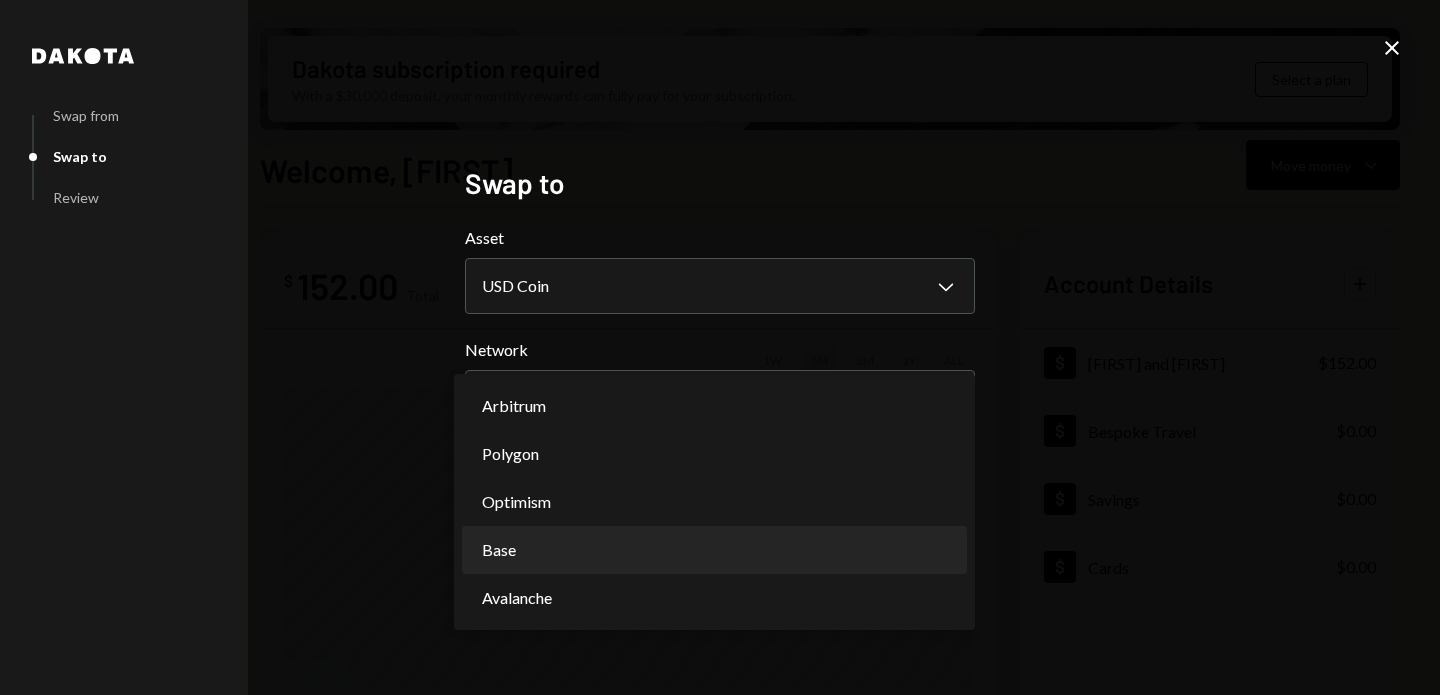 select on "**********" 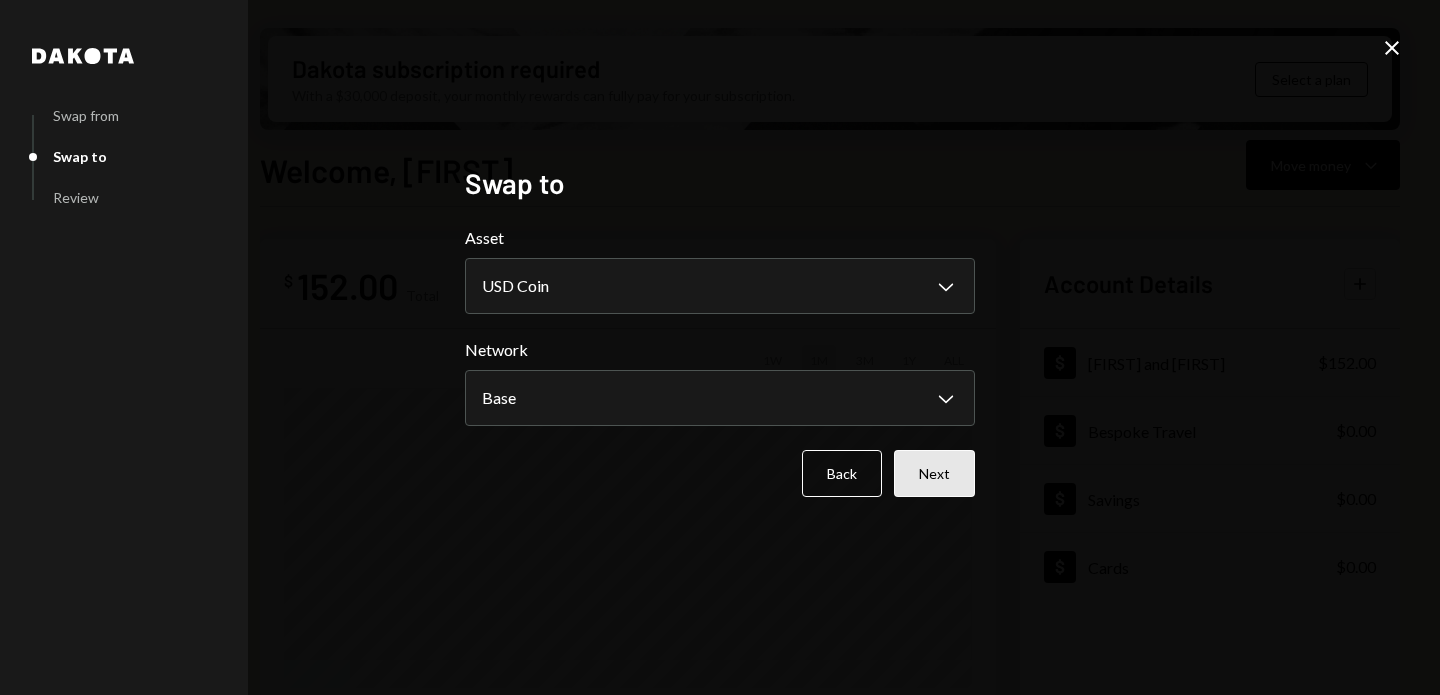click on "Next" at bounding box center [934, 473] 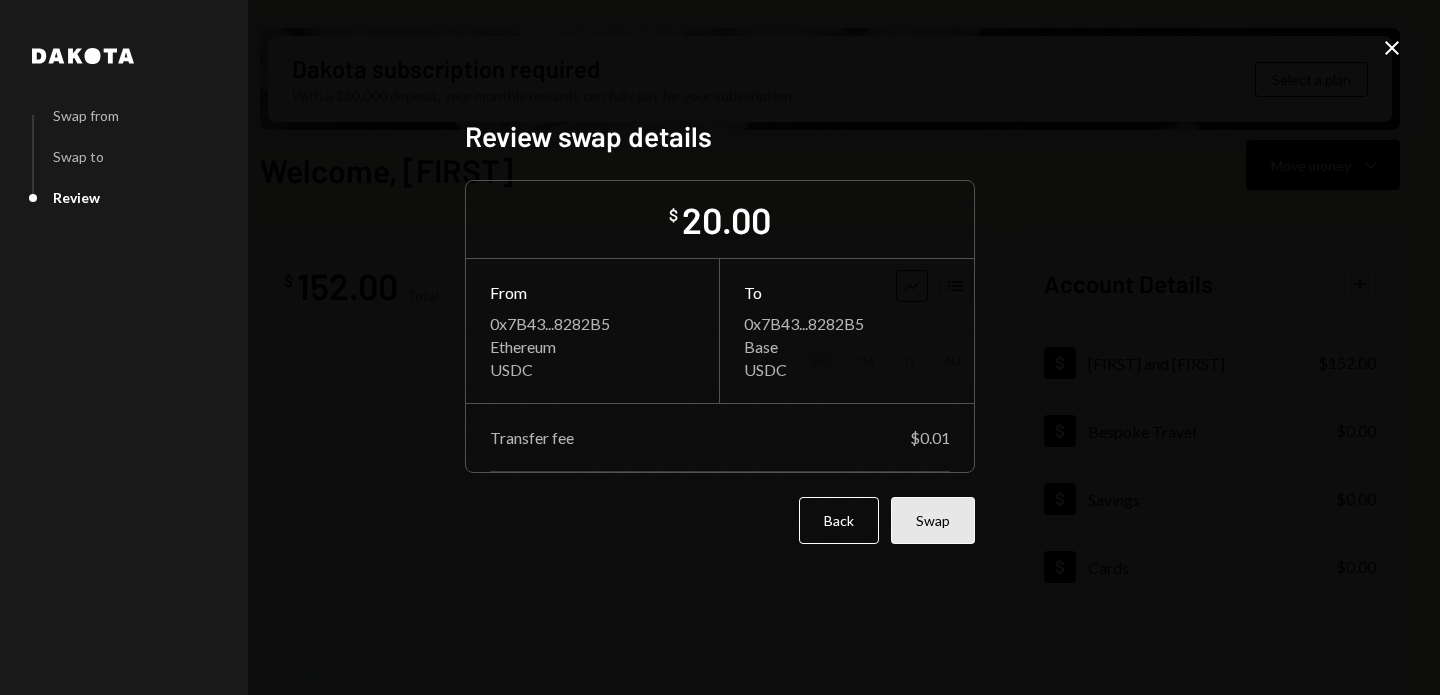 click on "Swap" at bounding box center [933, 520] 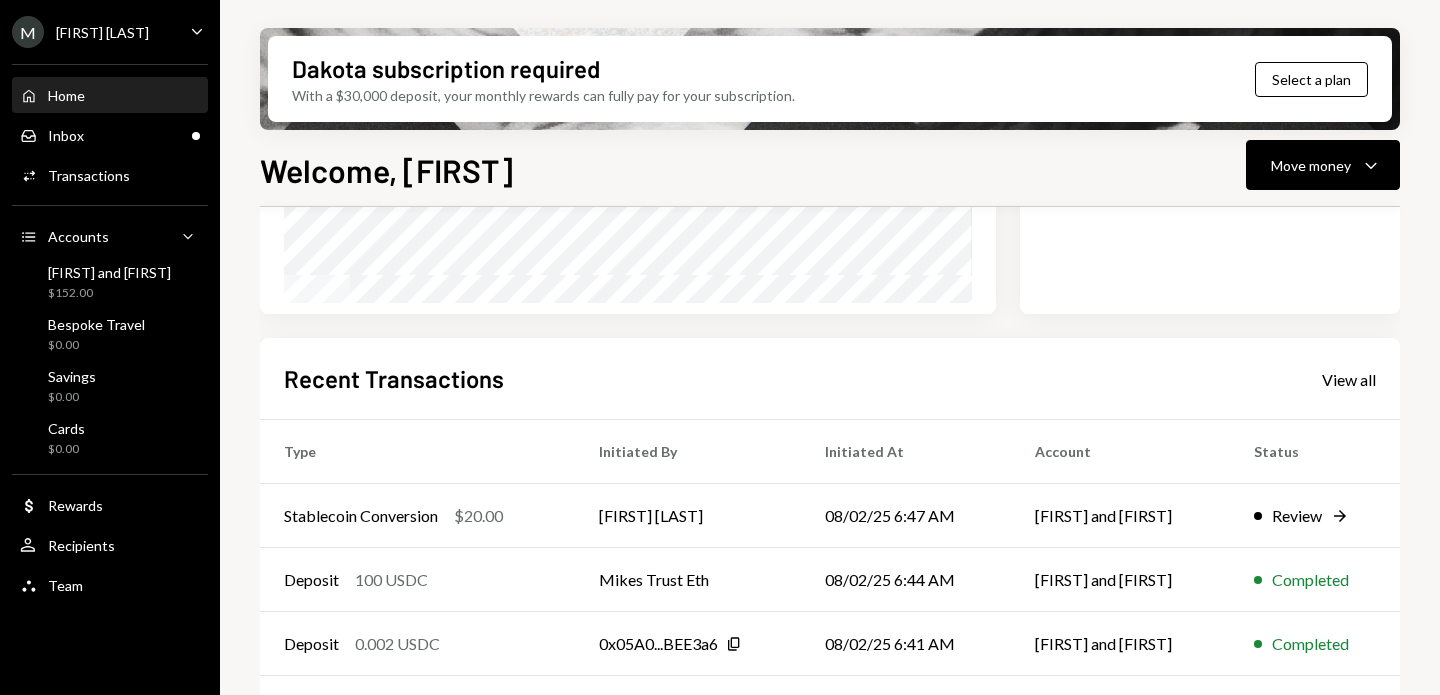 scroll, scrollTop: 390, scrollLeft: 0, axis: vertical 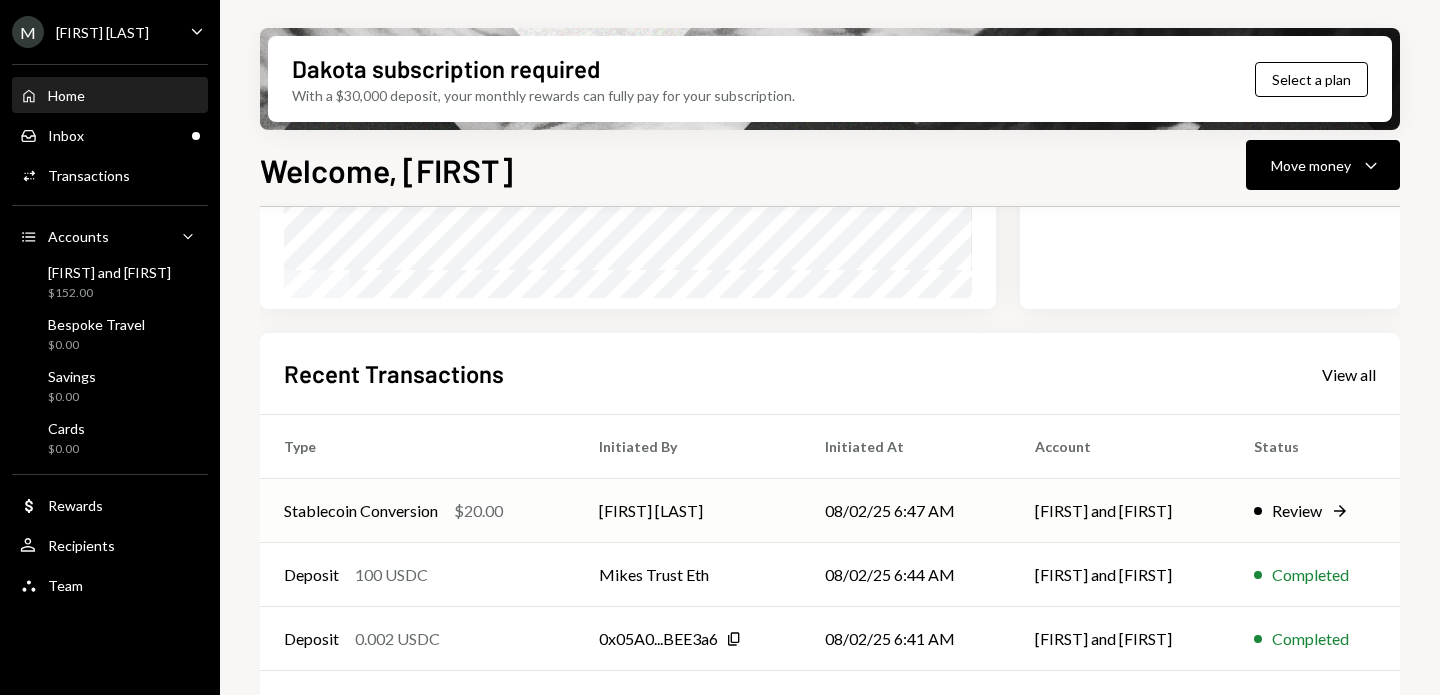 click on "Review" at bounding box center [1297, 511] 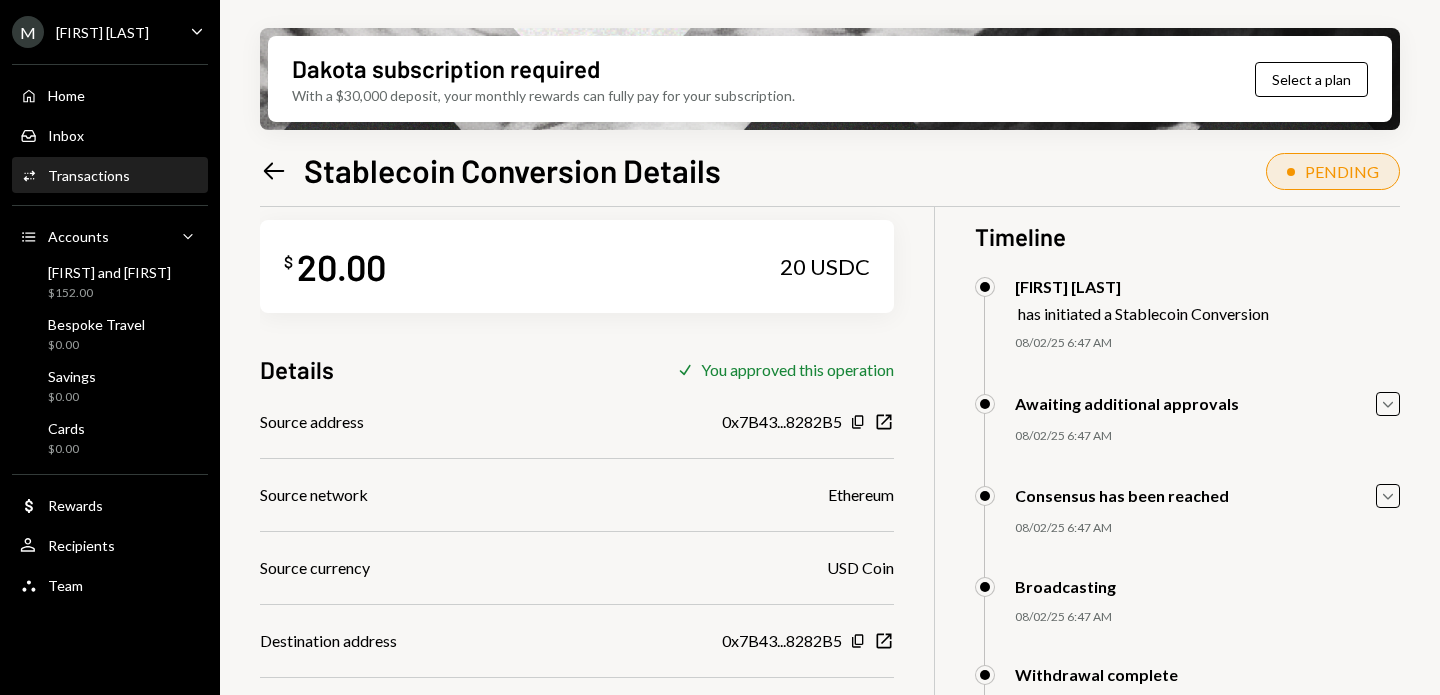 scroll, scrollTop: 0, scrollLeft: 0, axis: both 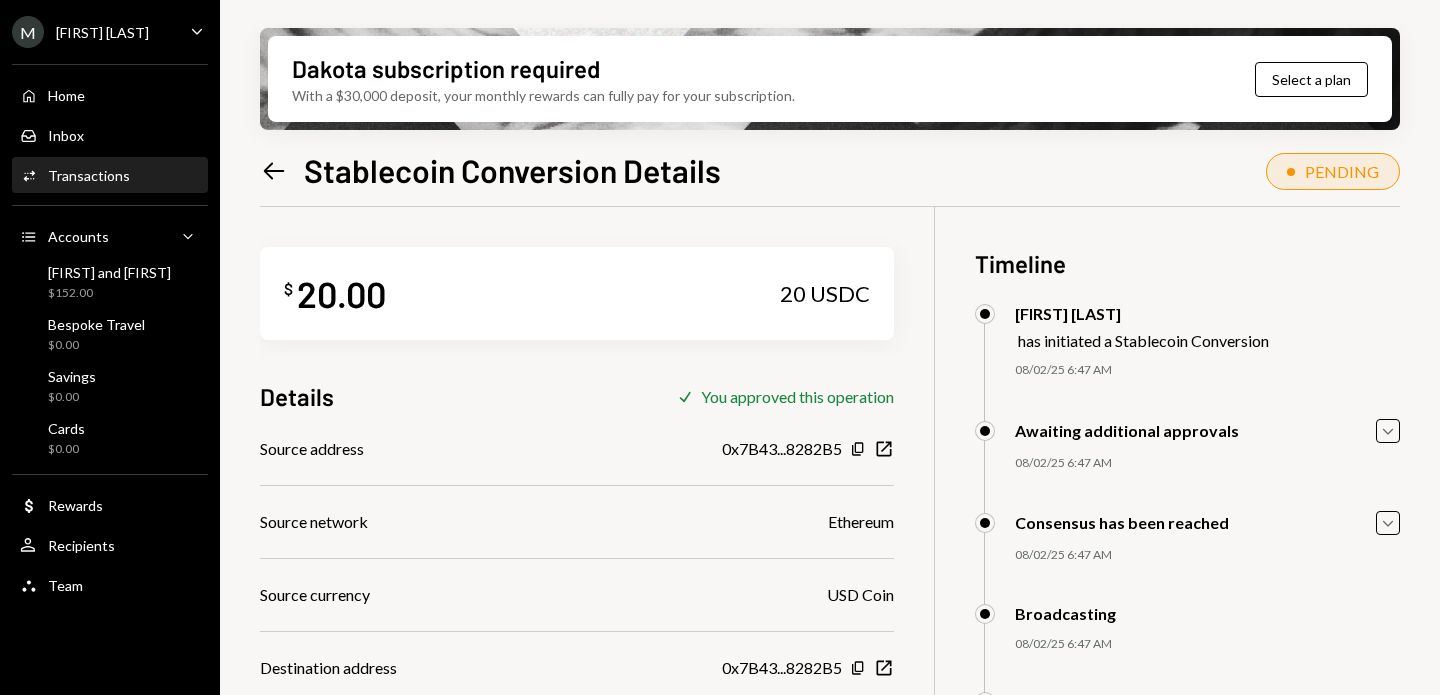 click 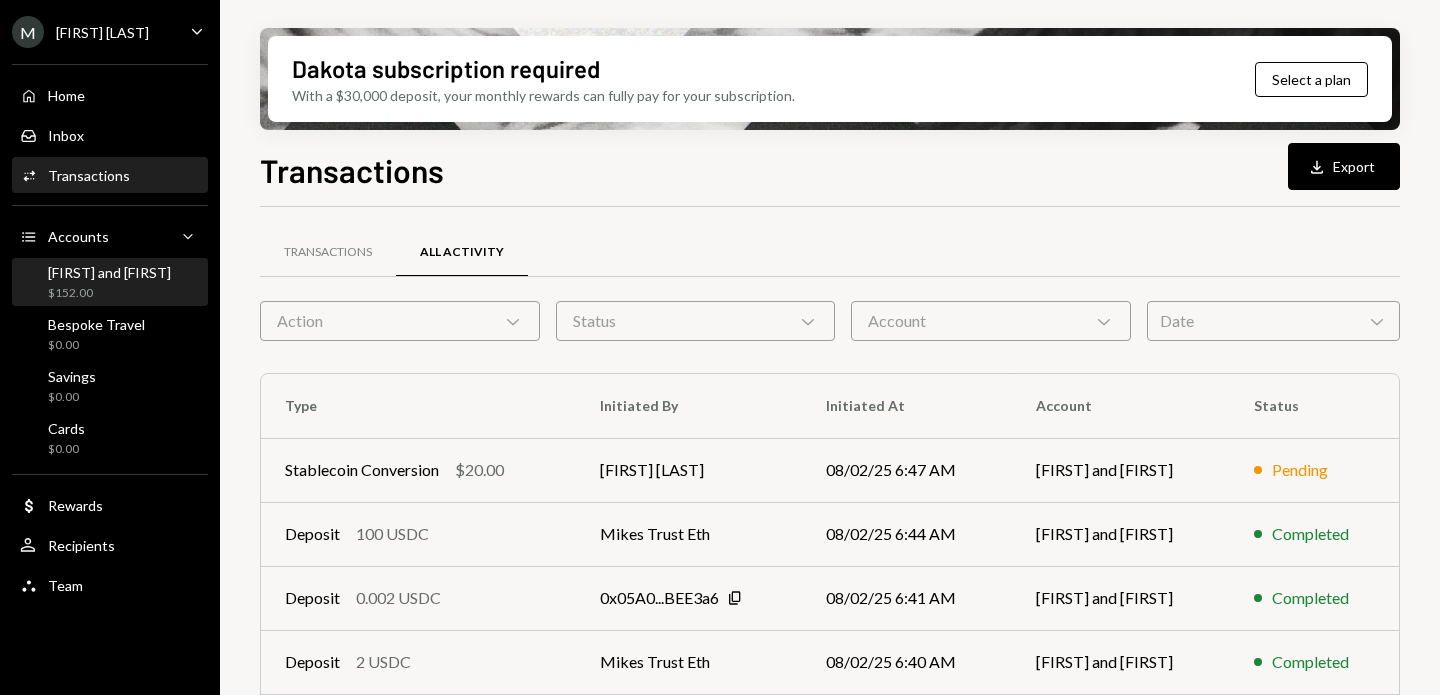 click on "Mike and Magui $152.00" at bounding box center [109, 283] 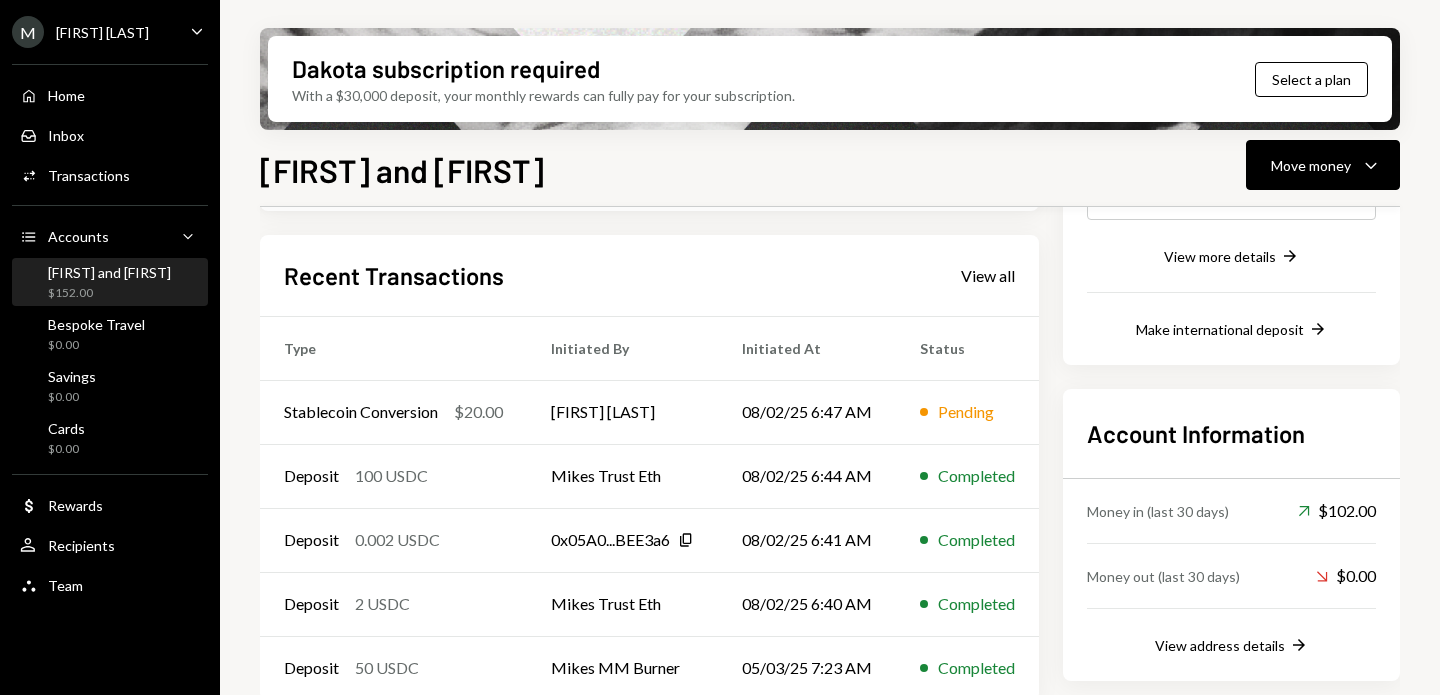 scroll, scrollTop: 393, scrollLeft: 0, axis: vertical 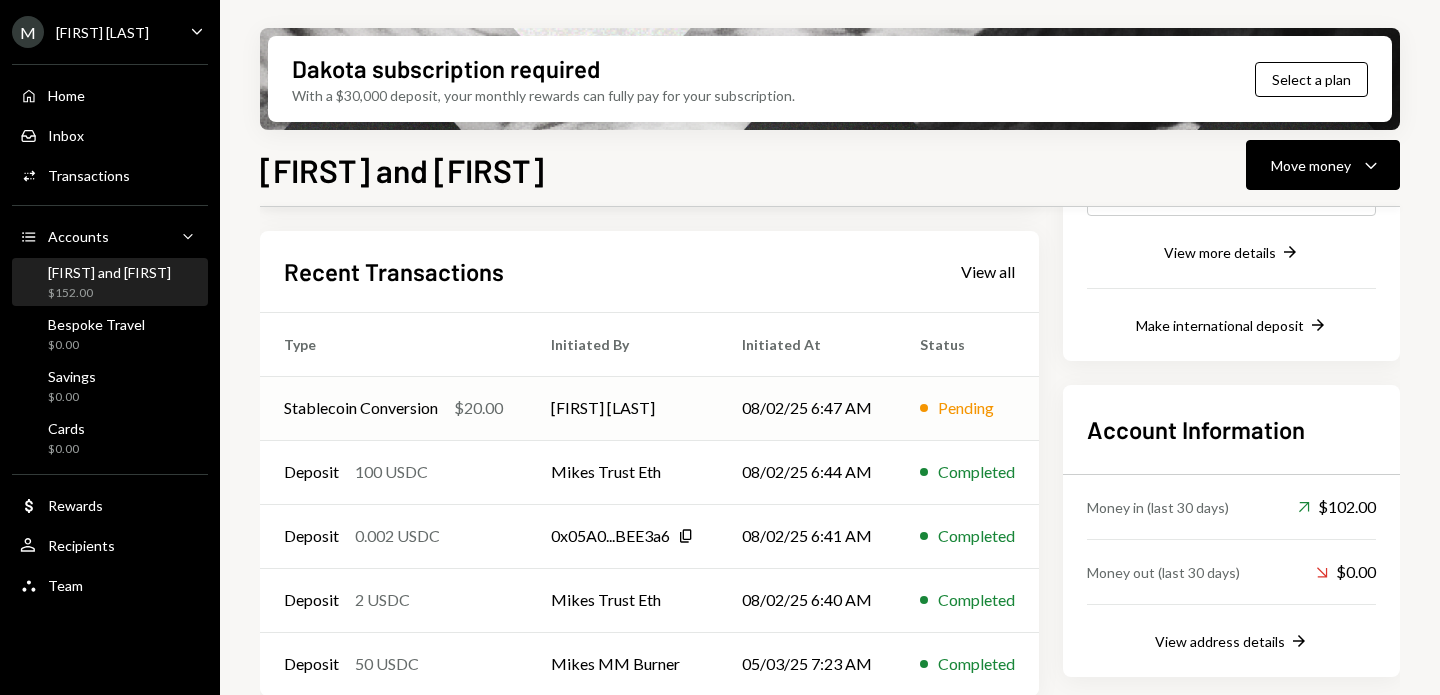 click on "Stablecoin Conversion" at bounding box center (361, 408) 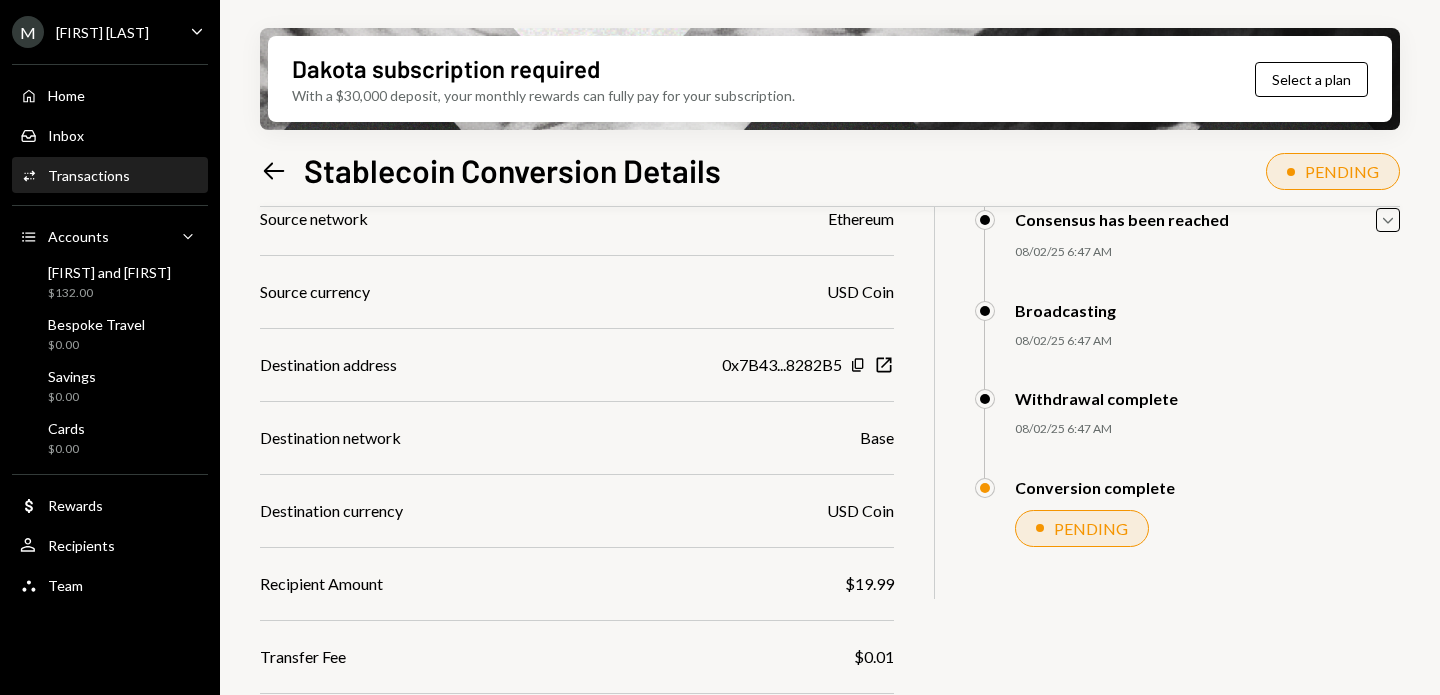 scroll, scrollTop: 0, scrollLeft: 0, axis: both 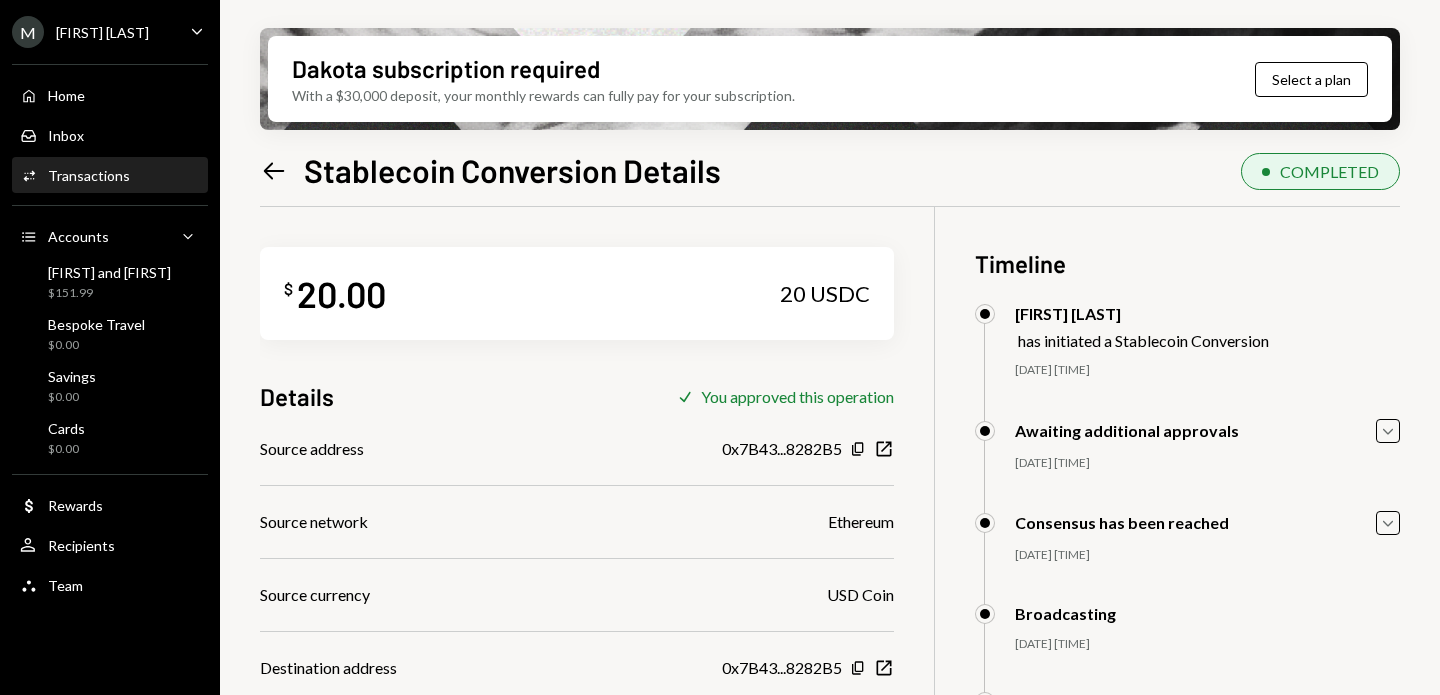 click 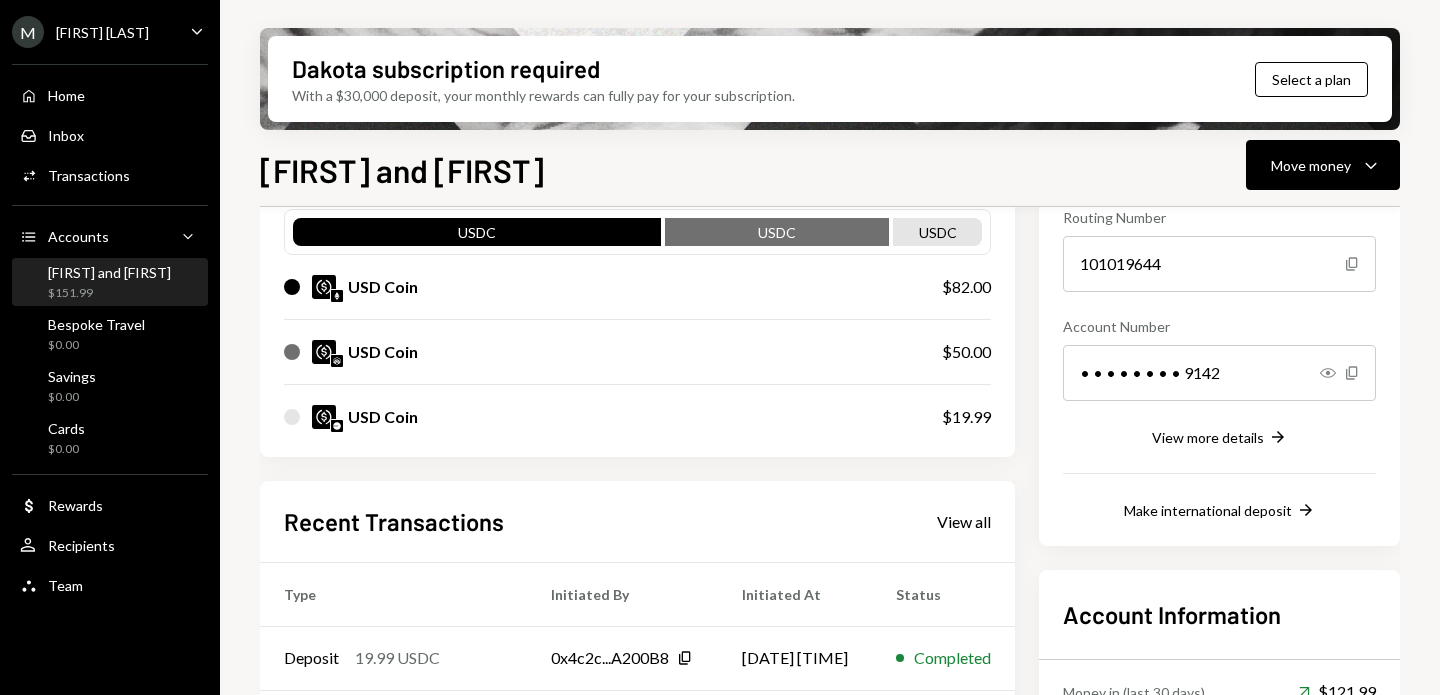 scroll, scrollTop: 209, scrollLeft: 0, axis: vertical 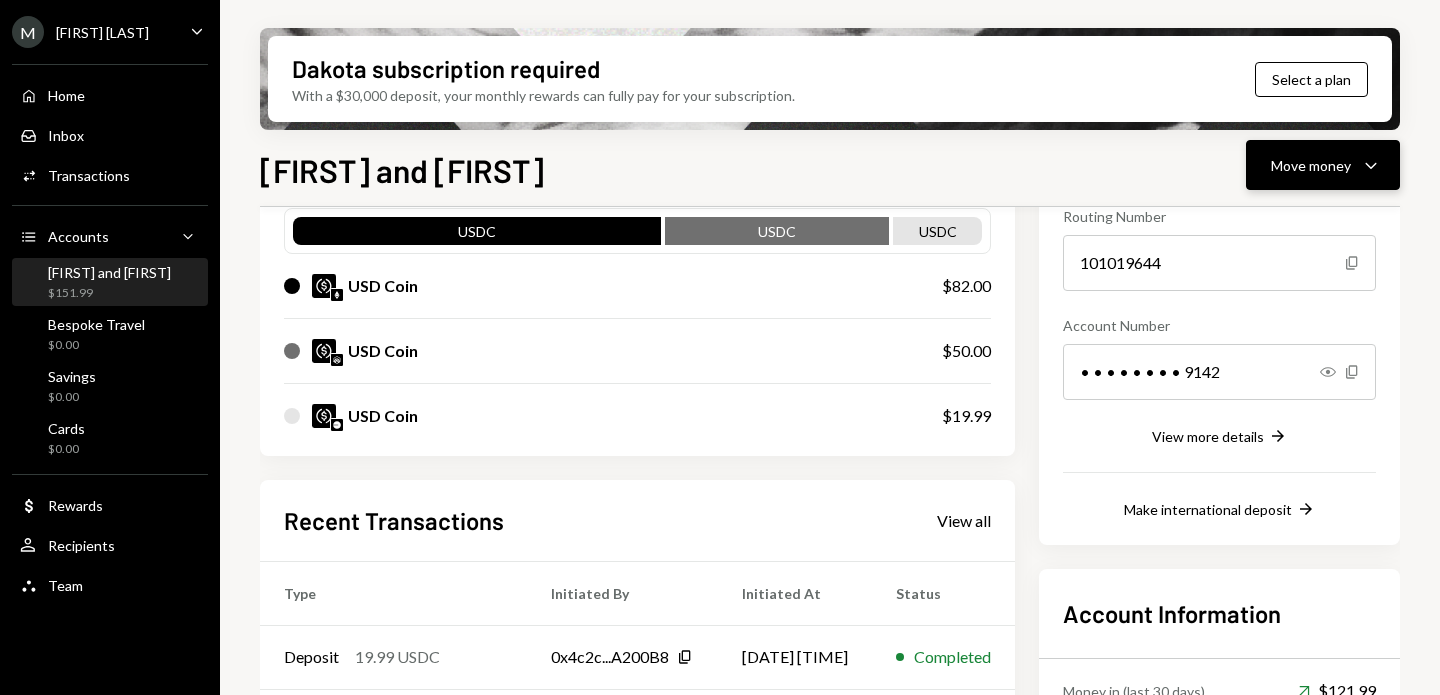click on "Caret Down" 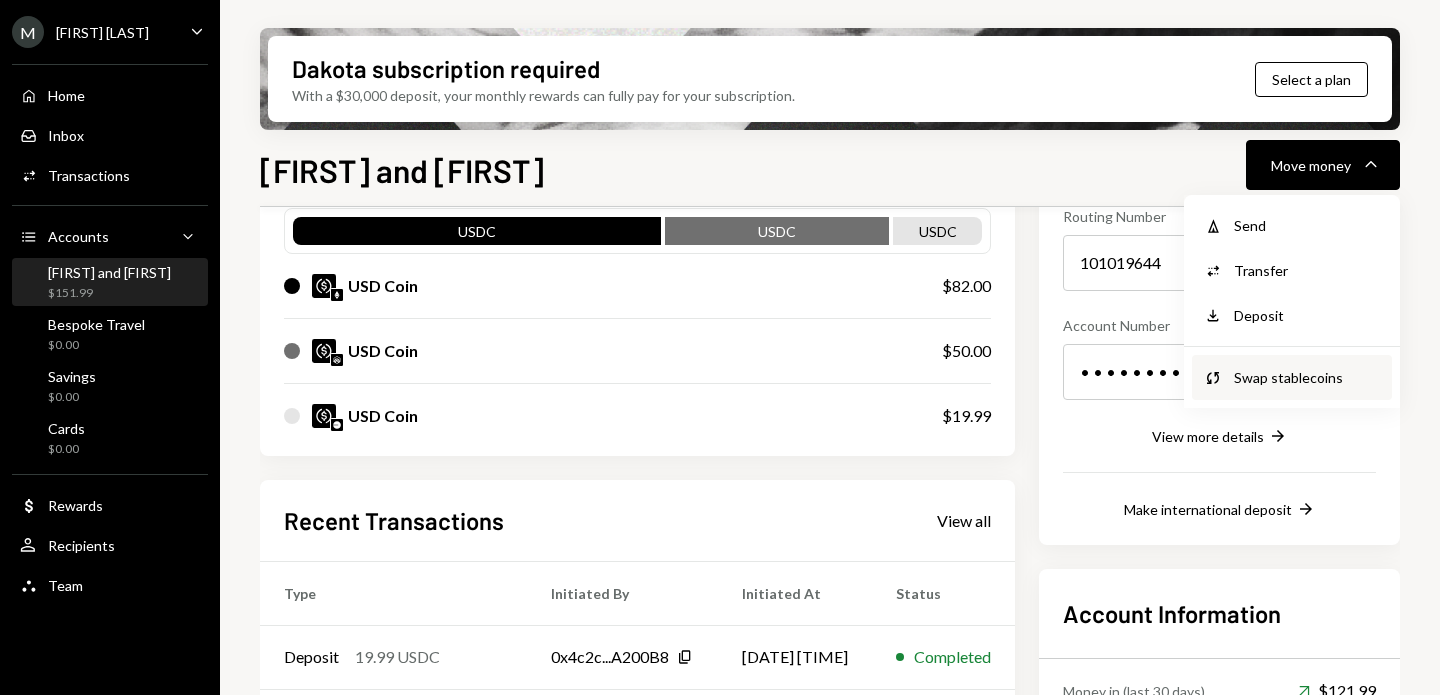 click on "Swap stablecoins" at bounding box center [1307, 377] 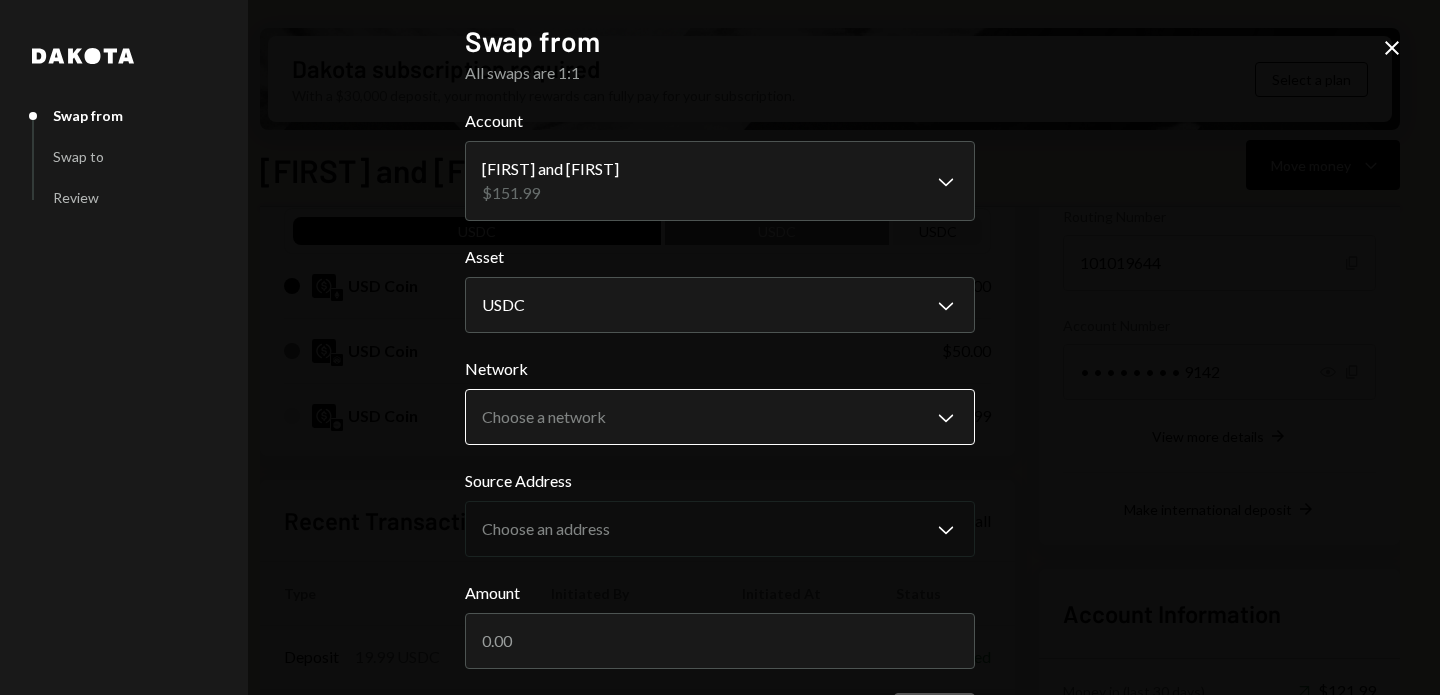 click on "M [FIRST] [LAST] Caret Down Home Home Inbox Inbox Activities Transactions Accounts Accounts Caret Down [FIRST] and [FIRST] $151.99 Bespoke Travel $0.00 Savings $0.00 Cards $0.00 Dollar Rewards User Recipients Team Team Dakota subscription required With a $30,000 deposit, your monthly rewards can fully pay for your subscription. Select a plan [FIRST] and [FIRST] Move money Caret Down Overview Security Settings My balance $ 151.99 USDC USDC USDC USD Coin $82.00 USD Coin $50.00 USD Coin $19.99 Recent Transactions View all Type Initiated By Initiated At Status Deposit 19.99  USDC 0x4c2c...A200B8 Copy [DATE] [TIME] Completed Stablecoin Conversion $20.00 [FIRST] [LAST] [DATE] [TIME] Completed Deposit 100  USDC Mikes Trust Eth [DATE] [TIME] Completed Deposit 0.002  USDC 0x05A0...BEE3a6 Copy [DATE] [TIME] Completed Deposit 2  USDC Mikes Trust Eth [DATE] [TIME] Completed Account Details Routing Number 101019644 Copy Account Number • • • • • • • •  9142 Show Copy View more details Right Arrow" at bounding box center (720, 347) 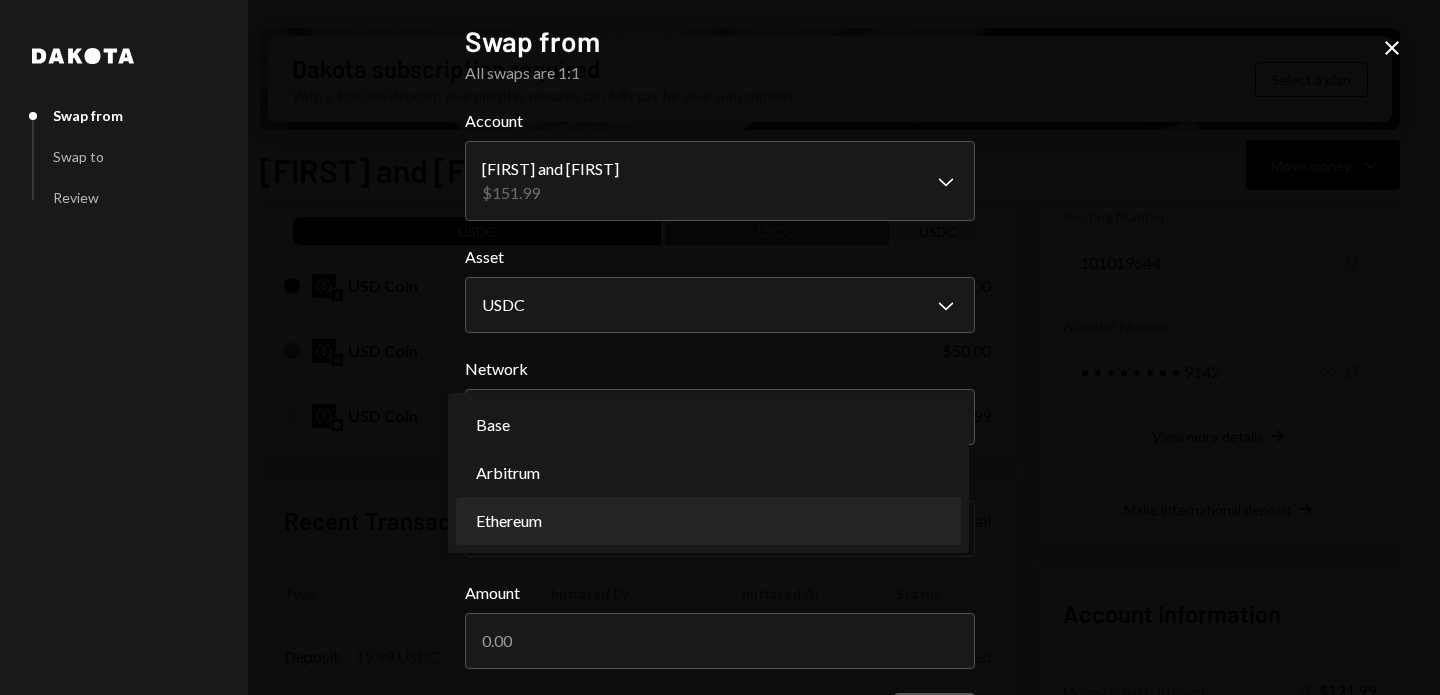 select on "**********" 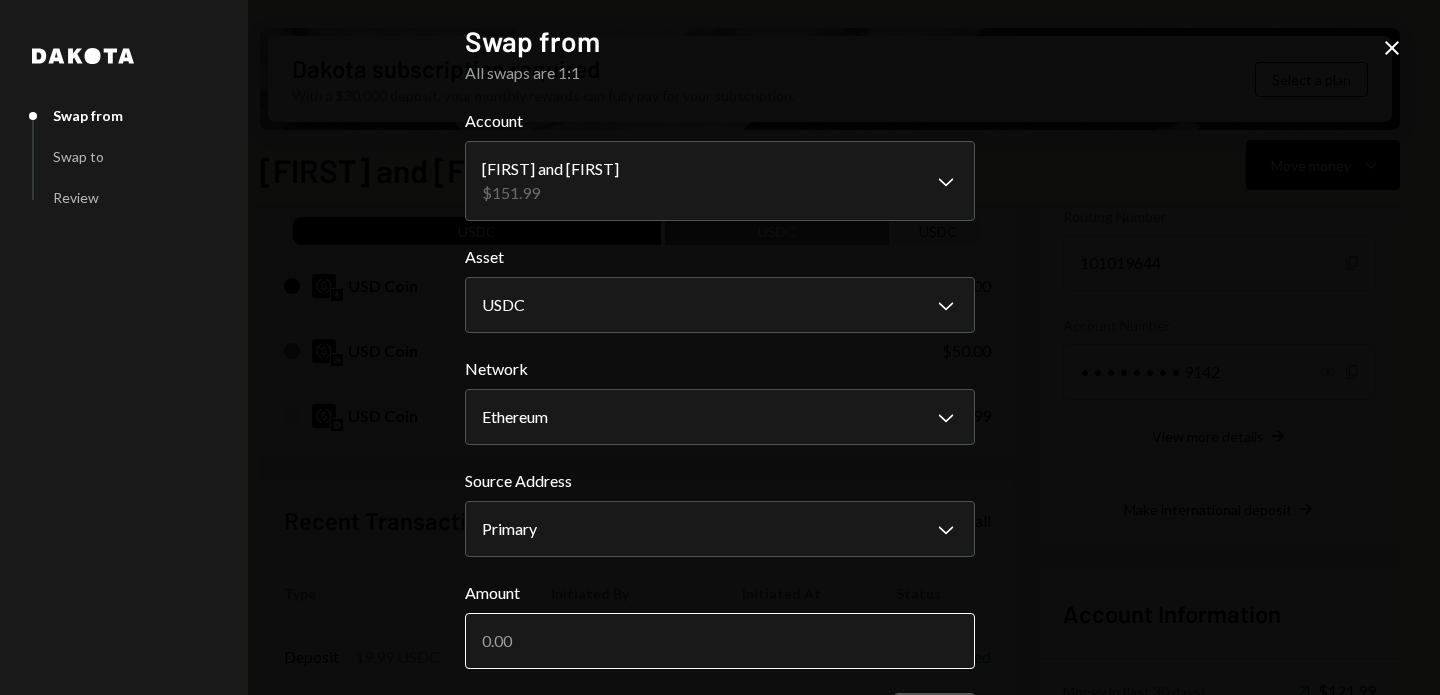 click on "Amount" at bounding box center (720, 641) 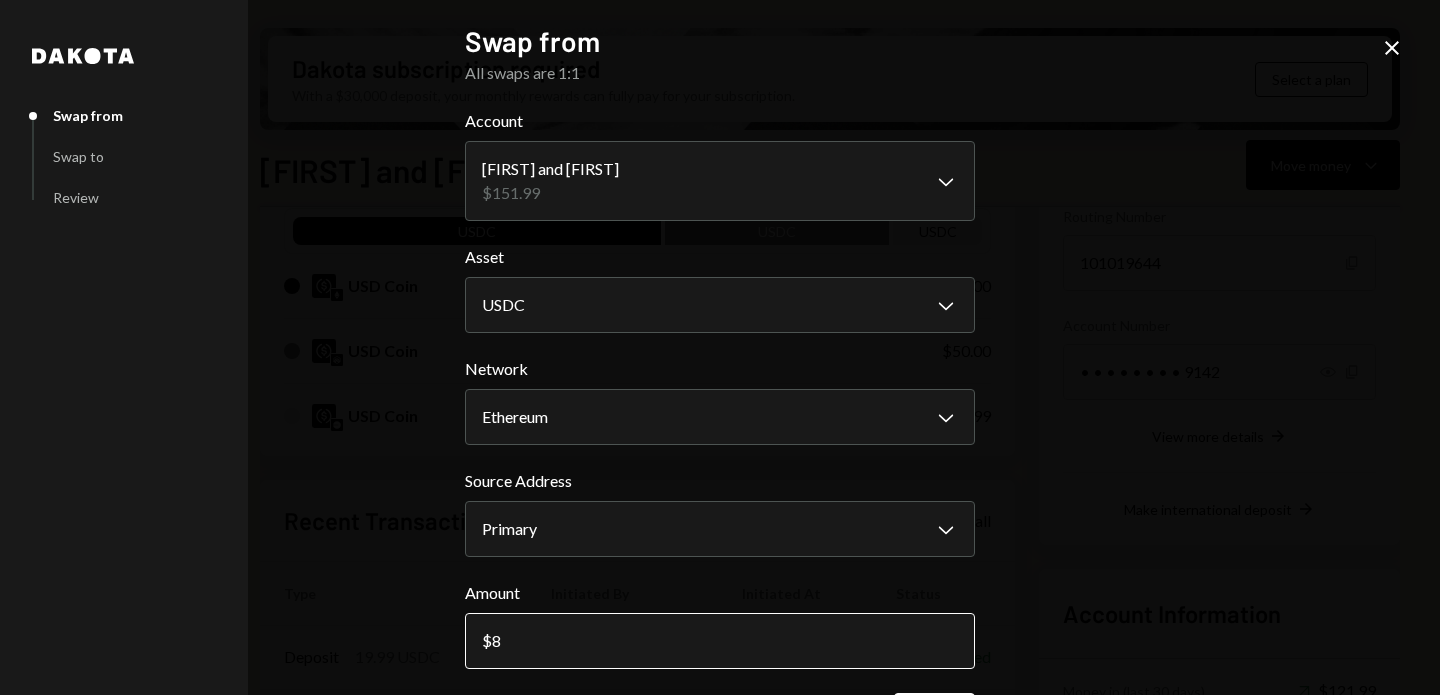 type on "81" 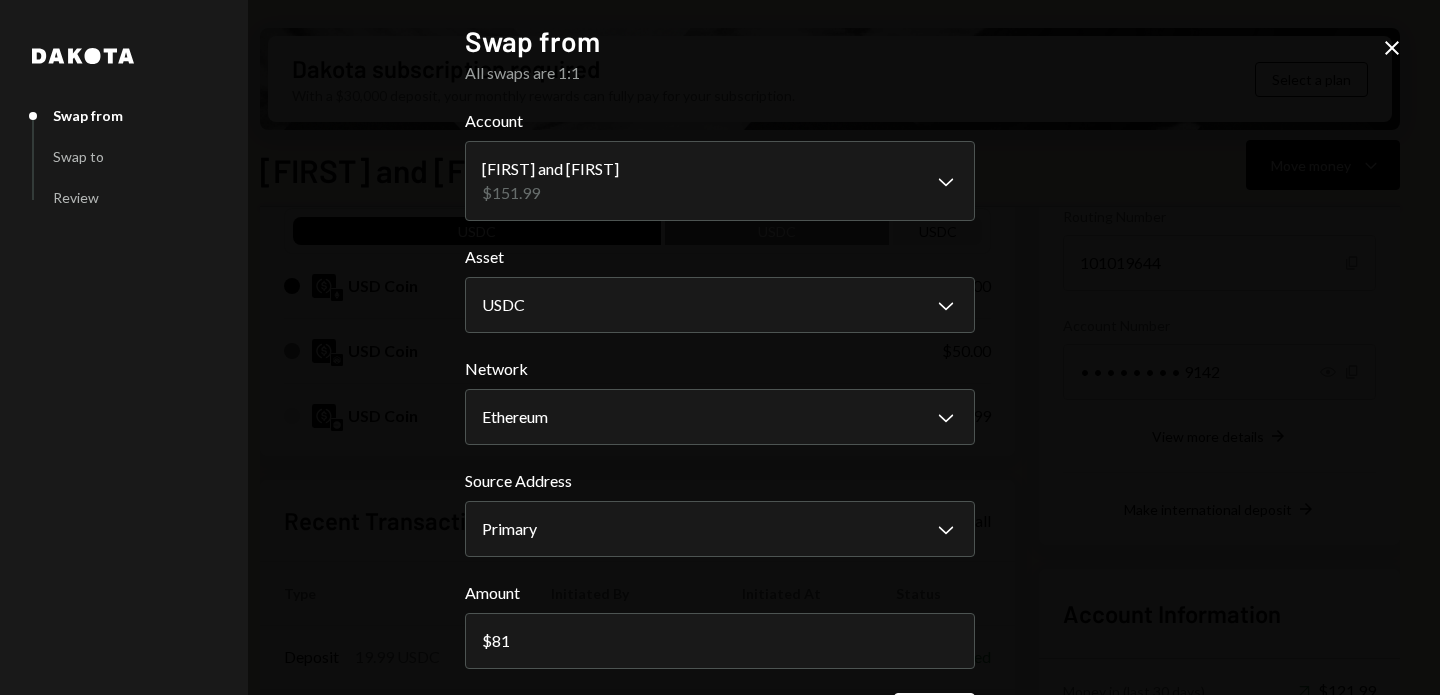 scroll, scrollTop: 76, scrollLeft: 0, axis: vertical 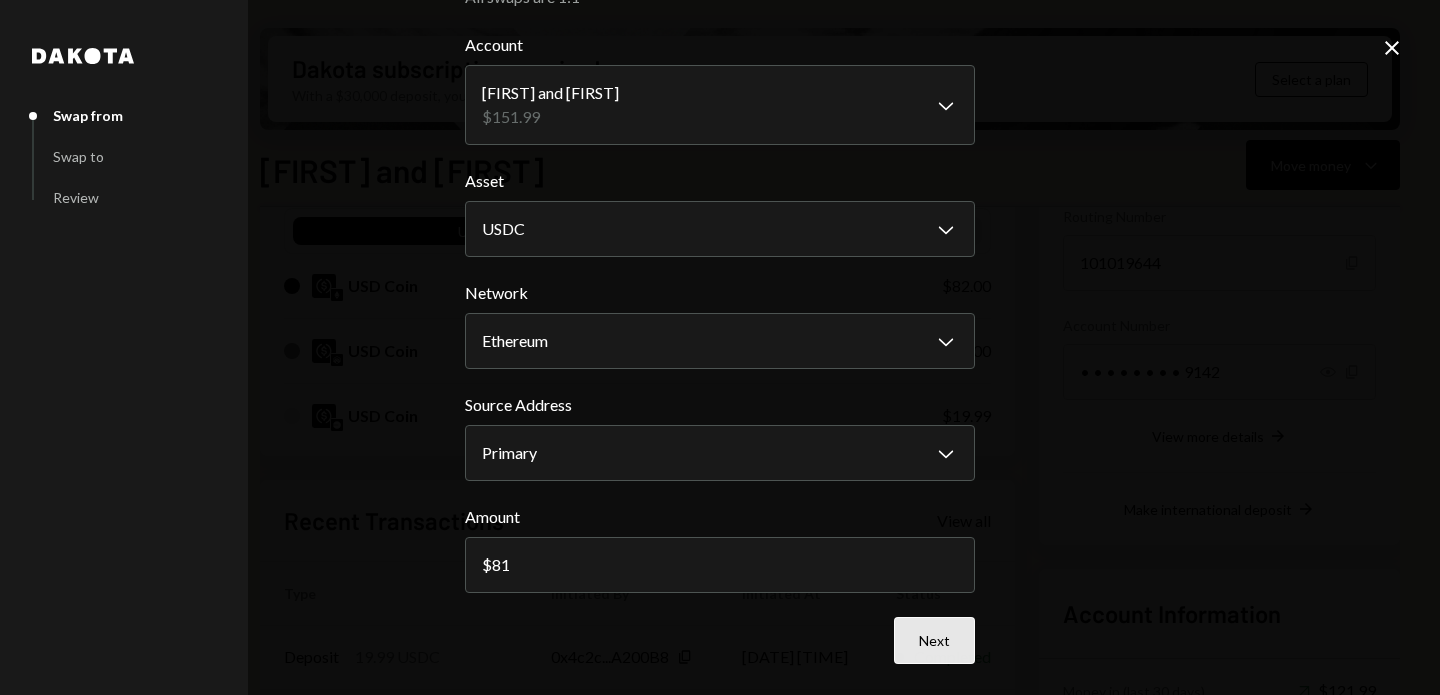 click on "Next" at bounding box center [934, 640] 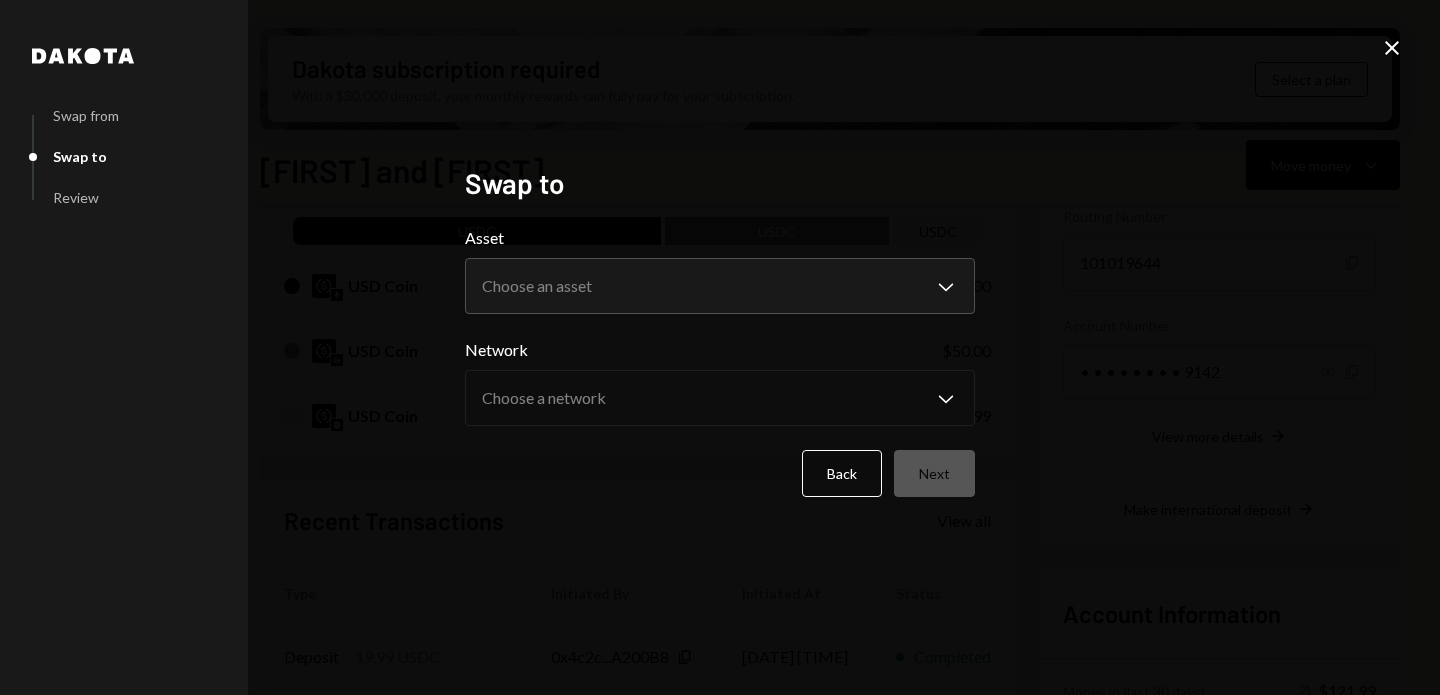 scroll, scrollTop: 0, scrollLeft: 0, axis: both 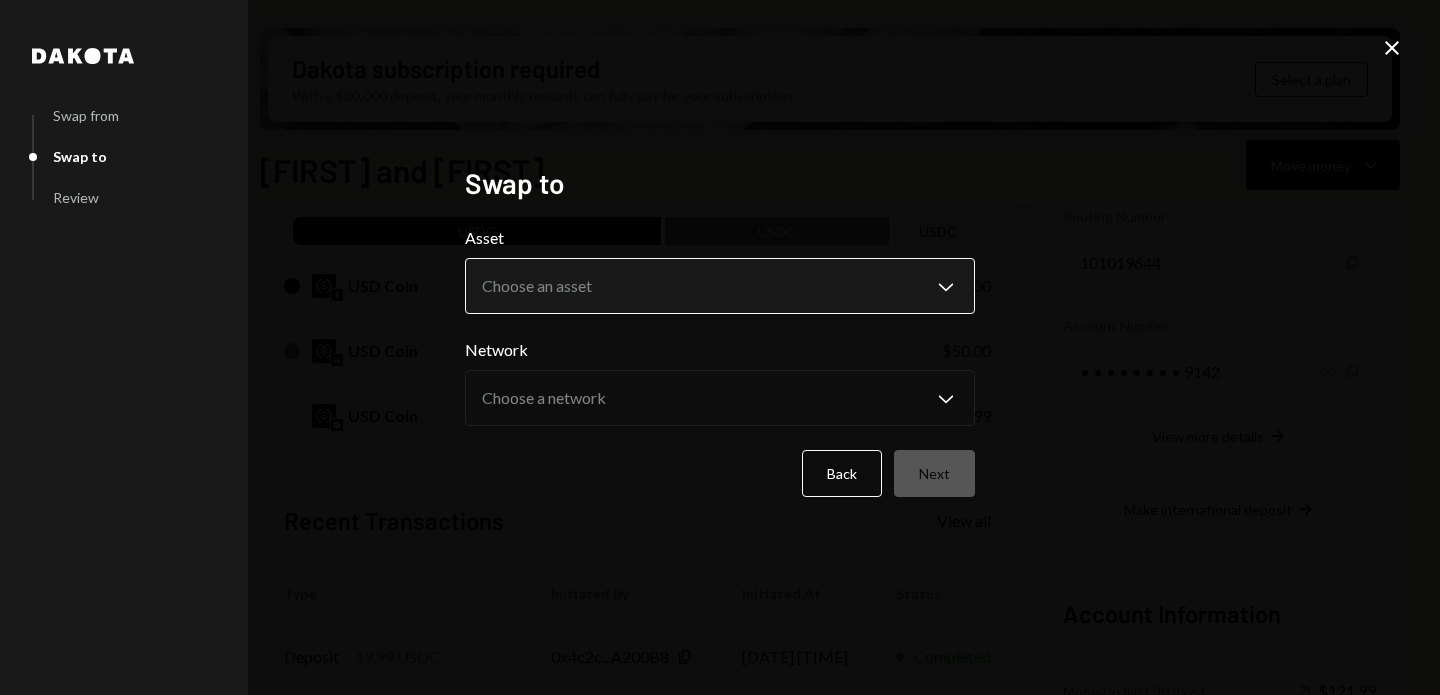 click on "M [FIRST] [LAST] Caret Down Home Home Inbox Inbox Activities Transactions Accounts Accounts Caret Down [FIRST] and [FIRST] $151.99 Bespoke Travel $0.00 Savings $0.00 Cards $0.00 Dollar Rewards User Recipients Team Team Dakota subscription required With a $30,000 deposit, your monthly rewards can fully pay for your subscription. Select a plan [FIRST] and [FIRST] Move money Caret Down Overview Security Settings My balance $ 151.99 USDC USDC USDC USD Coin $82.00 USD Coin $50.00 USD Coin $19.99 Recent Transactions View all Type Initiated By Initiated At Status Deposit 19.99  USDC 0x4c2c...A200B8 Copy [DATE] [TIME] Completed Stablecoin Conversion $20.00 [FIRST] [LAST] [DATE] [TIME] Completed Deposit 100  USDC Mikes Trust Eth [DATE] [TIME] Completed Deposit 0.002  USDC 0x05A0...BEE3a6 Copy [DATE] [TIME] Completed Deposit 2  USDC Mikes Trust Eth [DATE] [TIME] Completed Account Details Routing Number 101019644 Copy Account Number • • • • • • • •  9142 Show Copy View more details Right Arrow" at bounding box center [720, 347] 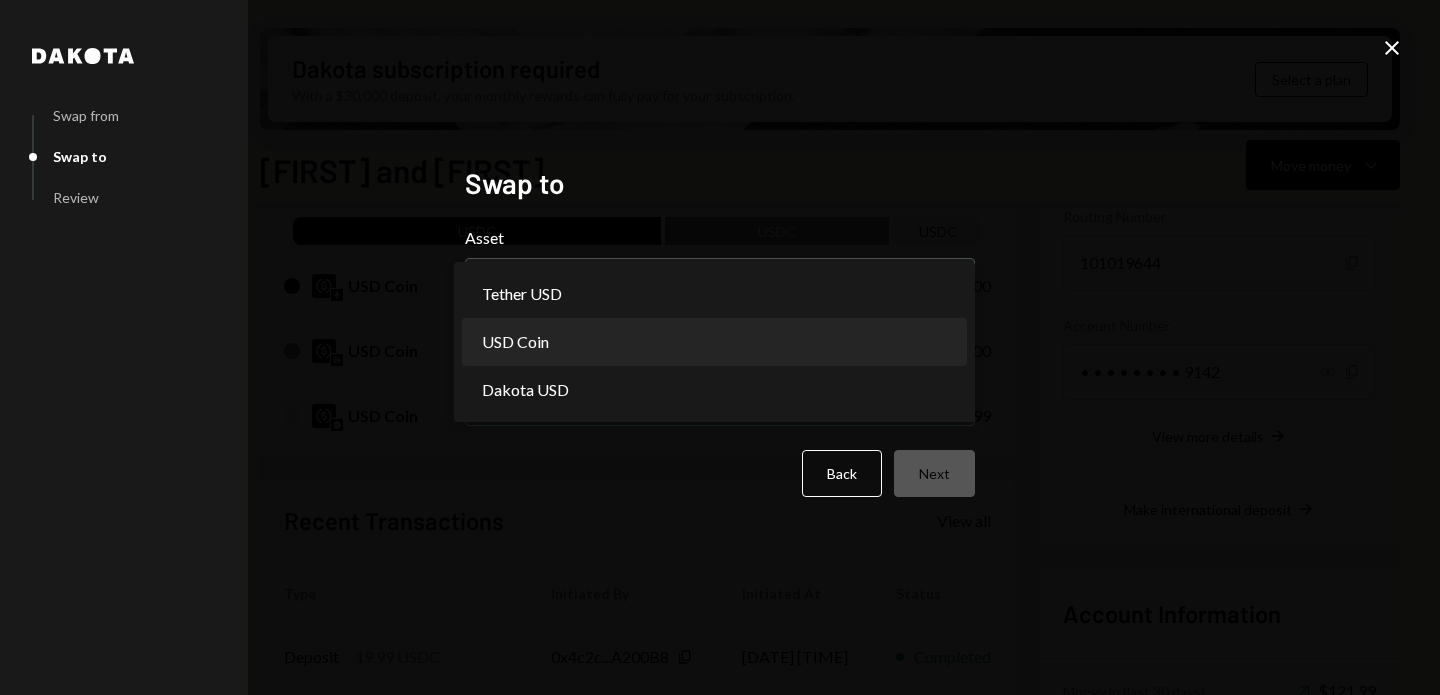 select on "****" 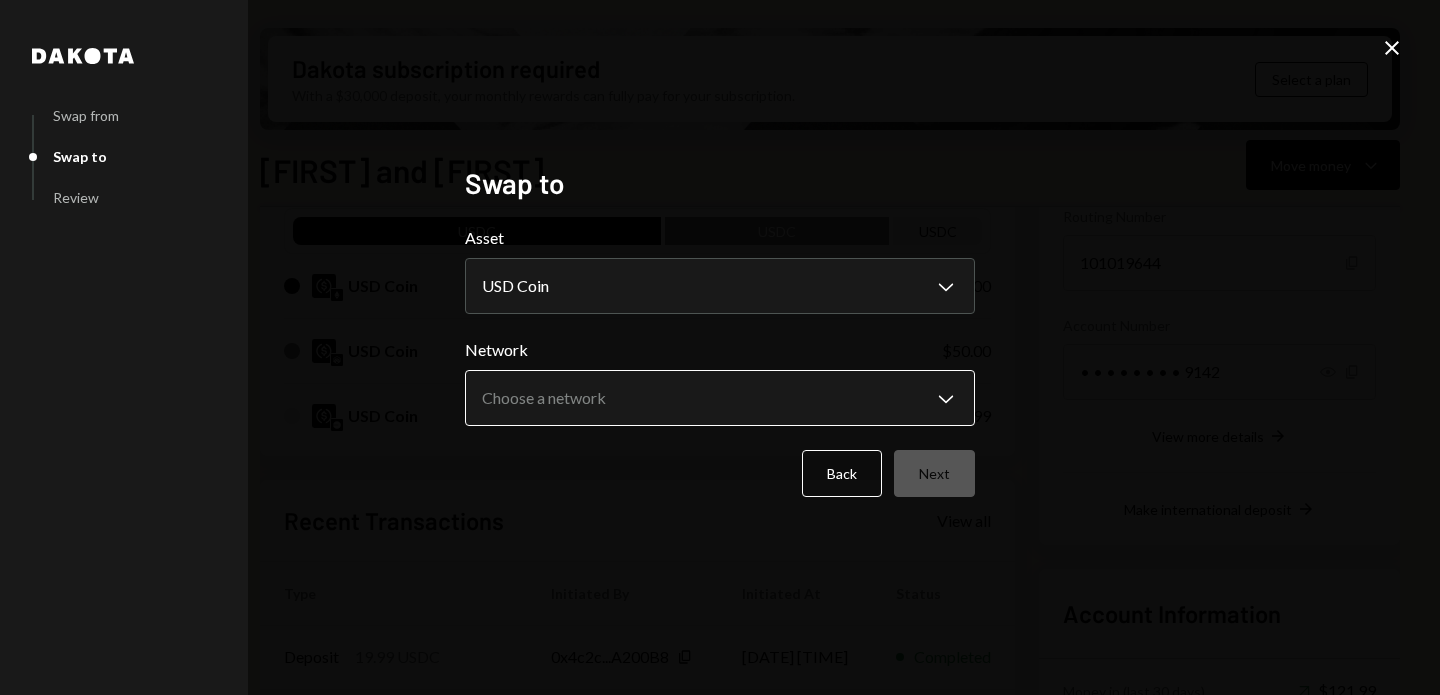 click on "M Michael Preston Caret Down Home Home Inbox Inbox Activities Transactions Accounts Accounts Caret Down Mike and Magui $151.99 Bespoke Travel $0.00 Savings $0.00 Cards $0.00 Dollar Rewards User Recipients Team Team Dakota subscription required With a $30,000 deposit, your monthly rewards can fully pay for your subscription. Select a plan Mike and Magui Move money Caret Down Overview Security Settings My balance $ 151.99 USDC USDC USDC USD Coin $82.00 USD Coin $50.00 USD Coin $19.99 Recent Transactions View all Type Initiated By Initiated At Status Deposit 19.99  USDC 0x4c2c...A200B8 Copy 08/02/25 6:51 AM Completed Stablecoin Conversion $20.00 Michael Preston 08/02/25 6:47 AM Completed Deposit 100  USDC Mikes Trust Eth 08/02/25 6:44 AM Completed Deposit 0.002  USDC 0x05A0...BEE3a6 Copy 08/02/25 6:41 AM Completed Deposit 2  USDC Mikes Trust Eth 08/02/25 6:40 AM Completed Account Details Routing Number 101019644 Copy Account Number • • • • • • • •  9142 Show Copy View more details Right Arrow" at bounding box center (720, 347) 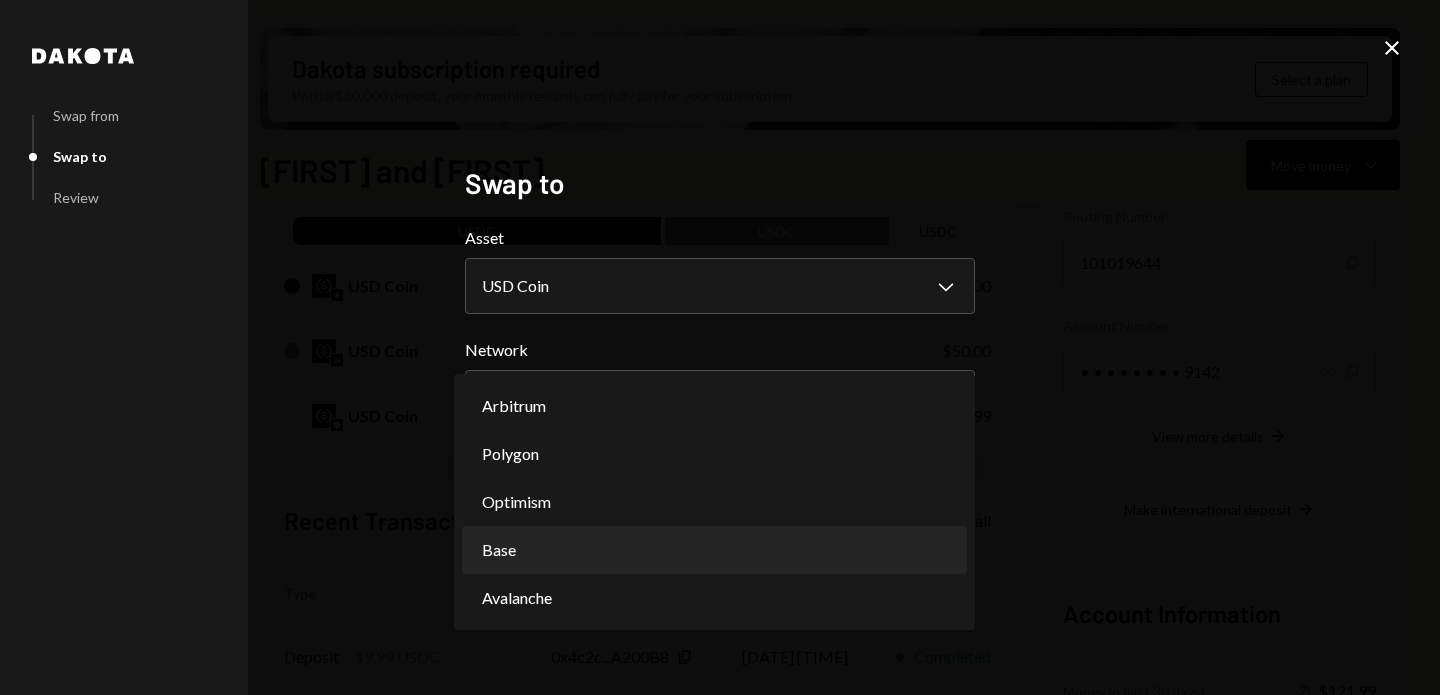 select on "**********" 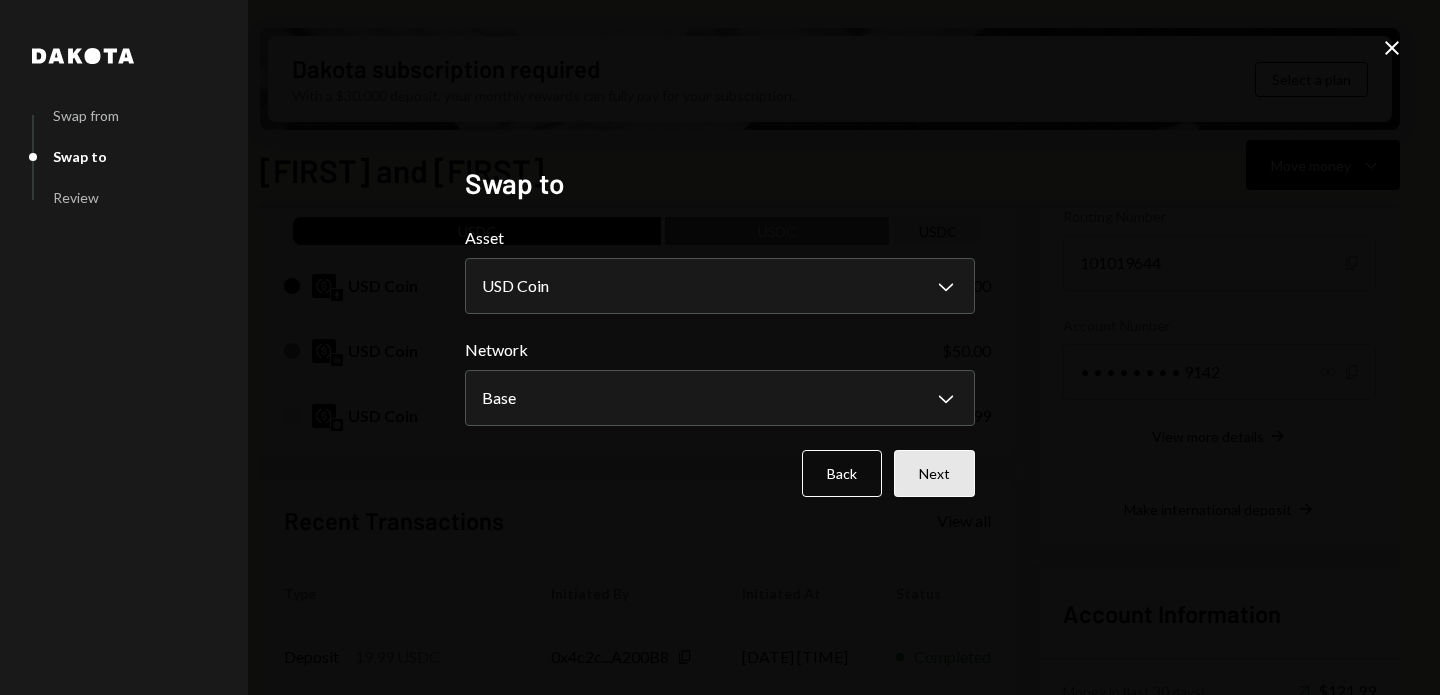 click on "Next" at bounding box center (934, 473) 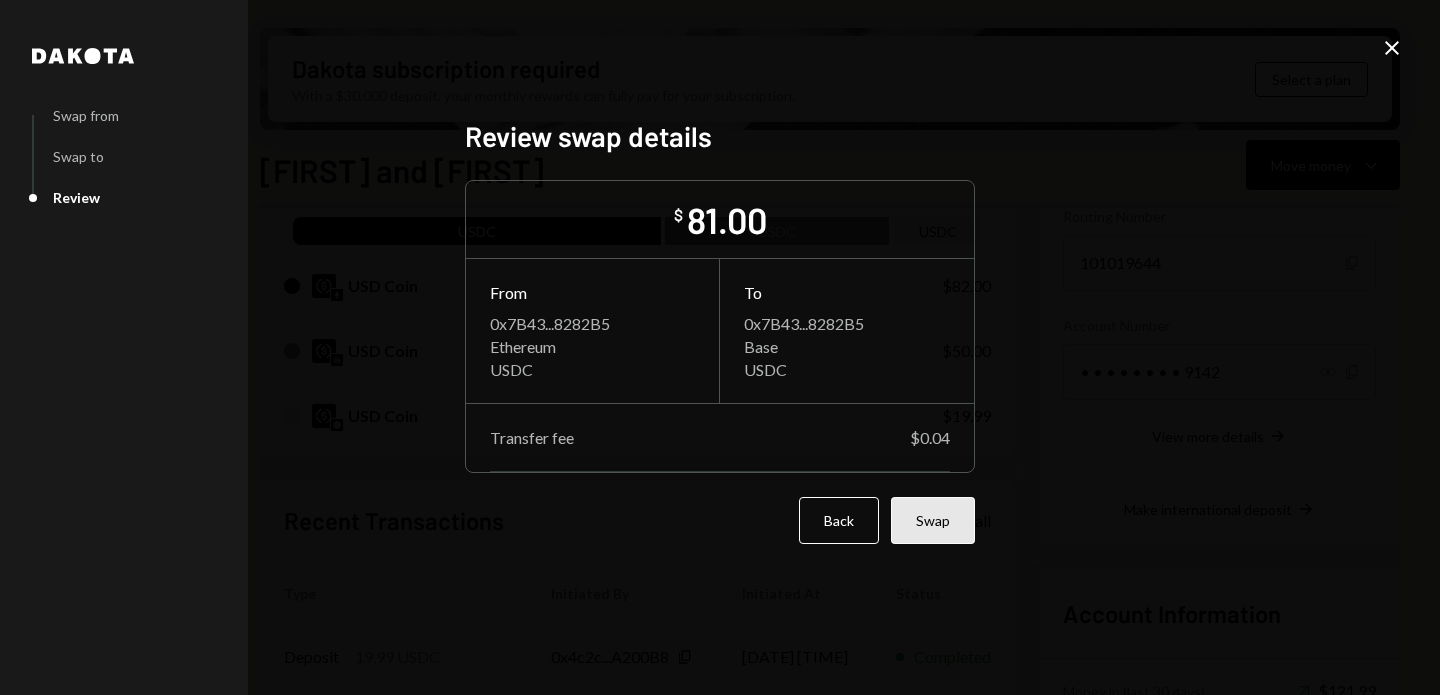 click on "Swap" at bounding box center [933, 520] 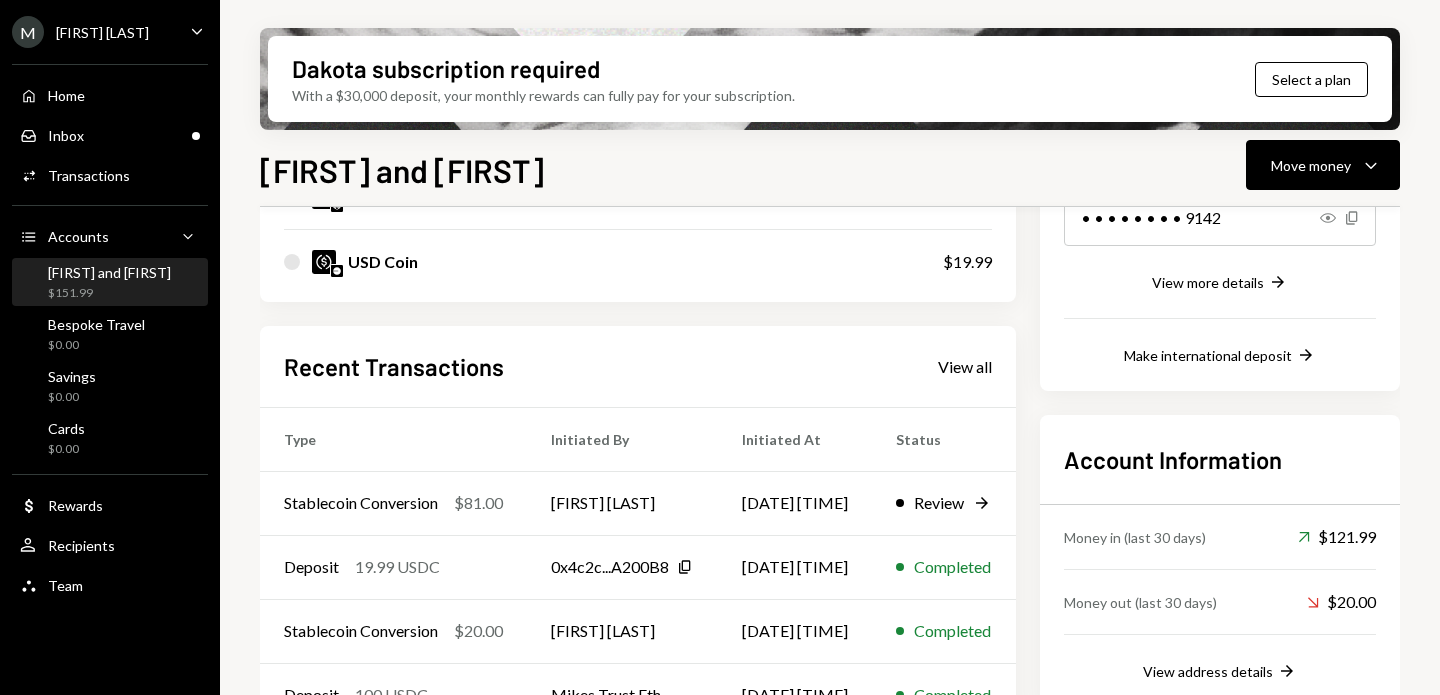 scroll, scrollTop: 364, scrollLeft: 0, axis: vertical 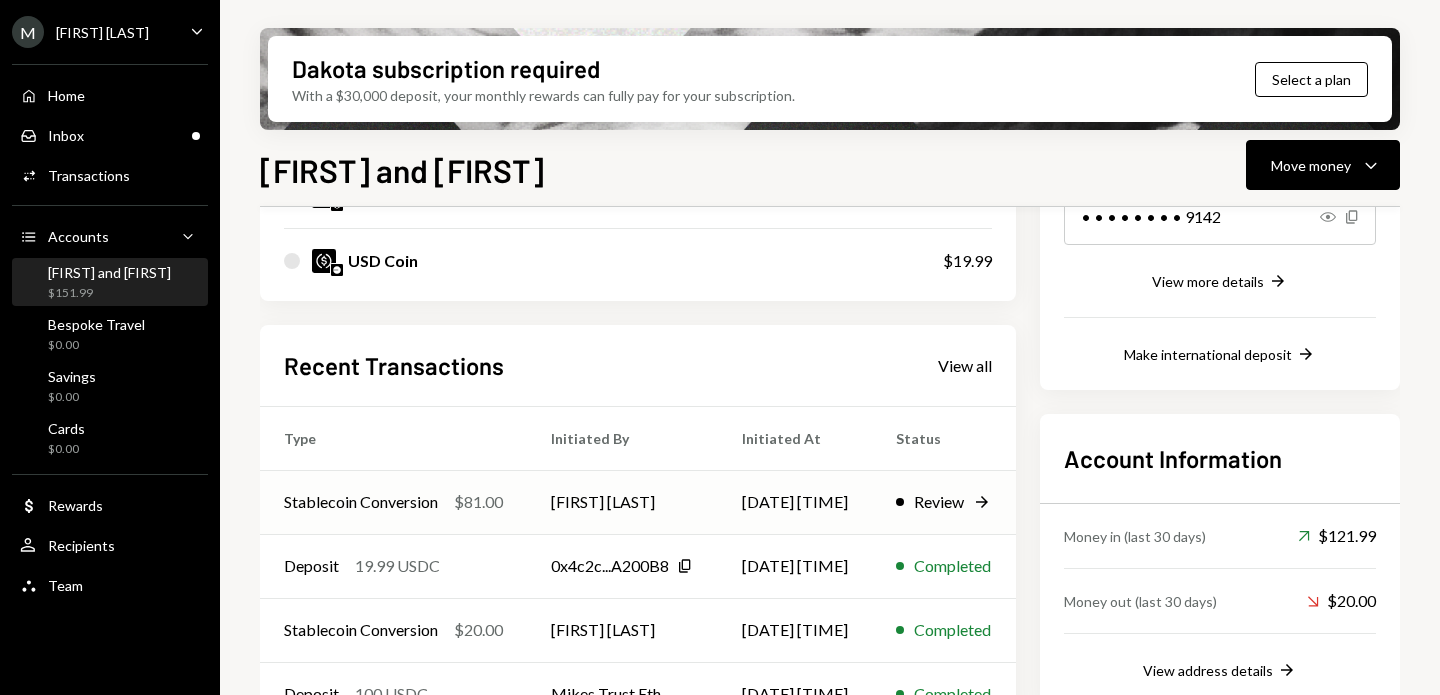 click on "Review" at bounding box center [939, 502] 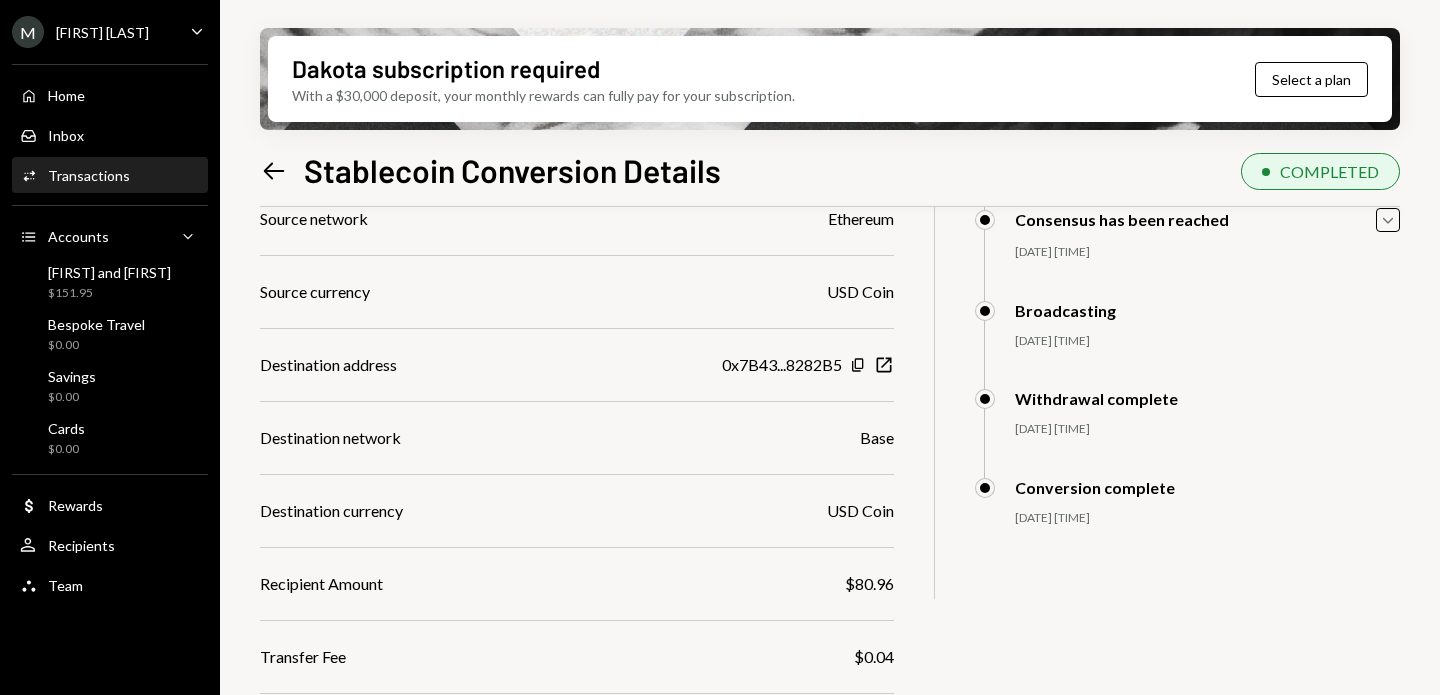 scroll, scrollTop: 0, scrollLeft: 0, axis: both 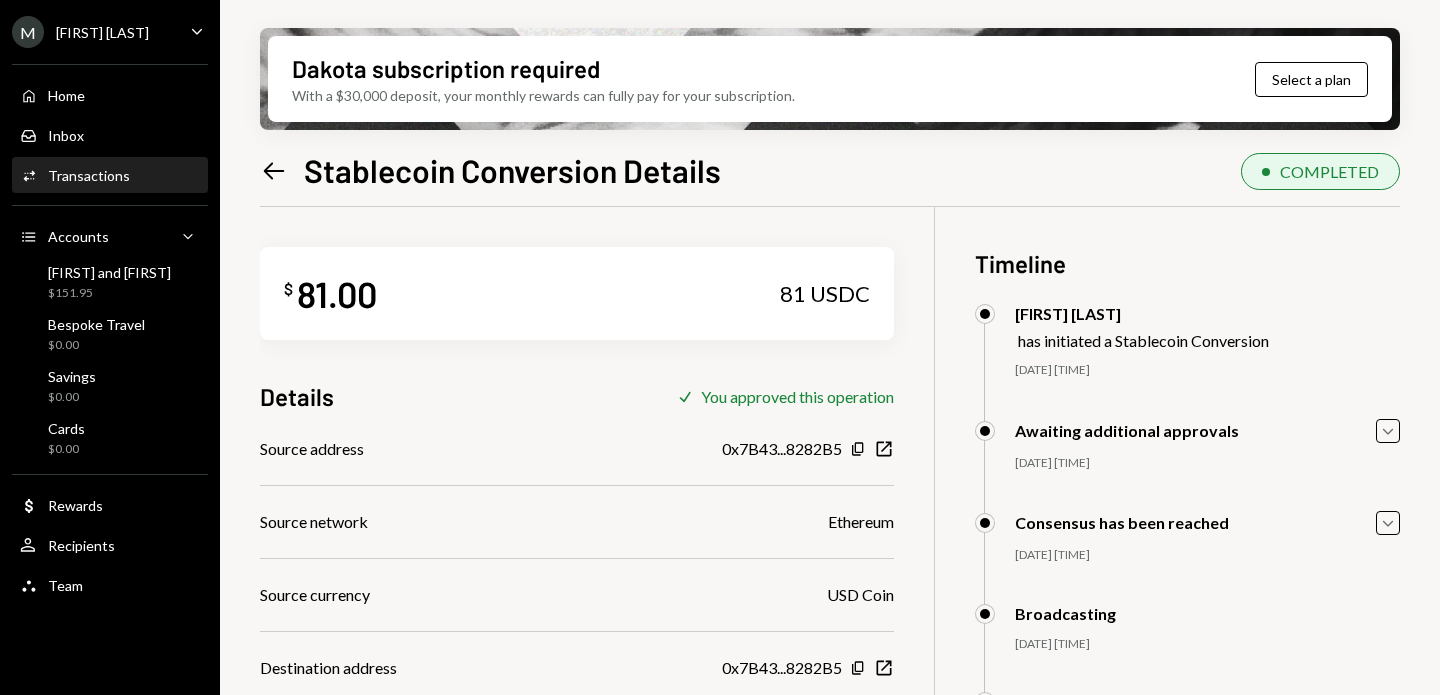 click on "Left Arrow" 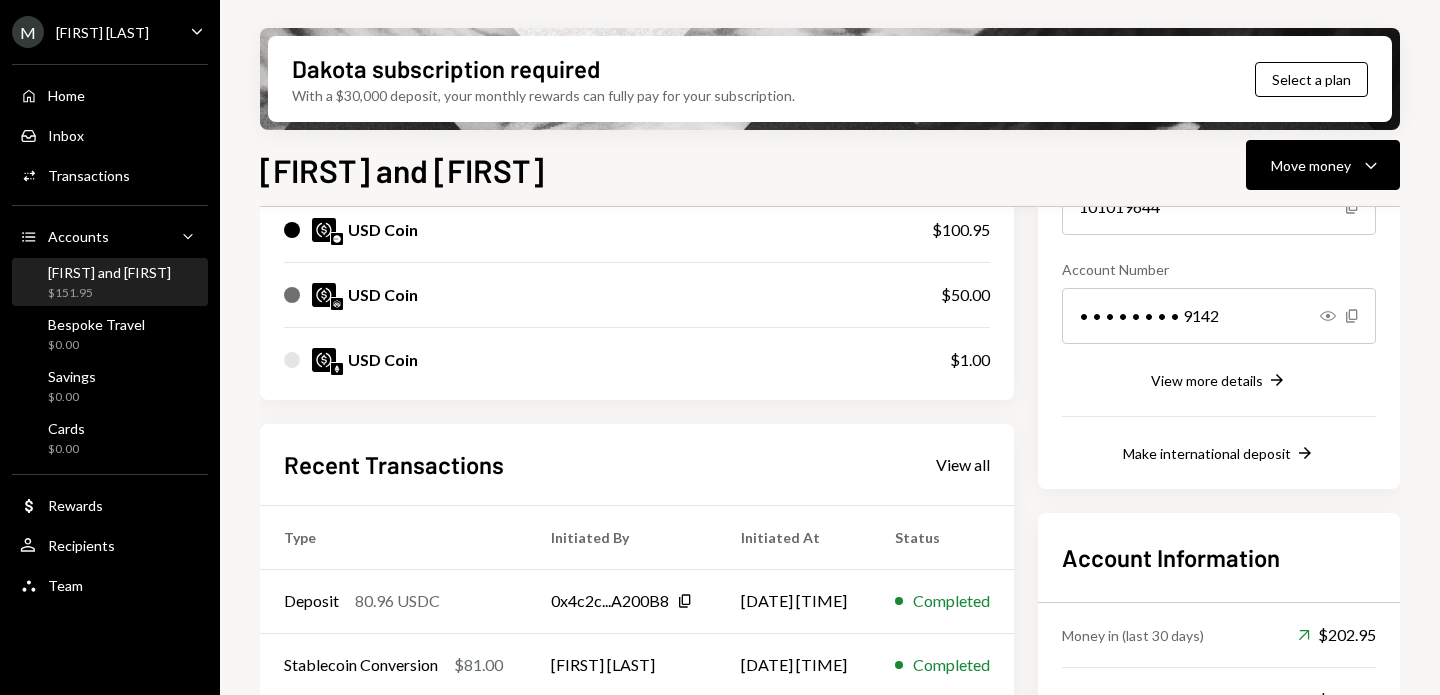scroll, scrollTop: 276, scrollLeft: 0, axis: vertical 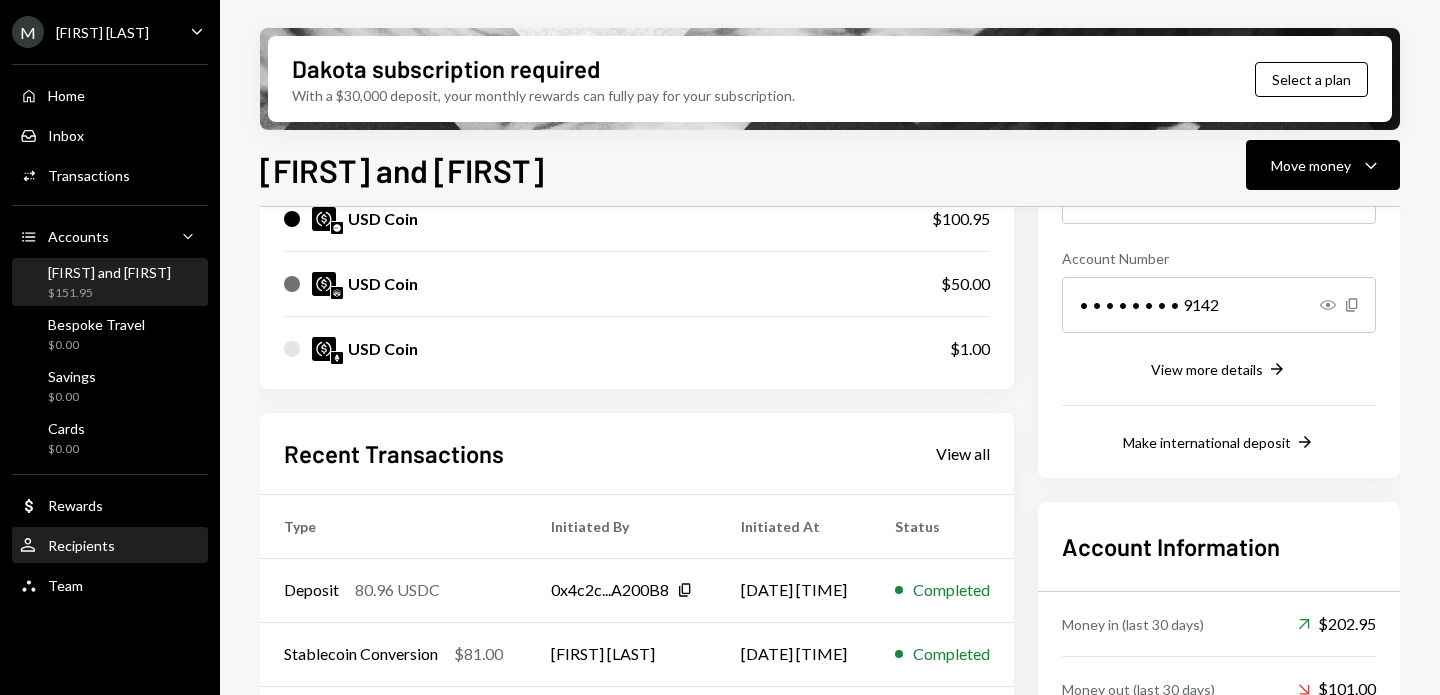 click on "Recipients" at bounding box center [81, 545] 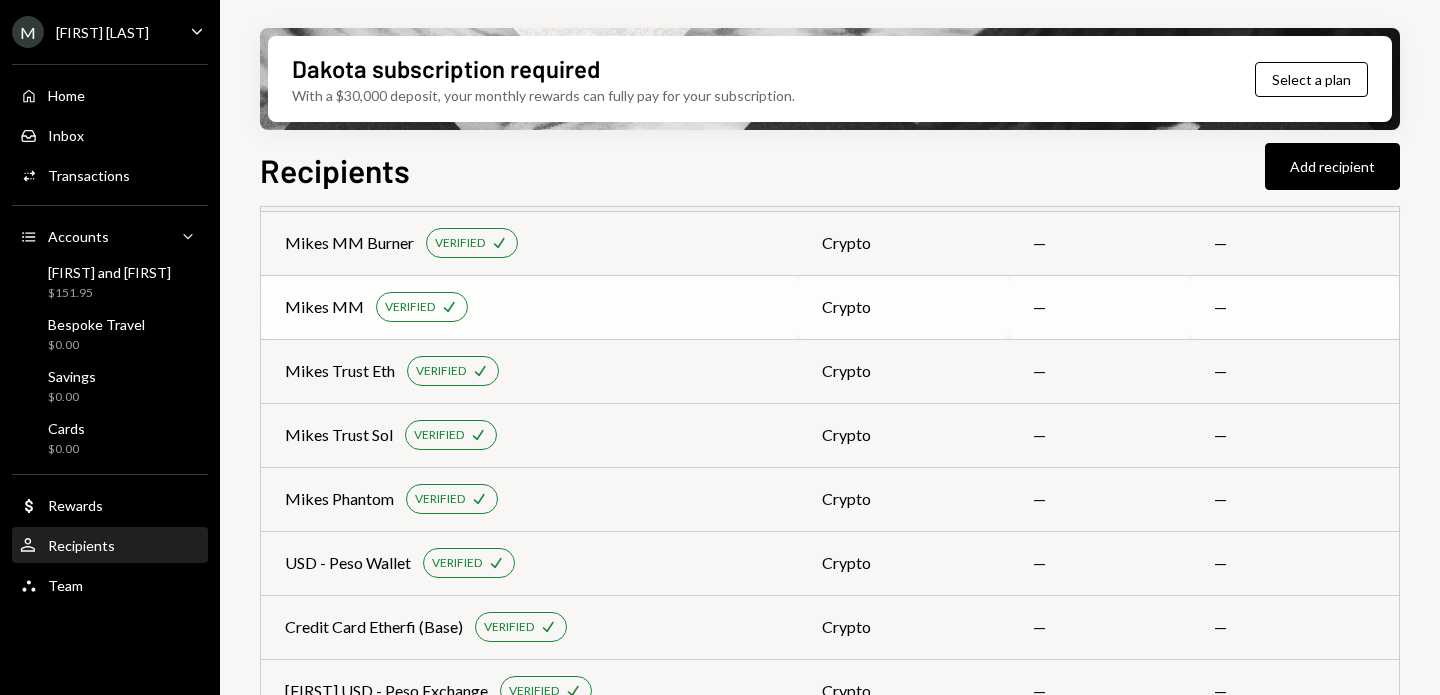 scroll, scrollTop: 331, scrollLeft: 0, axis: vertical 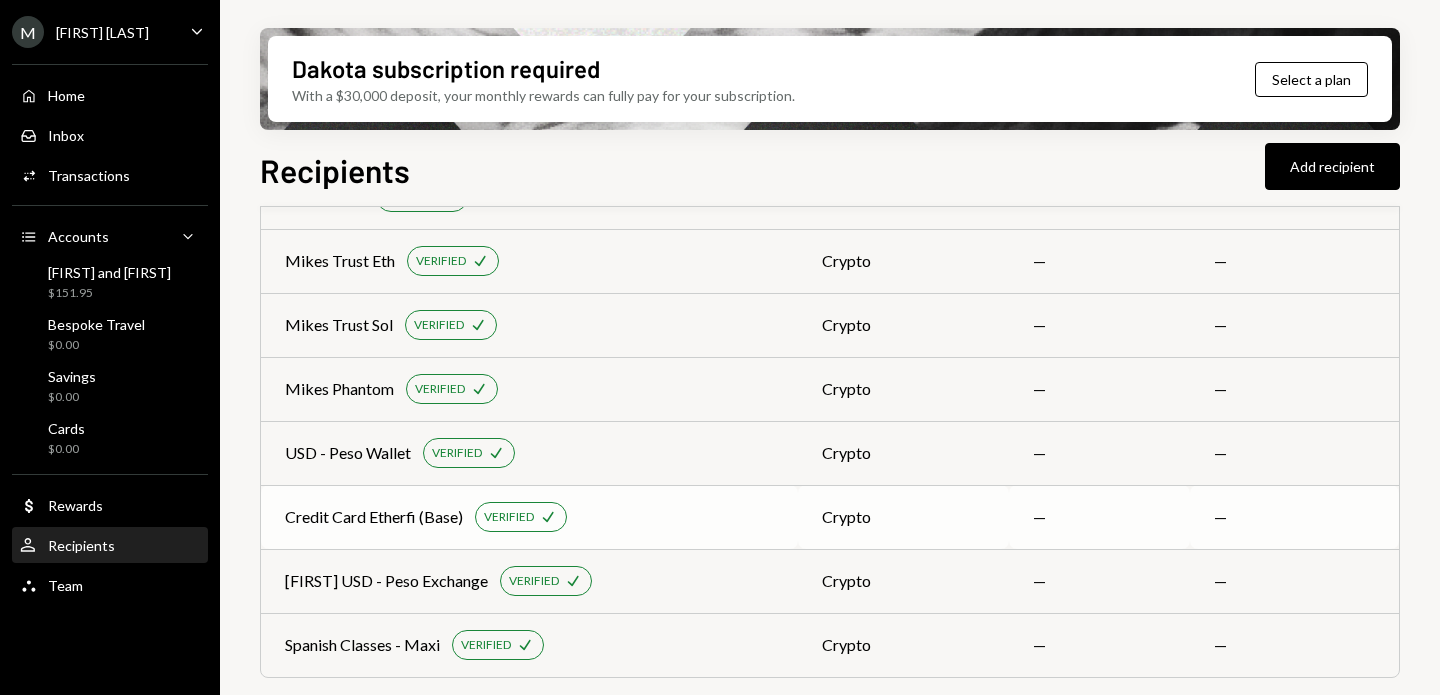 click on "Credit Card Etherfi (Base)" at bounding box center (374, 517) 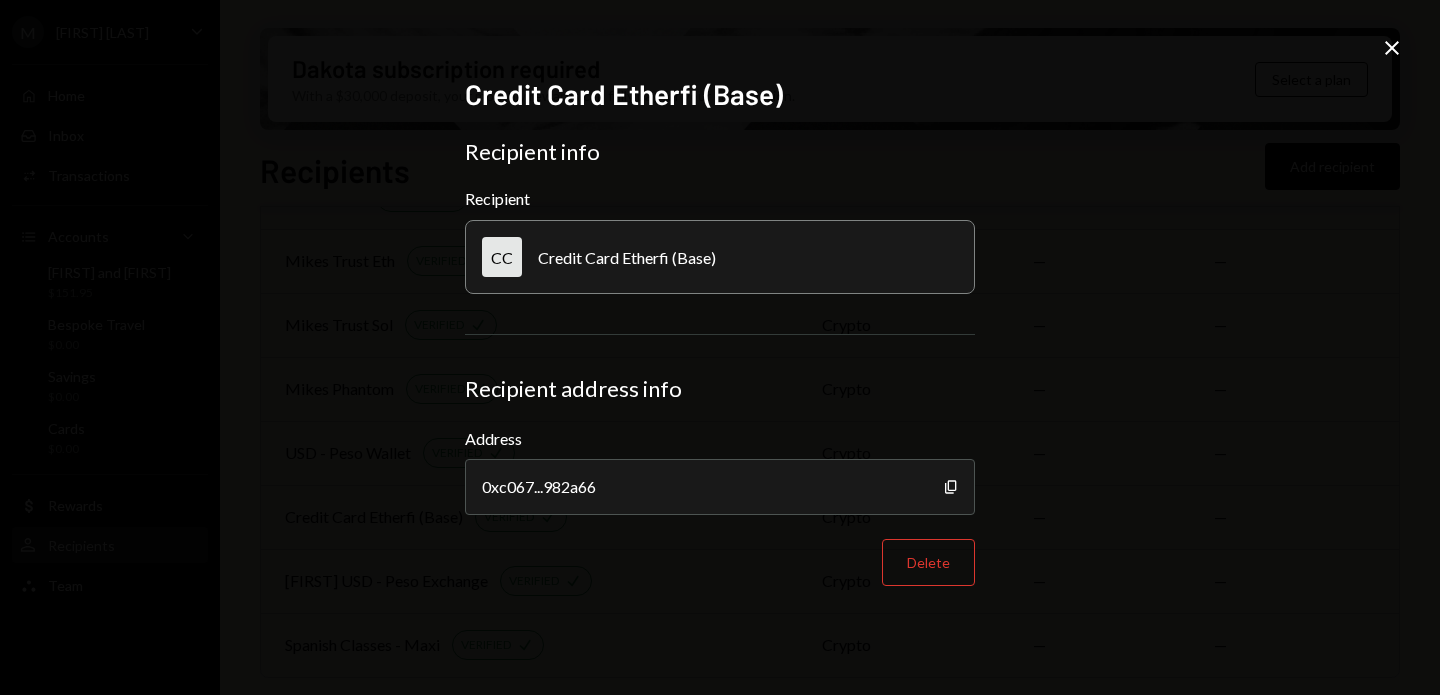 type 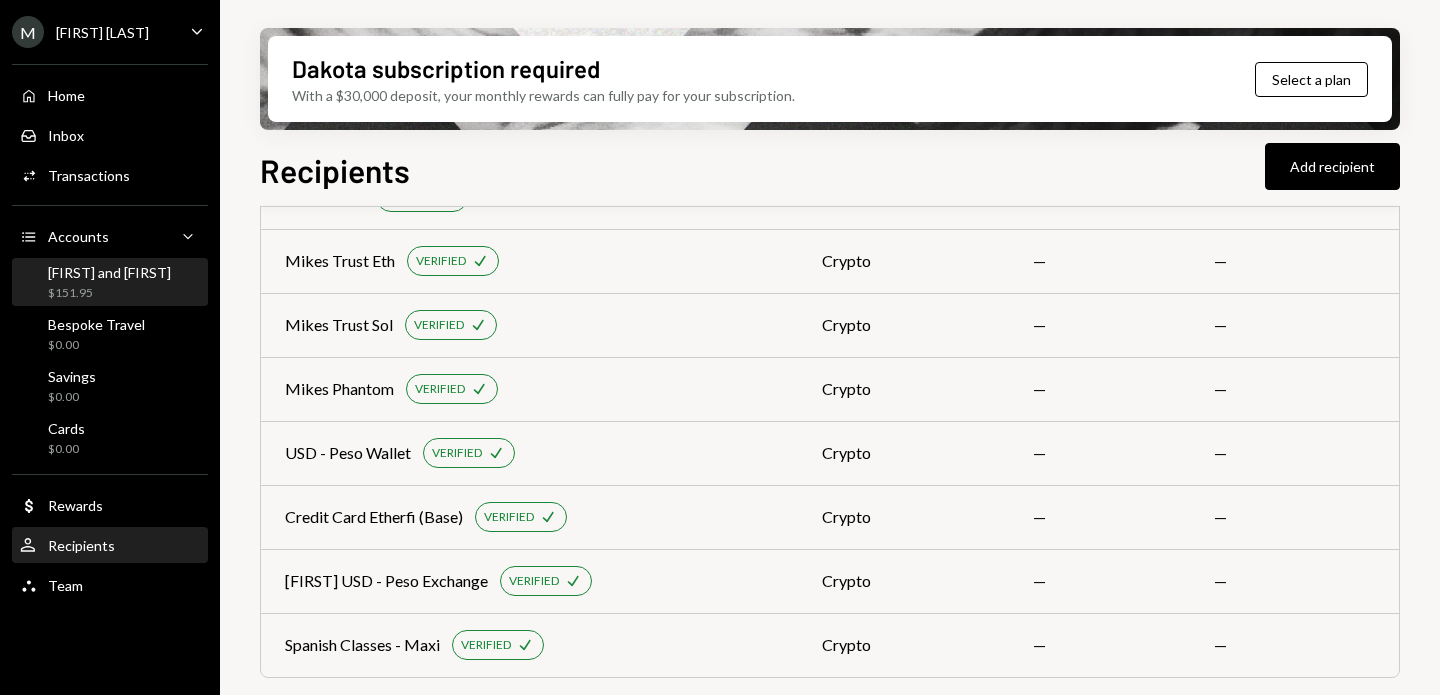 click on "[FIRST] and [LAST] $151.95" at bounding box center (109, 283) 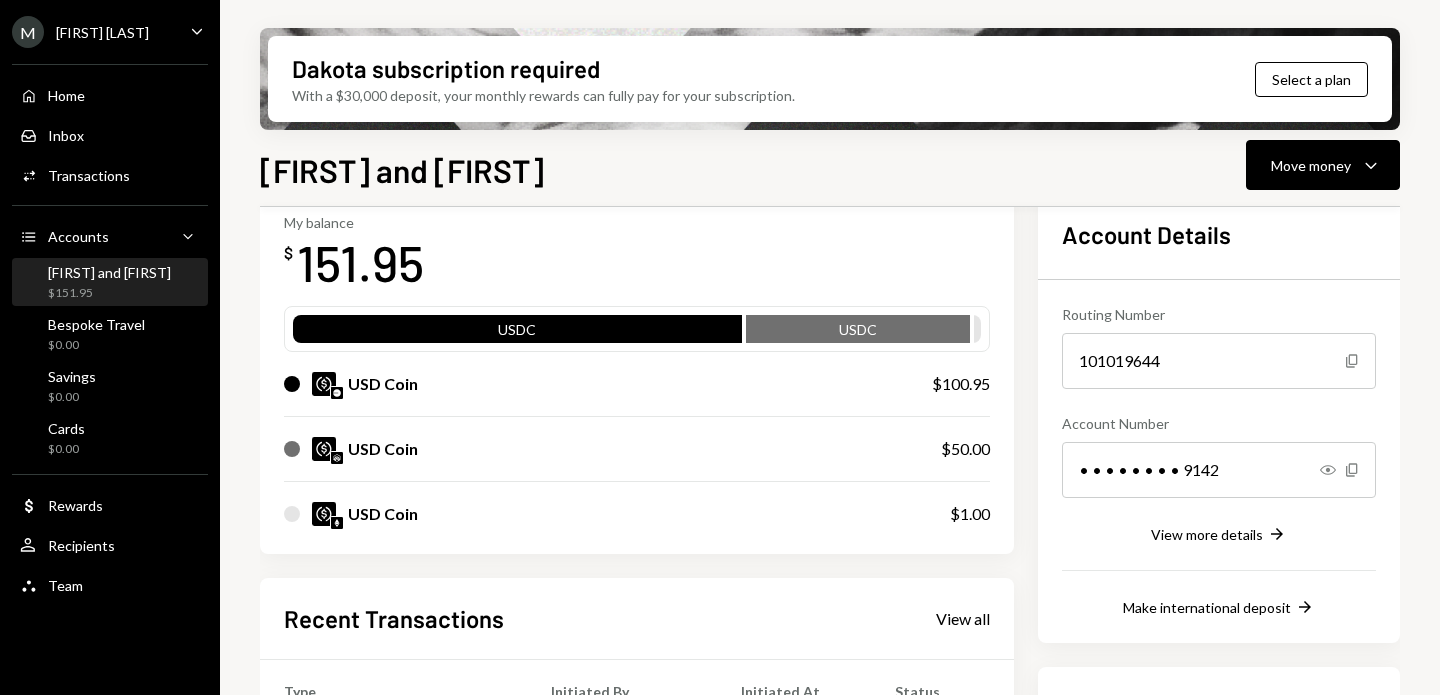 scroll, scrollTop: 118, scrollLeft: 0, axis: vertical 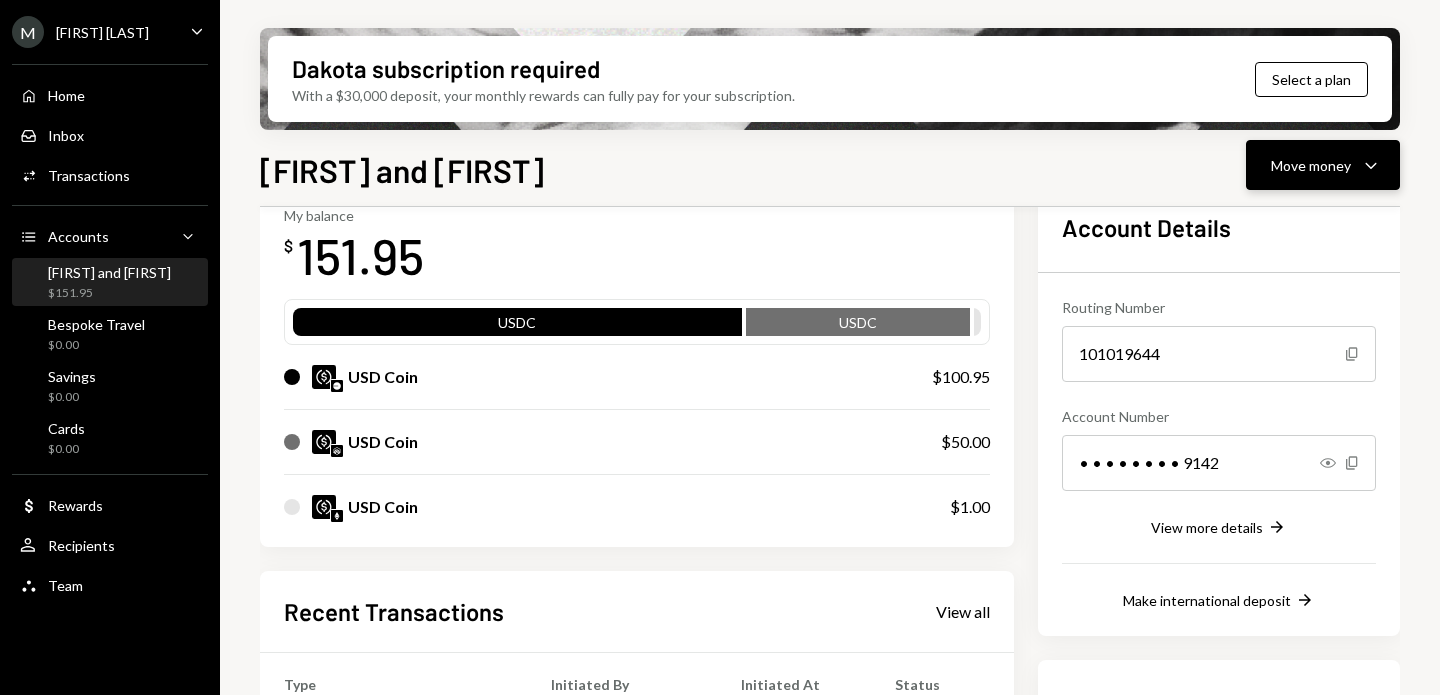 click on "Move money Caret Down" at bounding box center (1323, 165) 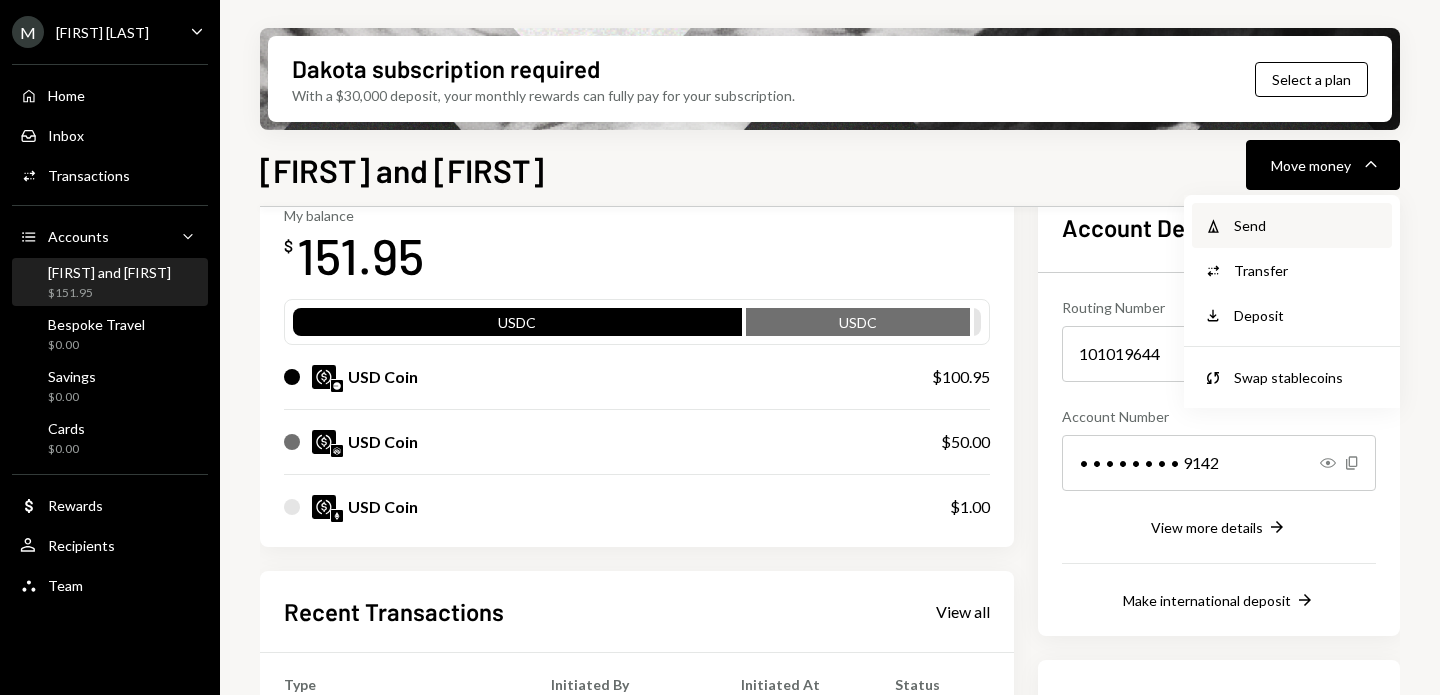 click on "Send" at bounding box center [1307, 225] 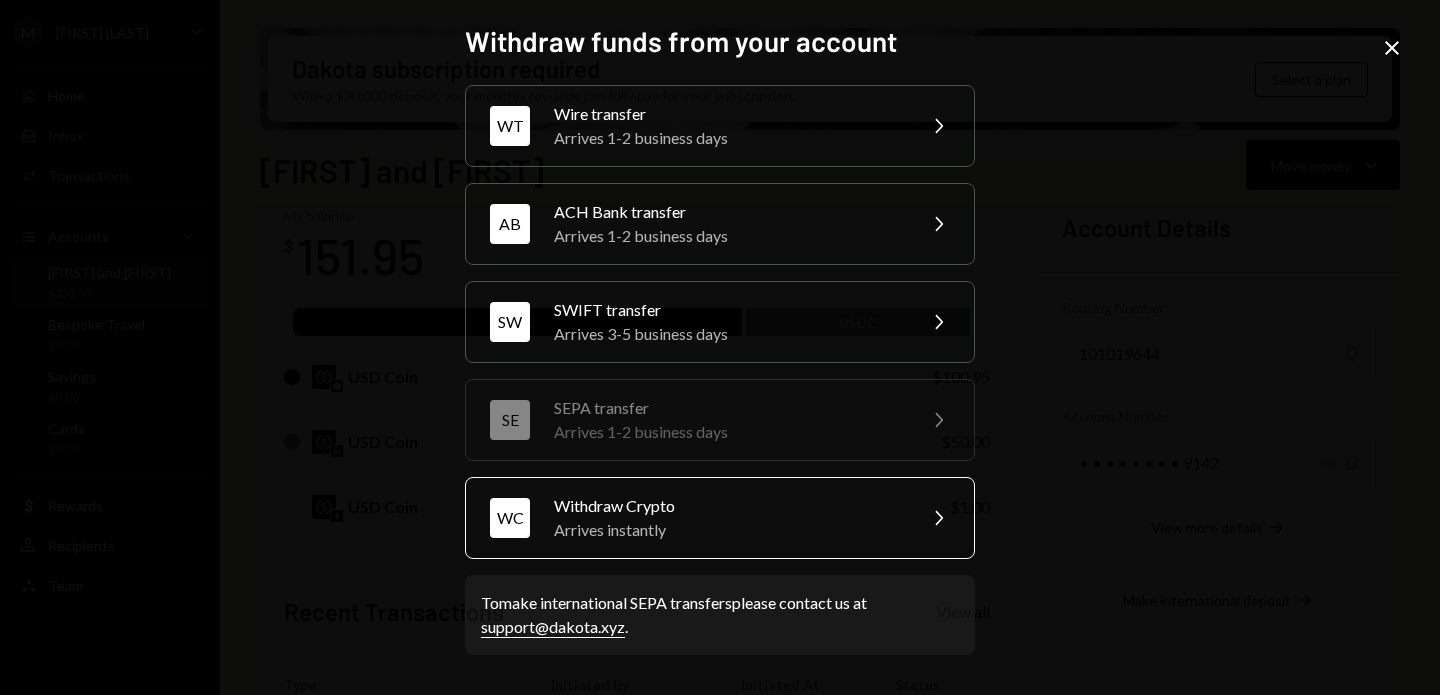click on "Arrives instantly" at bounding box center (728, 530) 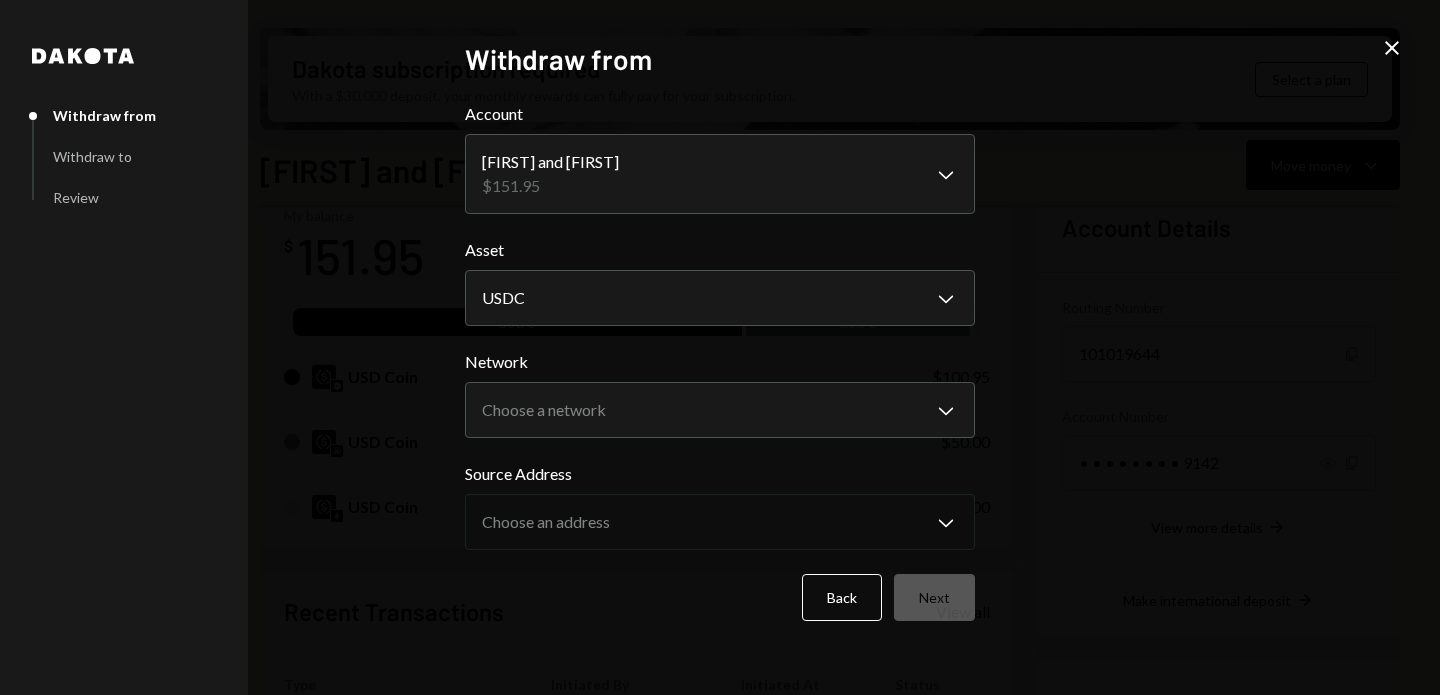 click on "Asset" at bounding box center [720, 250] 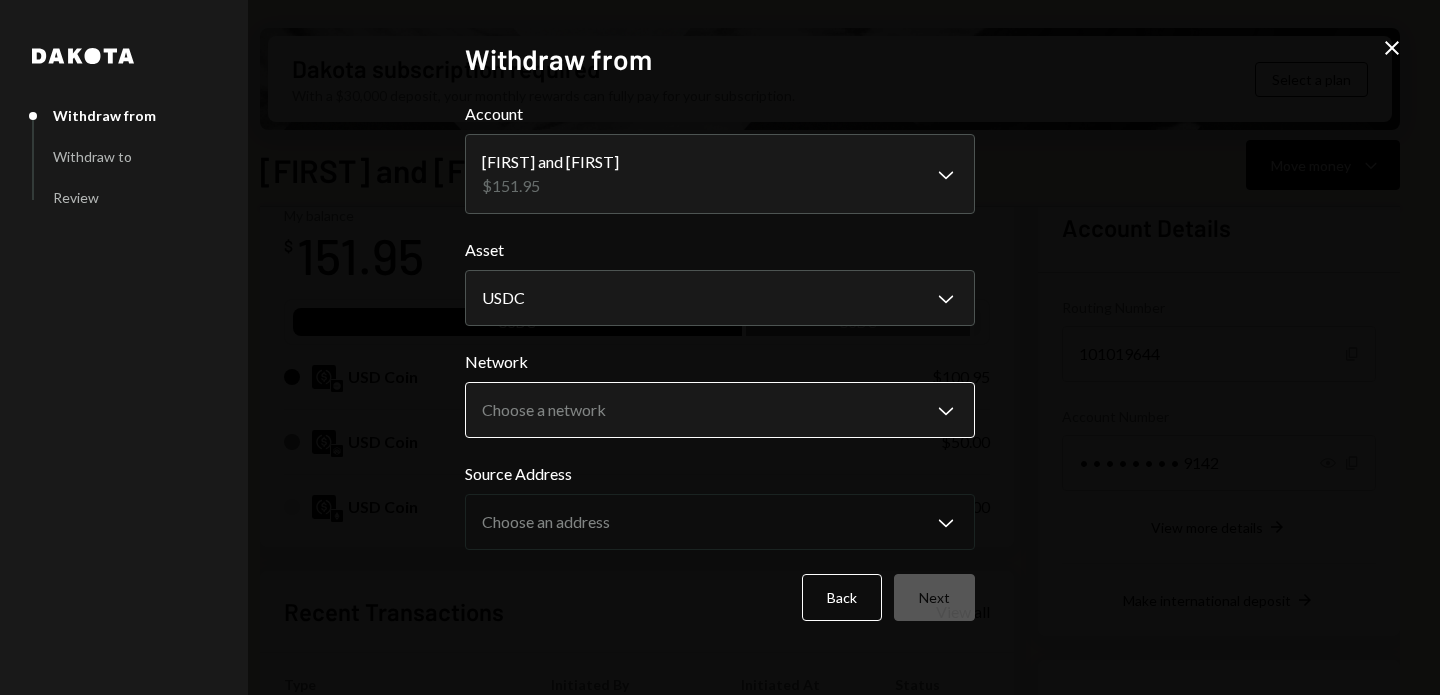 click on "M Michael Preston Caret Down Home Home Inbox Inbox Activities Transactions Accounts Accounts Caret Down Mike and Magui $151.95 Bespoke Travel $0.00 Savings $0.00 Cards $0.00 Dollar Rewards User Recipients Team Team Dakota subscription required With a $30,000 deposit, your monthly rewards can fully pay for your subscription. Select a plan Mike and Magui Move money Caret Down Overview Security Settings My balance $ 151.95 USDC USDC USD Coin $100.95 USD Coin $50.00 USD Coin $1.00 Recent Transactions View all Type Initiated By Initiated At Status Deposit 80.96  USDC 0x4c2c...A200B8 Copy 08/02/25 6:57 AM Completed Stablecoin Conversion $81.00 Michael Preston 08/02/25 6:53 AM Completed Deposit 19.99  USDC 0x4c2c...A200B8 Copy 08/02/25 6:51 AM Completed Stablecoin Conversion $20.00 Michael Preston 08/02/25 6:47 AM Completed Deposit 100  USDC Mikes Trust Eth 08/02/25 6:44 AM Completed Account Details Routing Number 101019644 Copy Account Number • • • • • • • •  9142 Show Copy View more details $202.95" at bounding box center (720, 347) 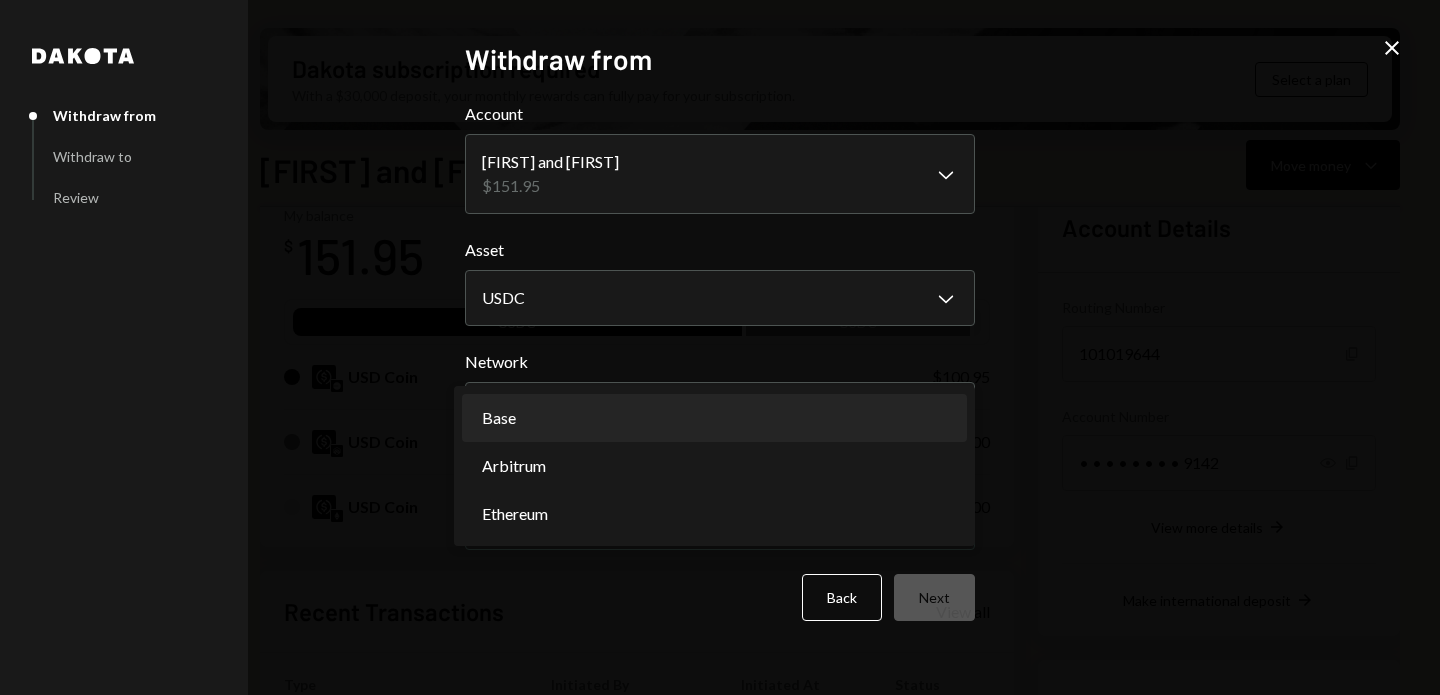select on "**********" 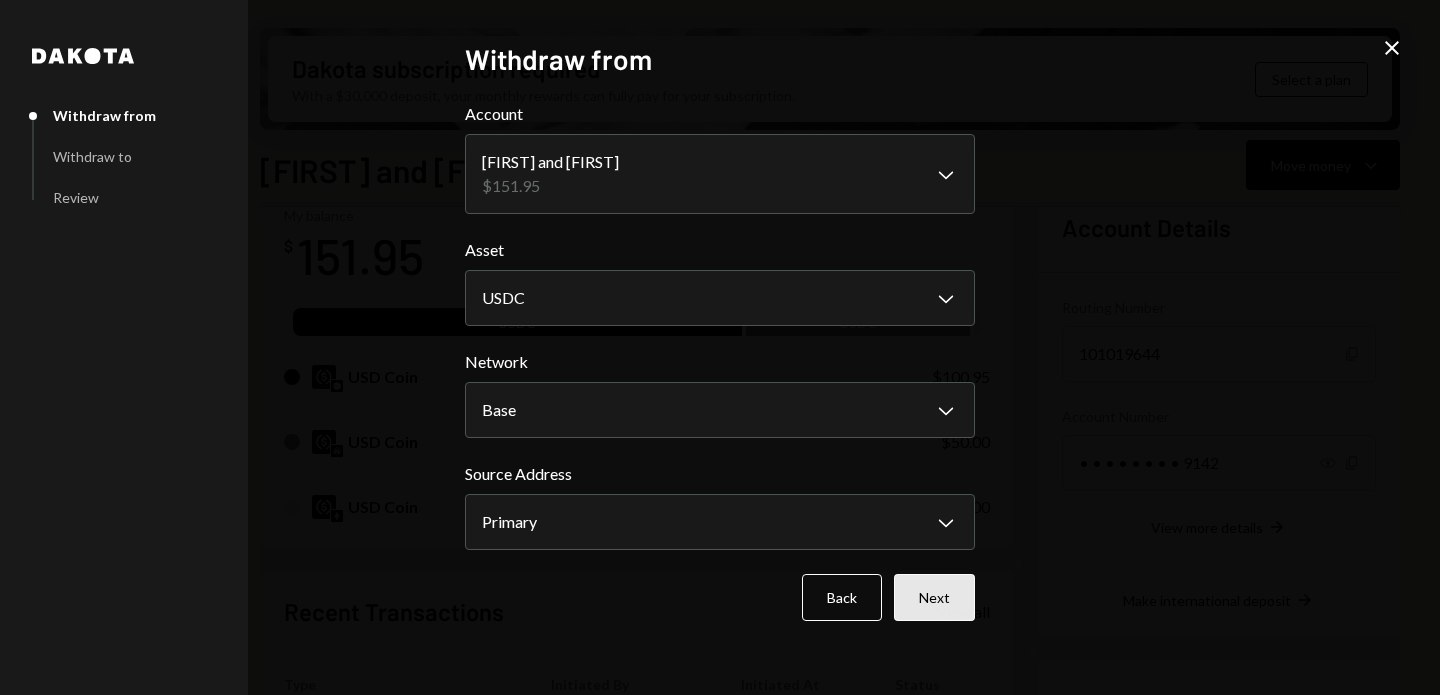 click on "Next" at bounding box center (934, 597) 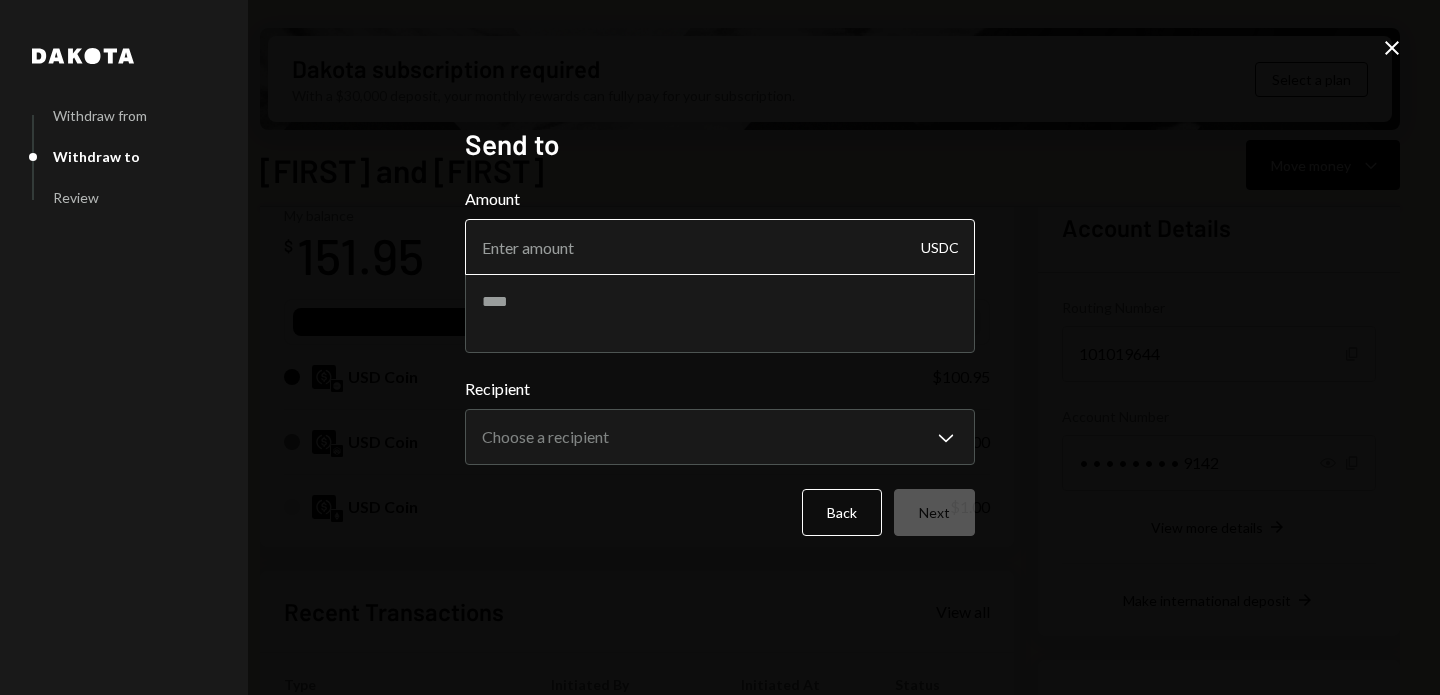 click on "Amount" at bounding box center (720, 247) 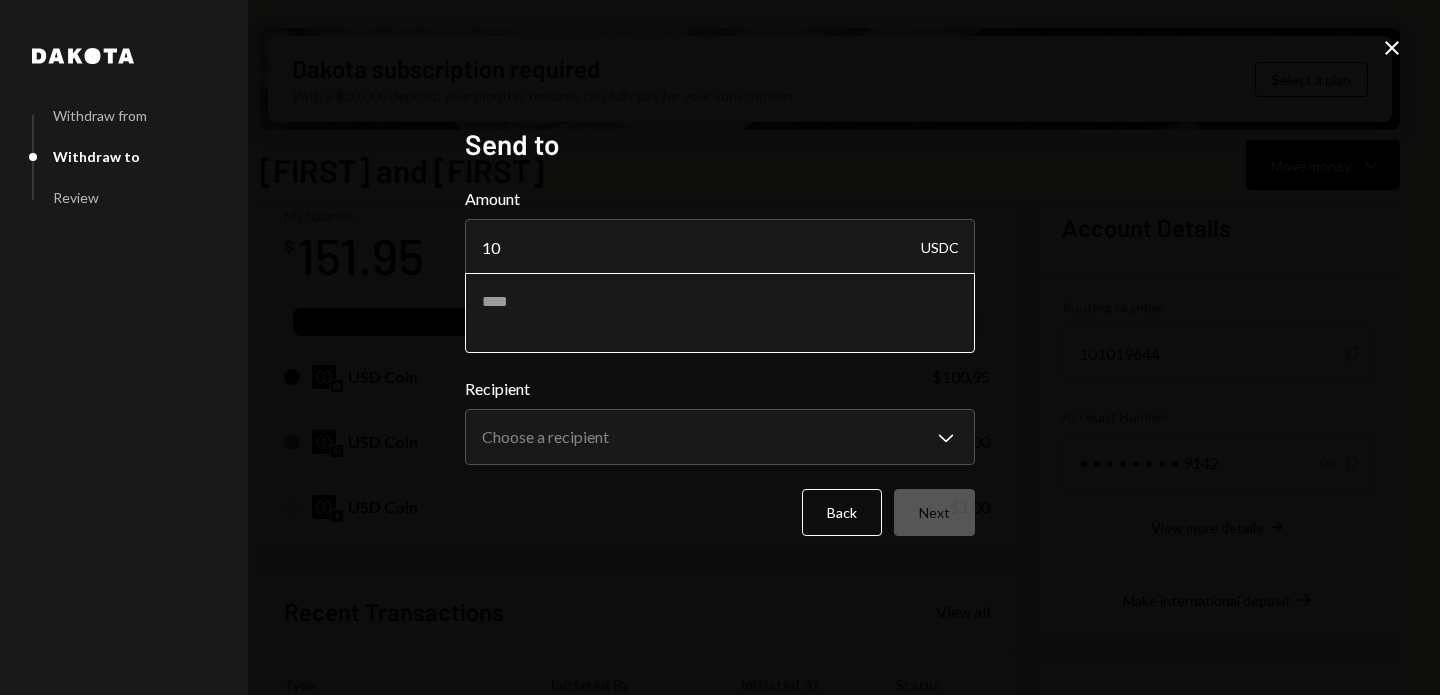 type on "10" 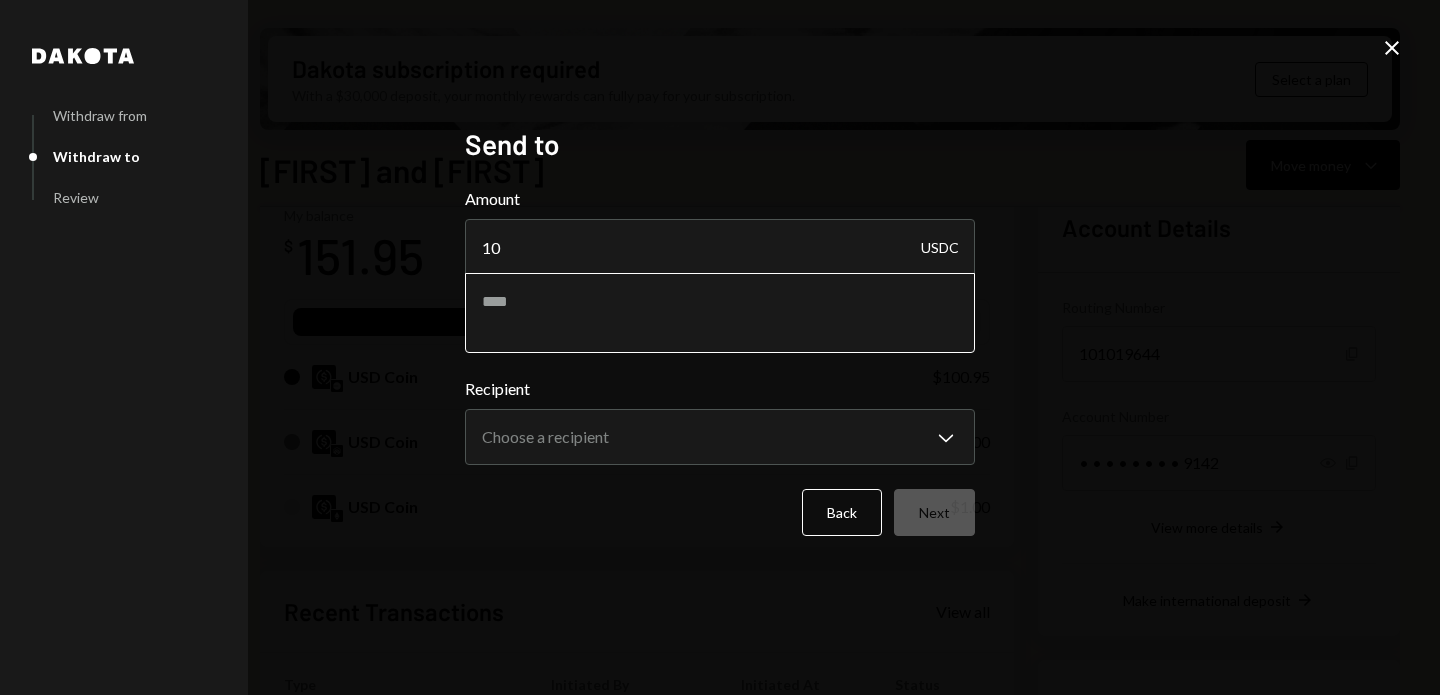 click at bounding box center [720, 313] 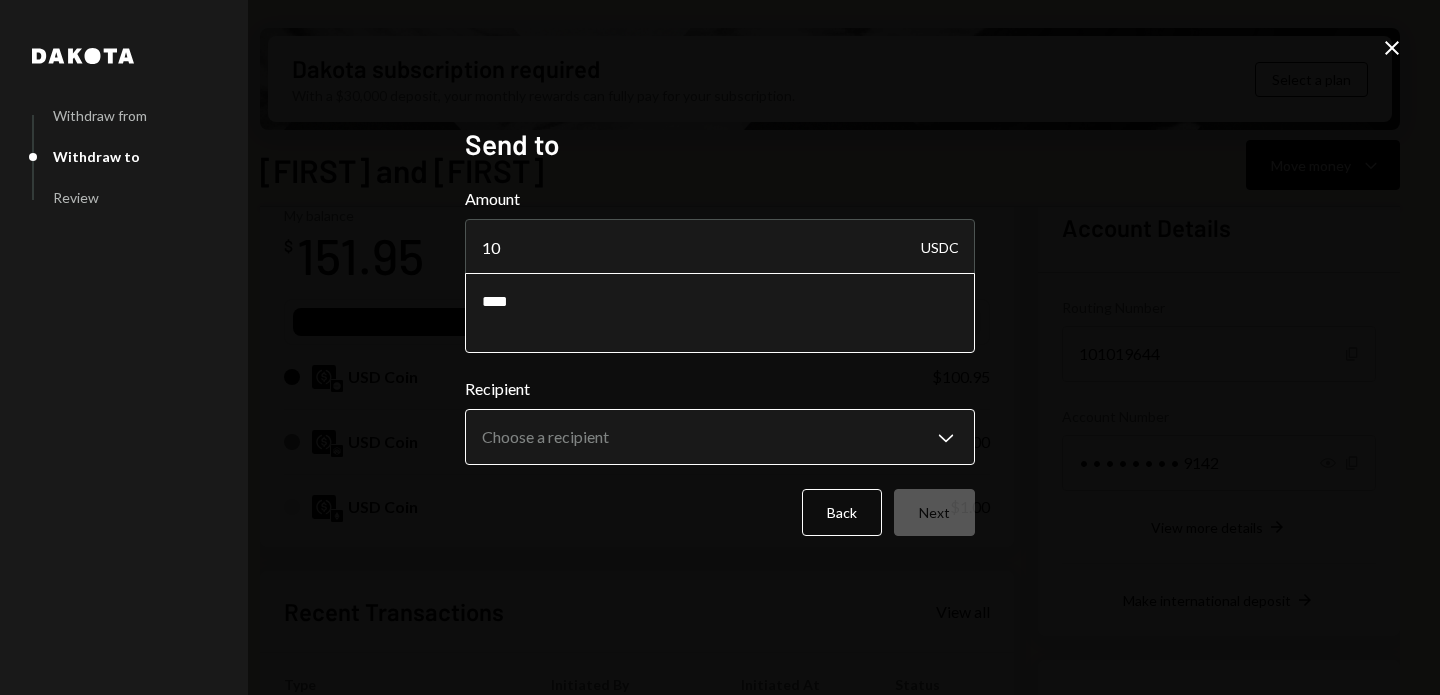 type on "****" 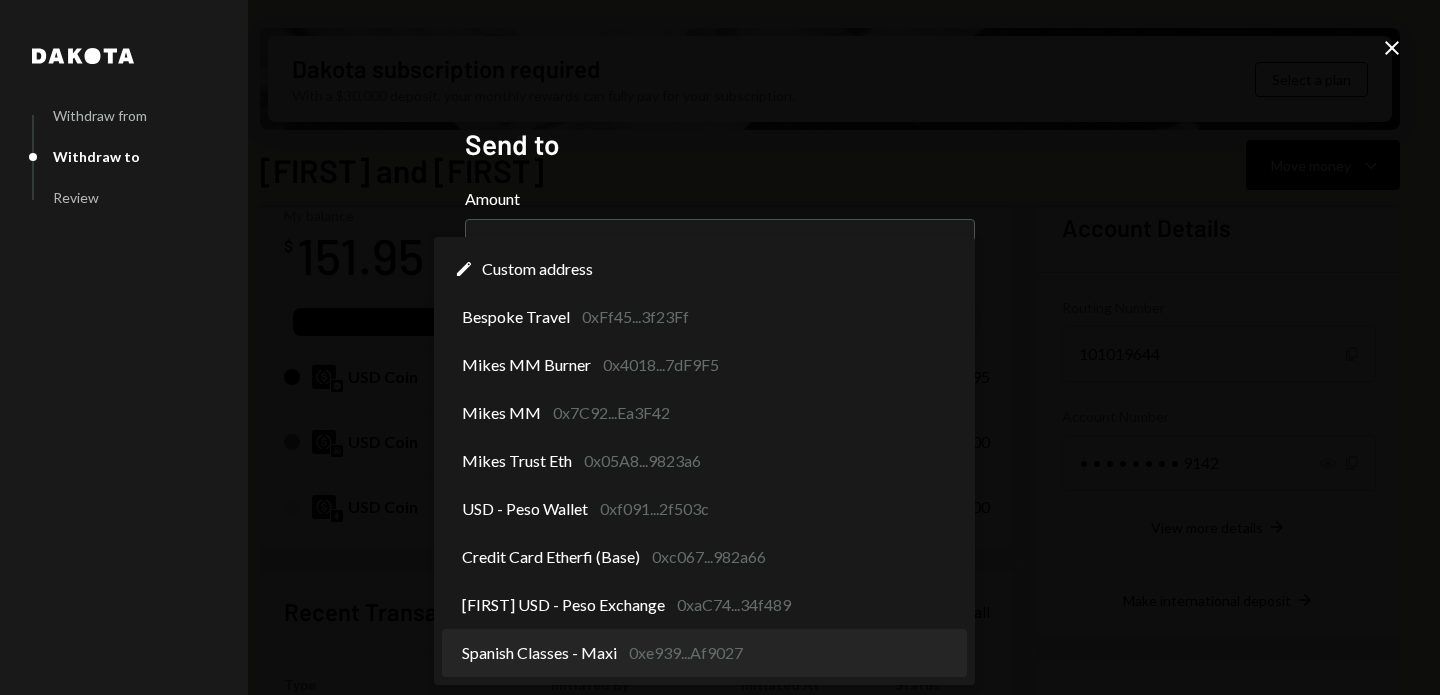 scroll, scrollTop: 0, scrollLeft: 0, axis: both 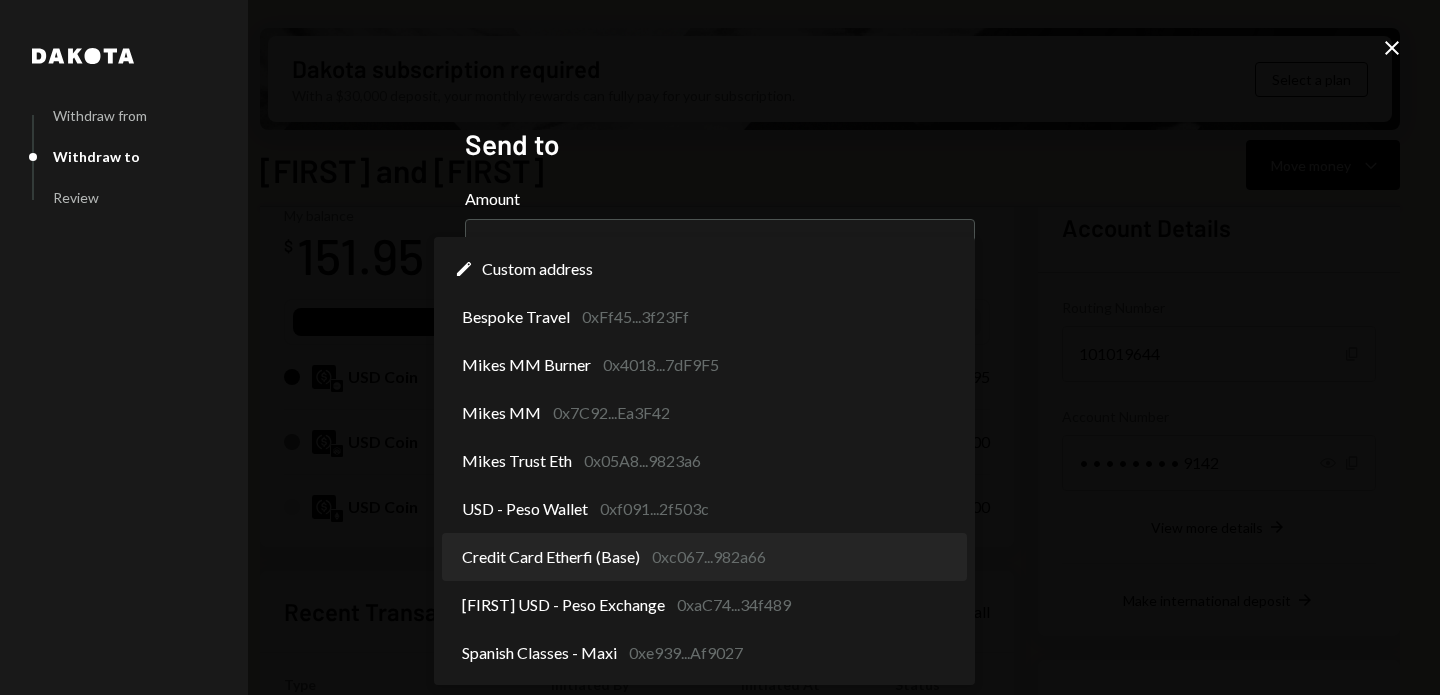 select on "**********" 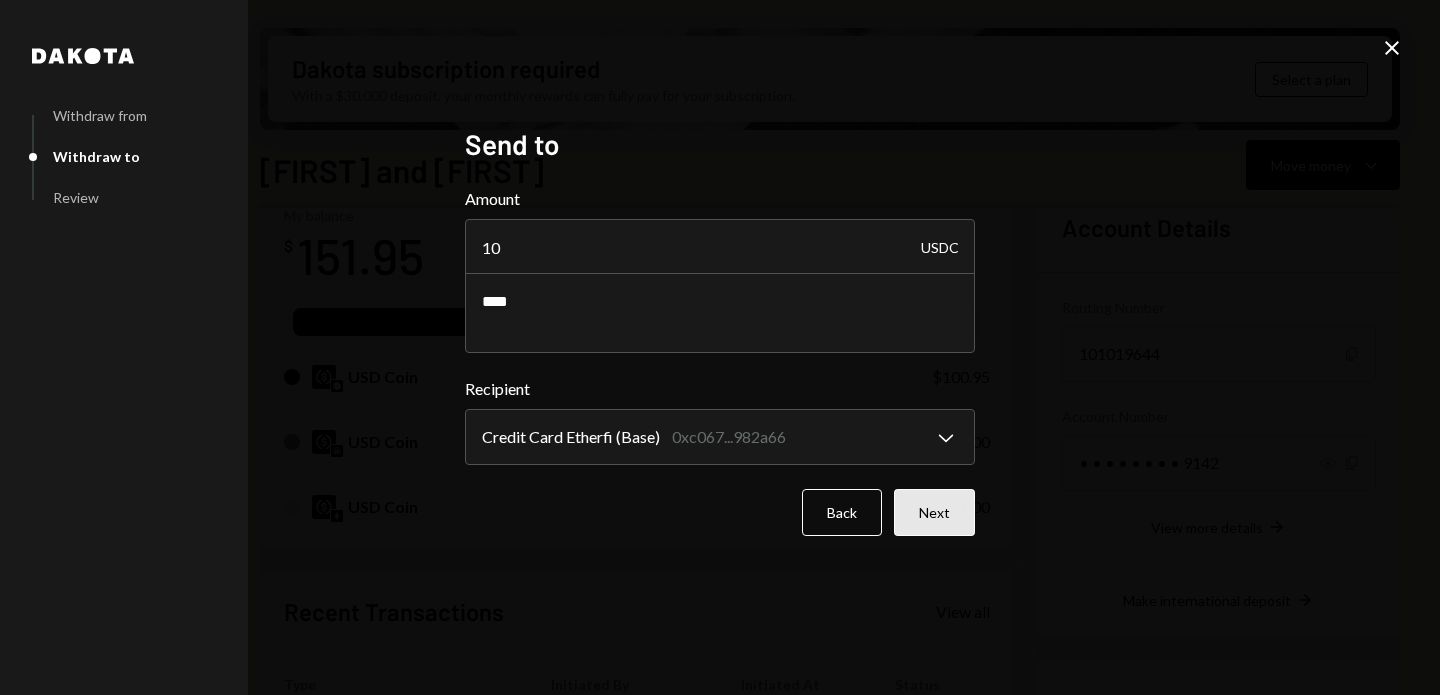click on "Next" at bounding box center [934, 512] 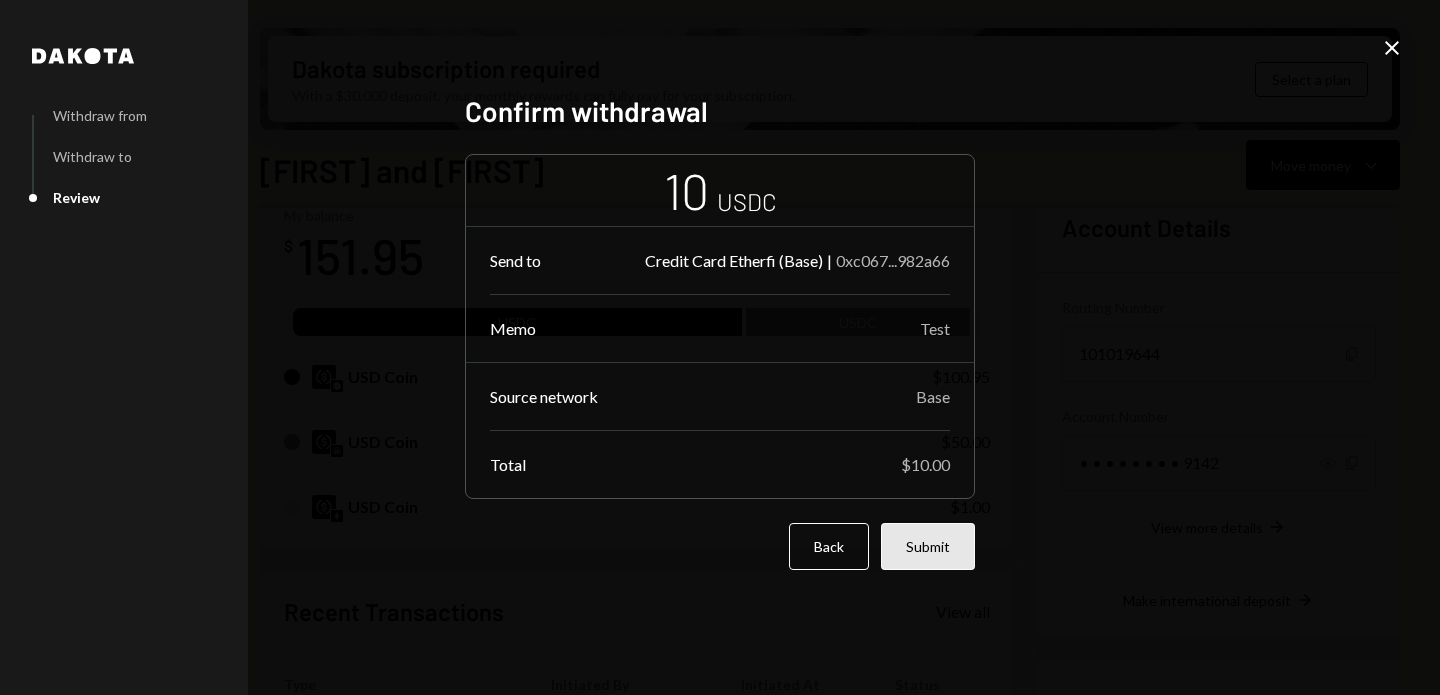 click on "Submit" at bounding box center (928, 546) 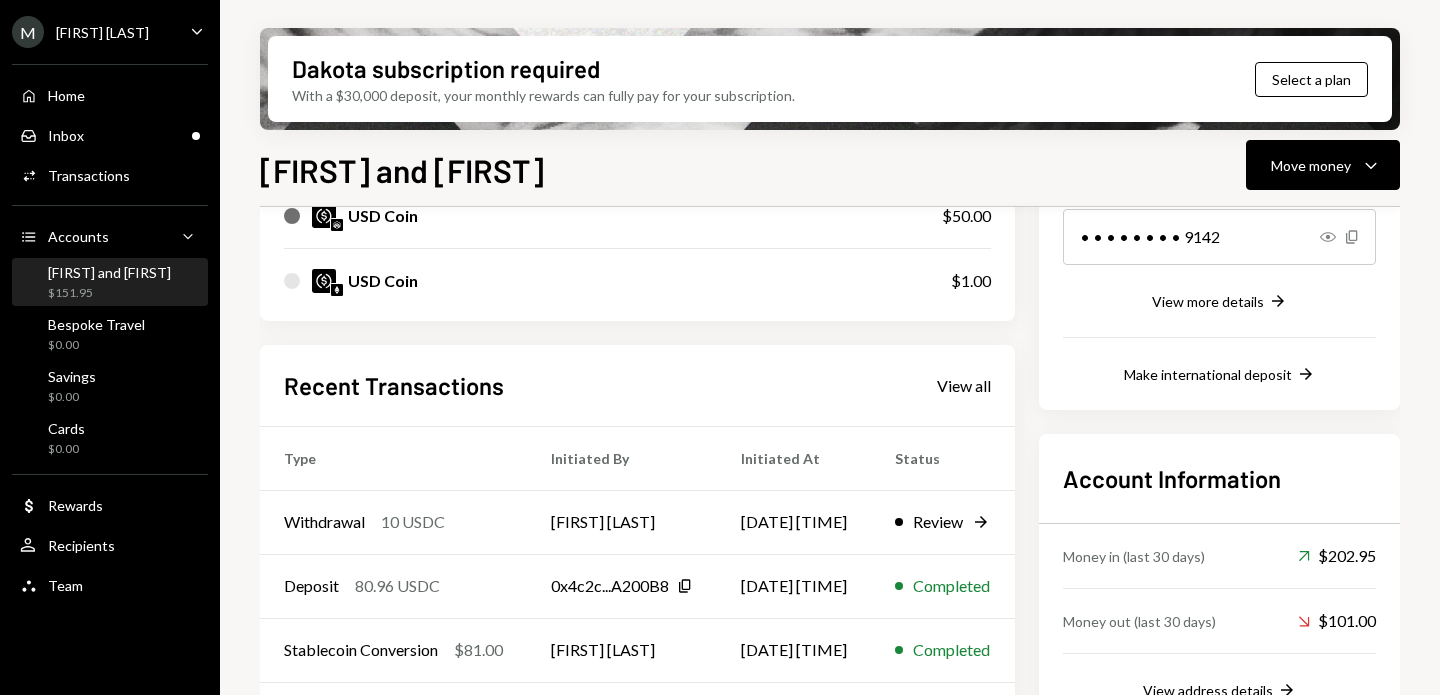 scroll, scrollTop: 345, scrollLeft: 0, axis: vertical 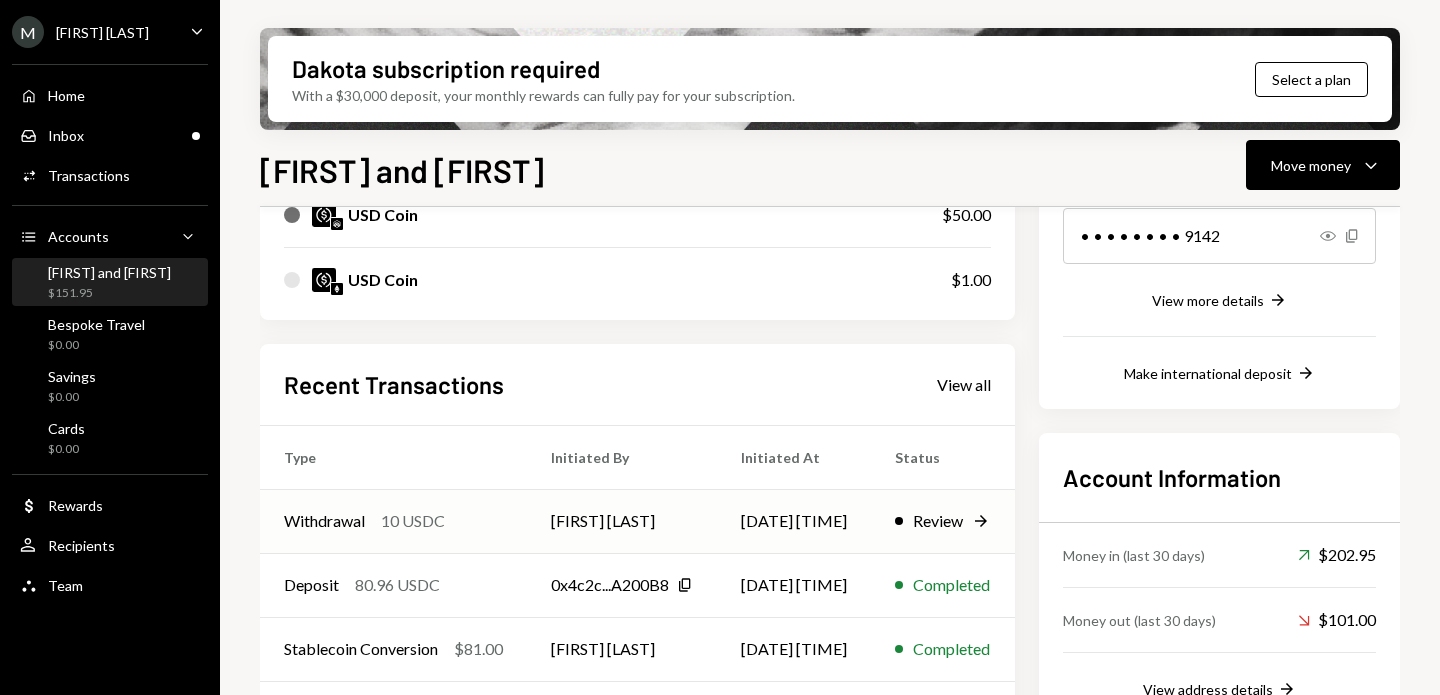 click on "Review" at bounding box center (938, 521) 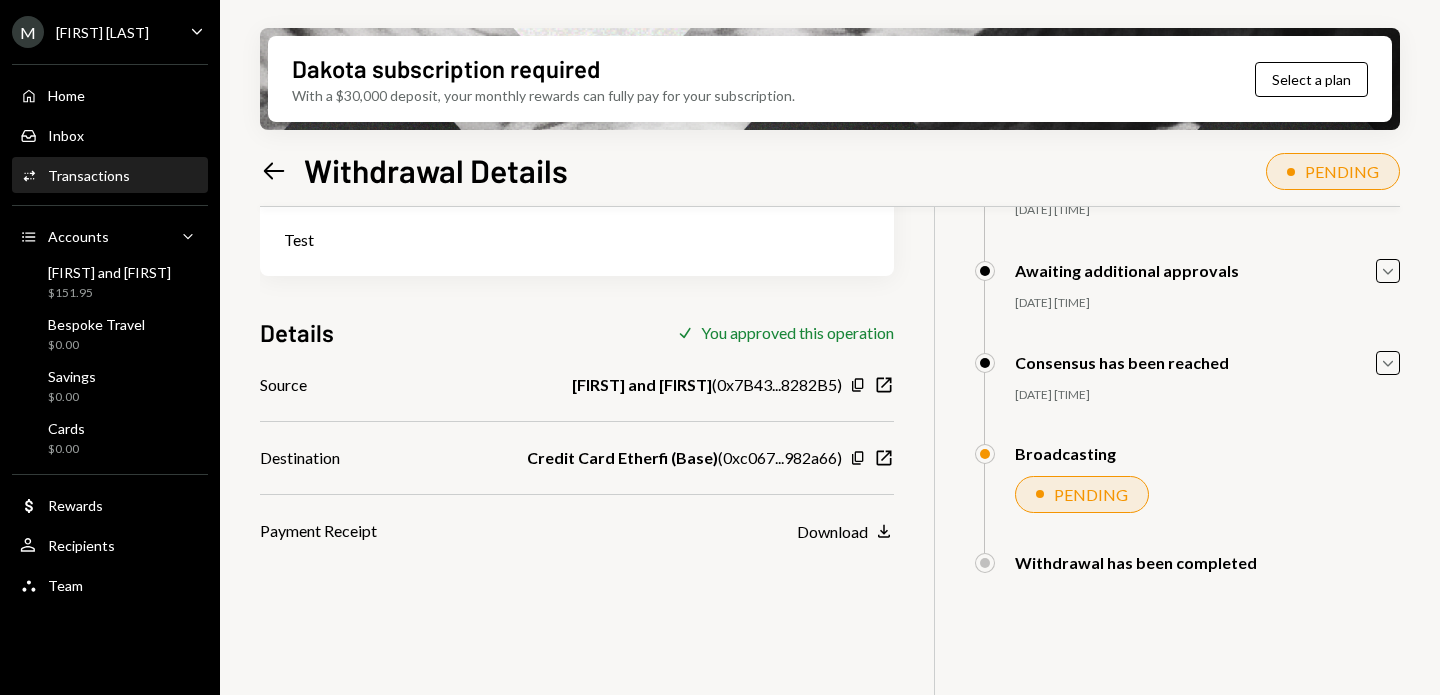 scroll, scrollTop: 0, scrollLeft: 0, axis: both 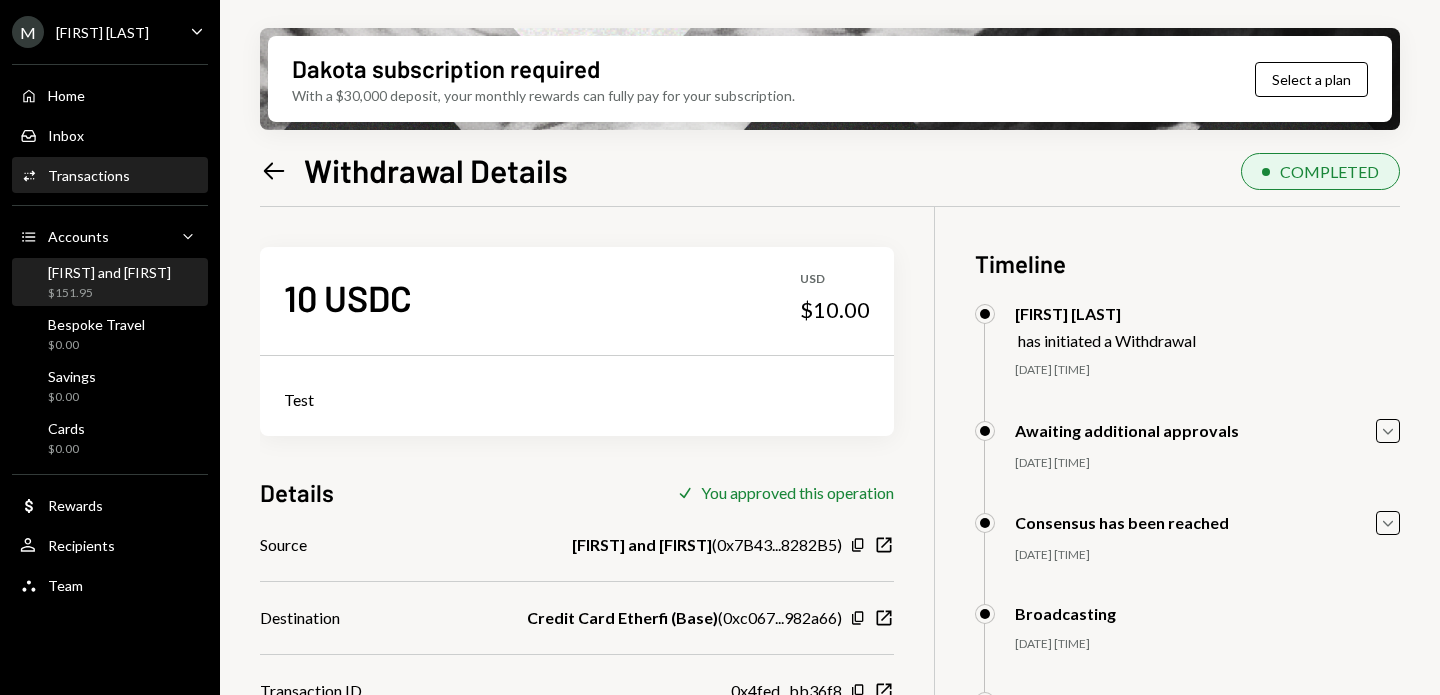 click on "$151.95" at bounding box center (109, 293) 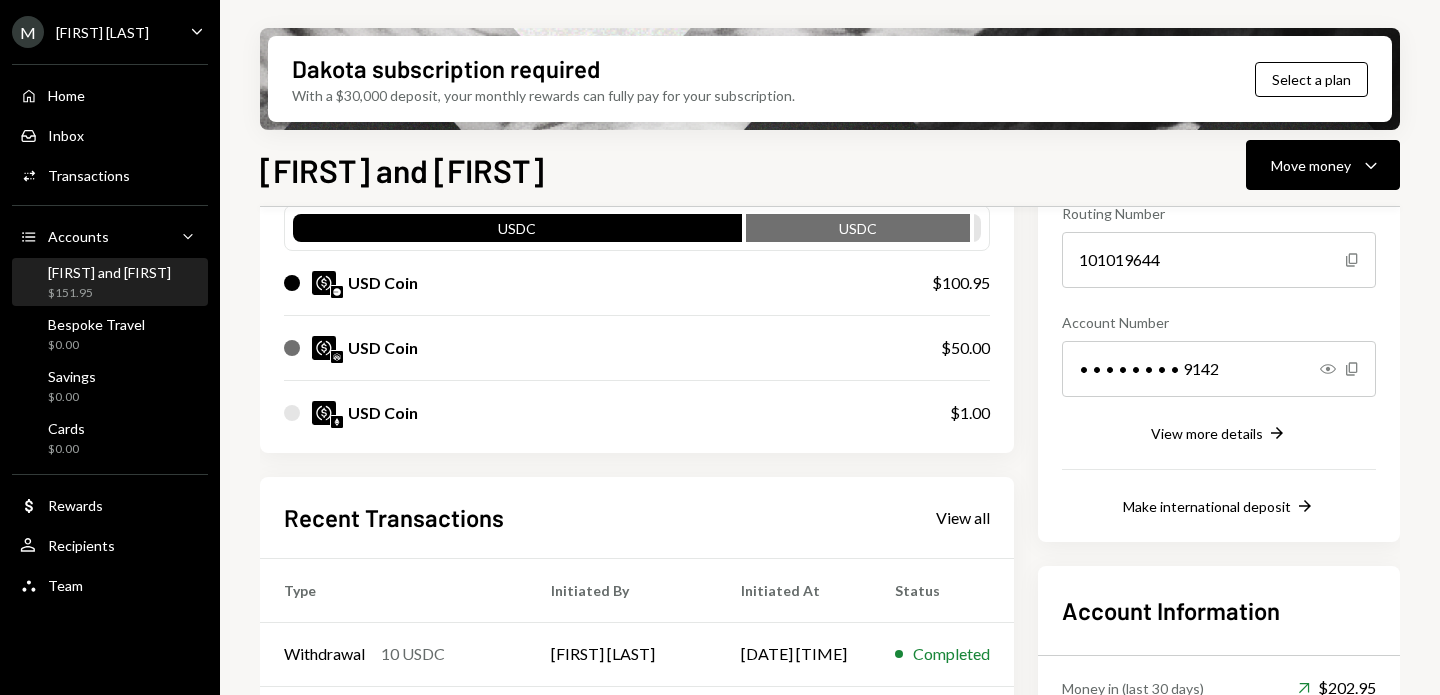 scroll, scrollTop: 237, scrollLeft: 0, axis: vertical 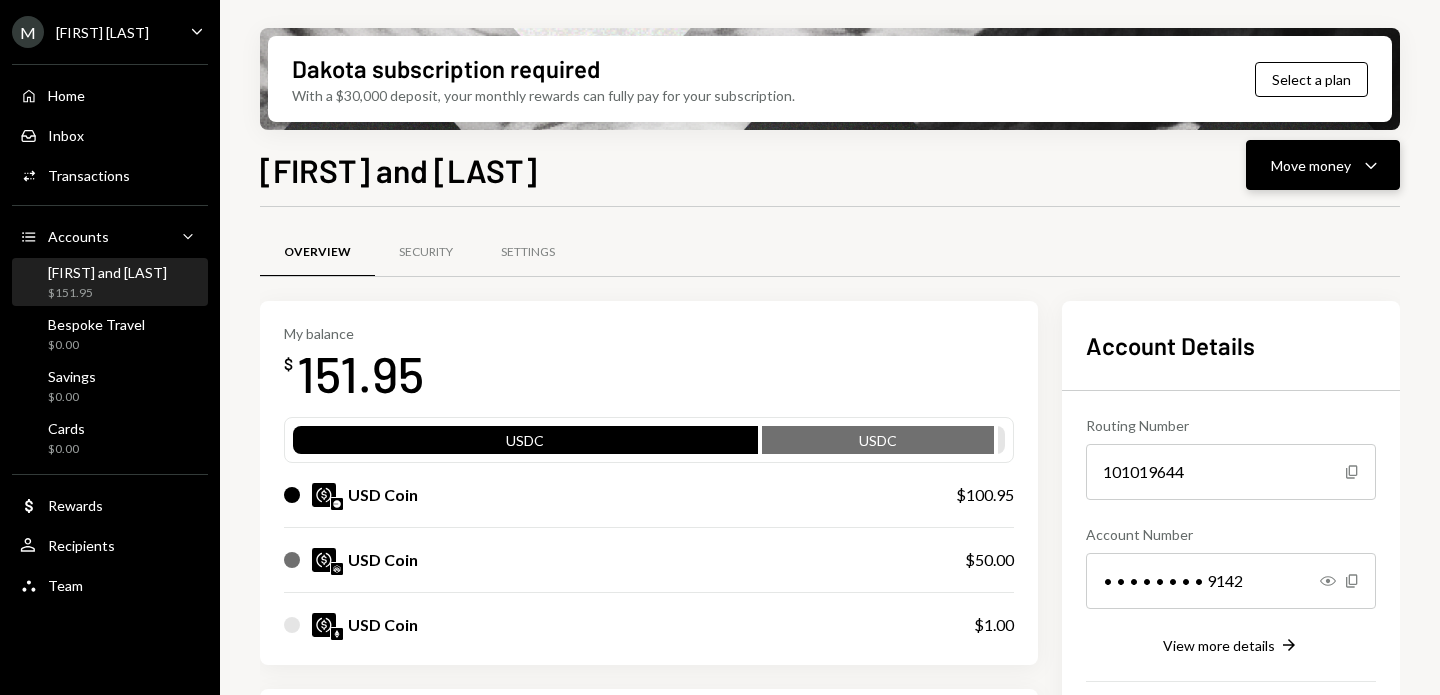 click on "Move money Caret Down" at bounding box center (1323, 165) 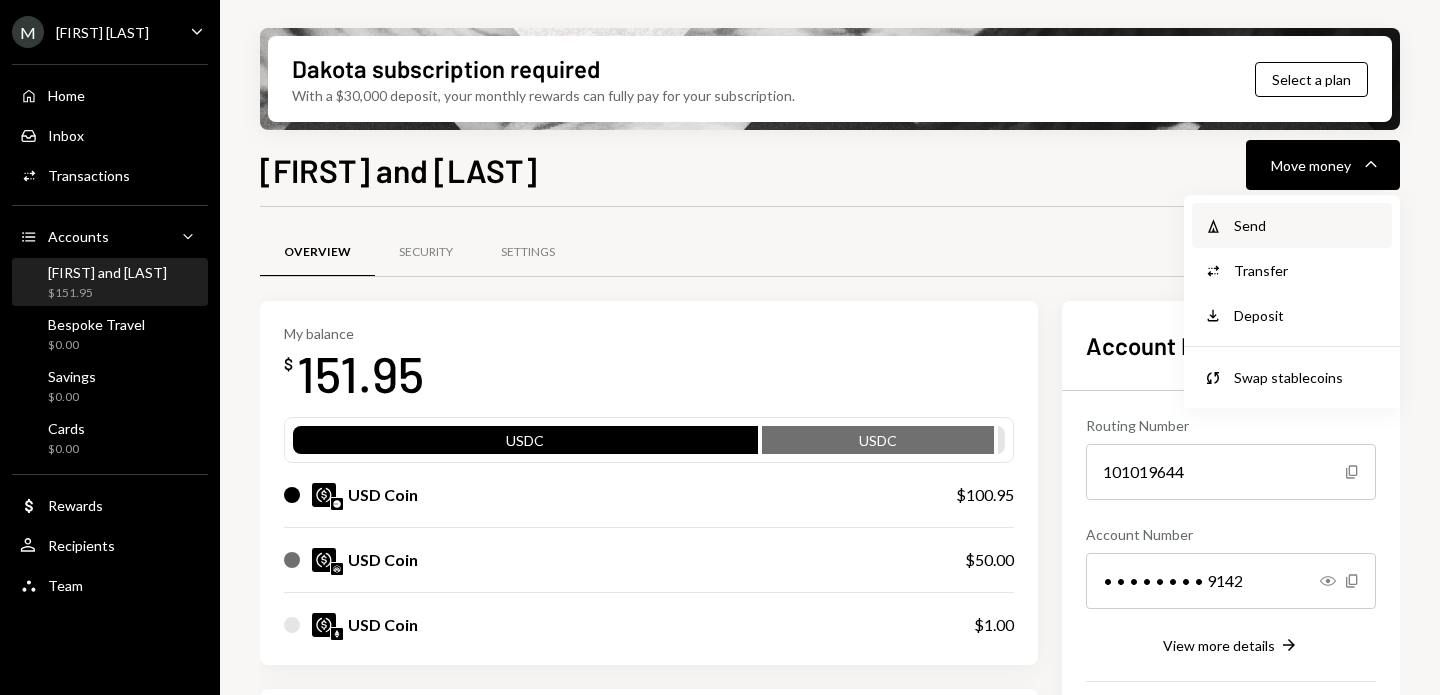 click on "Send" at bounding box center [1307, 225] 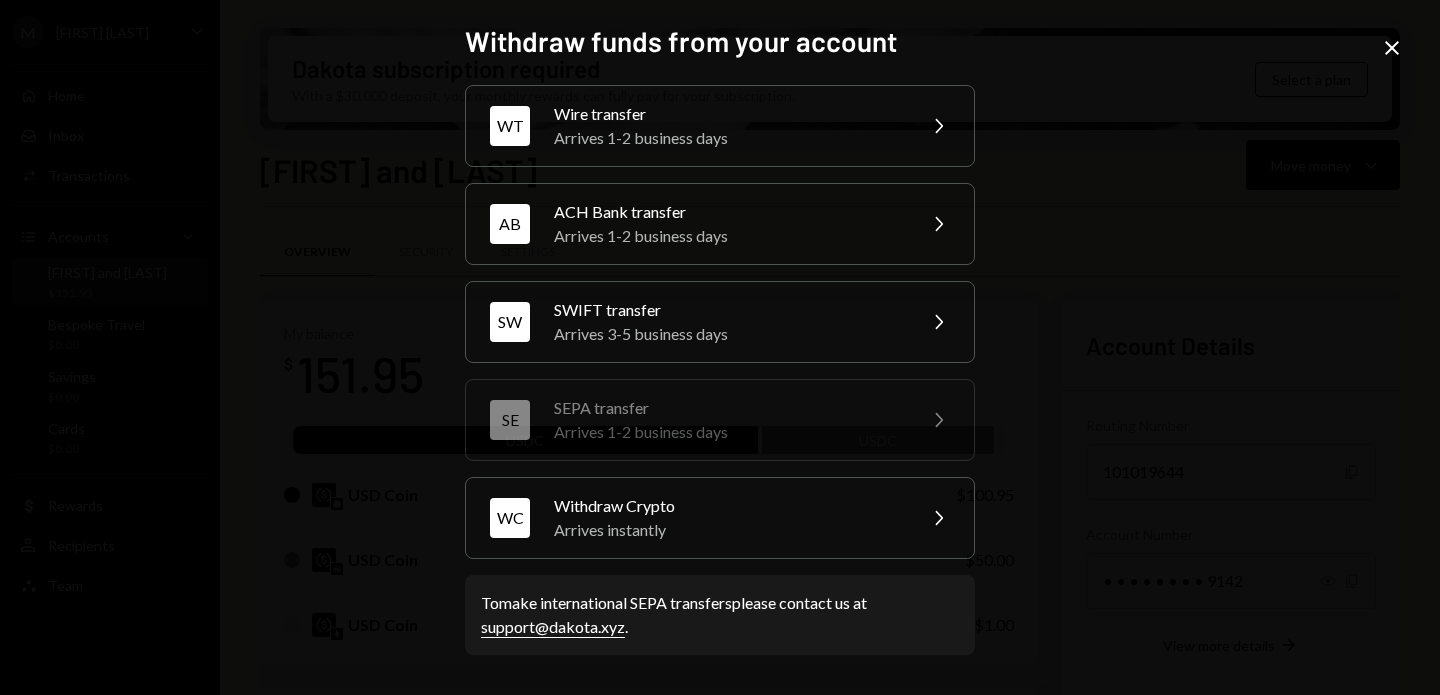 click 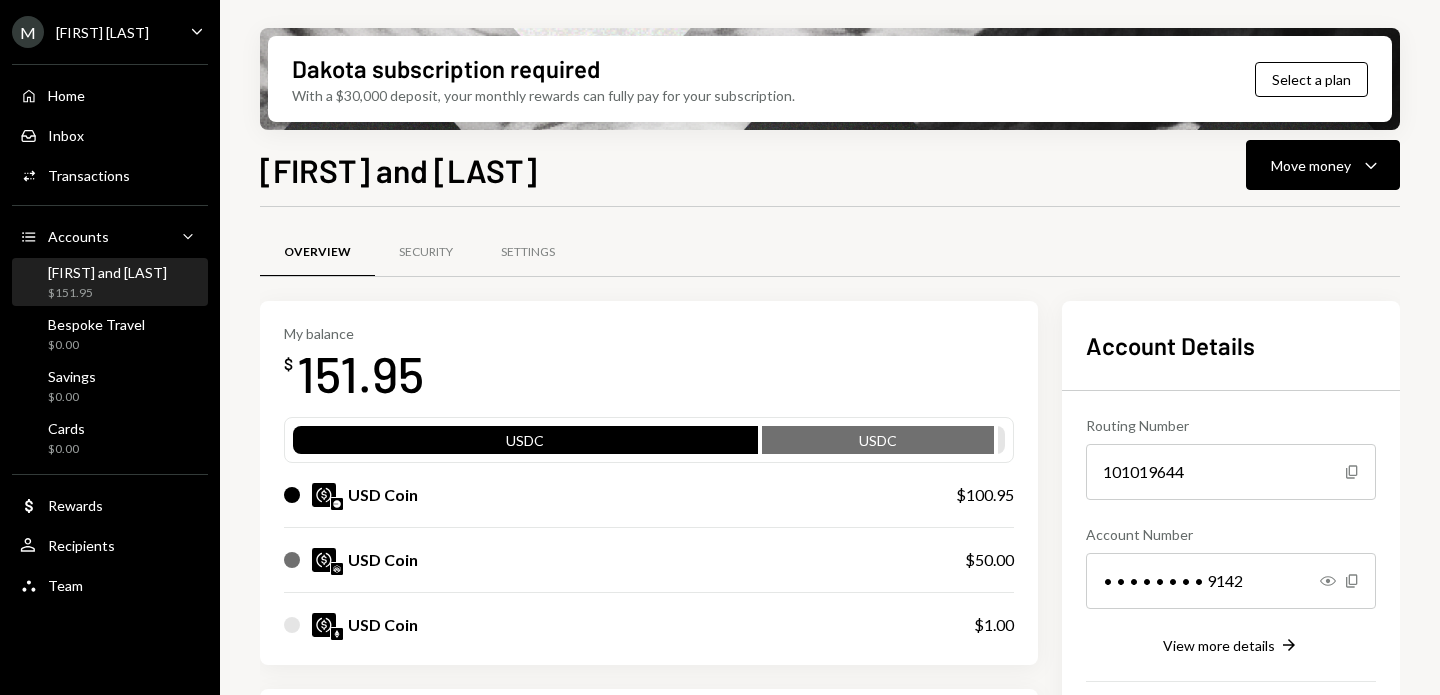 click on "$151.95" at bounding box center [107, 293] 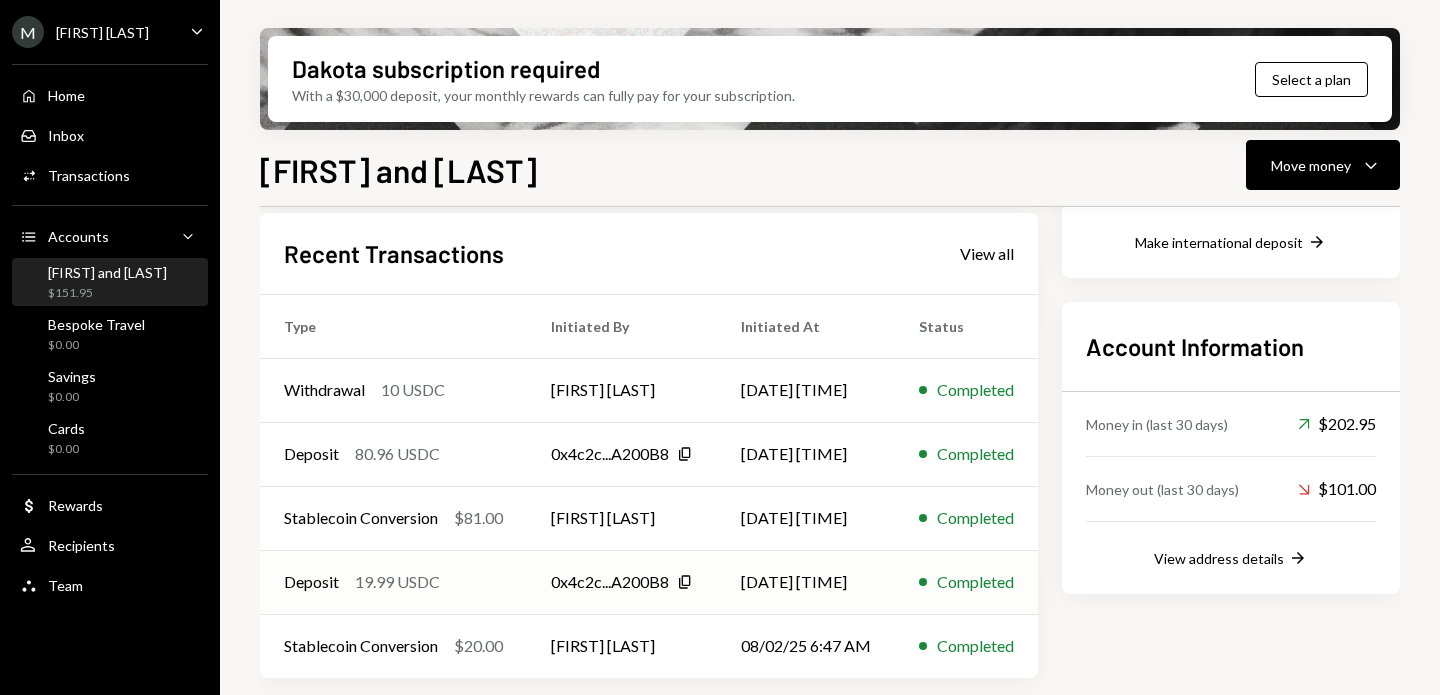 scroll, scrollTop: 0, scrollLeft: 0, axis: both 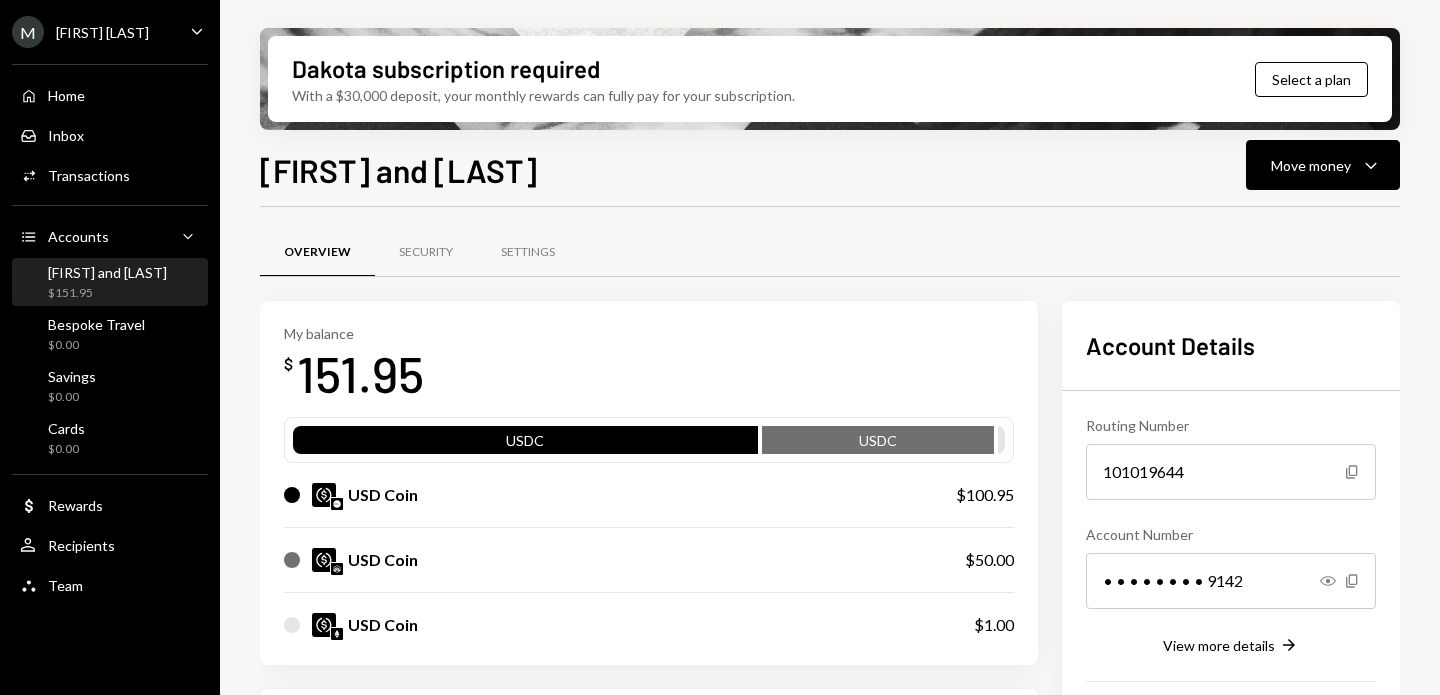 click on "[FIRST] and [LAST]" at bounding box center [107, 272] 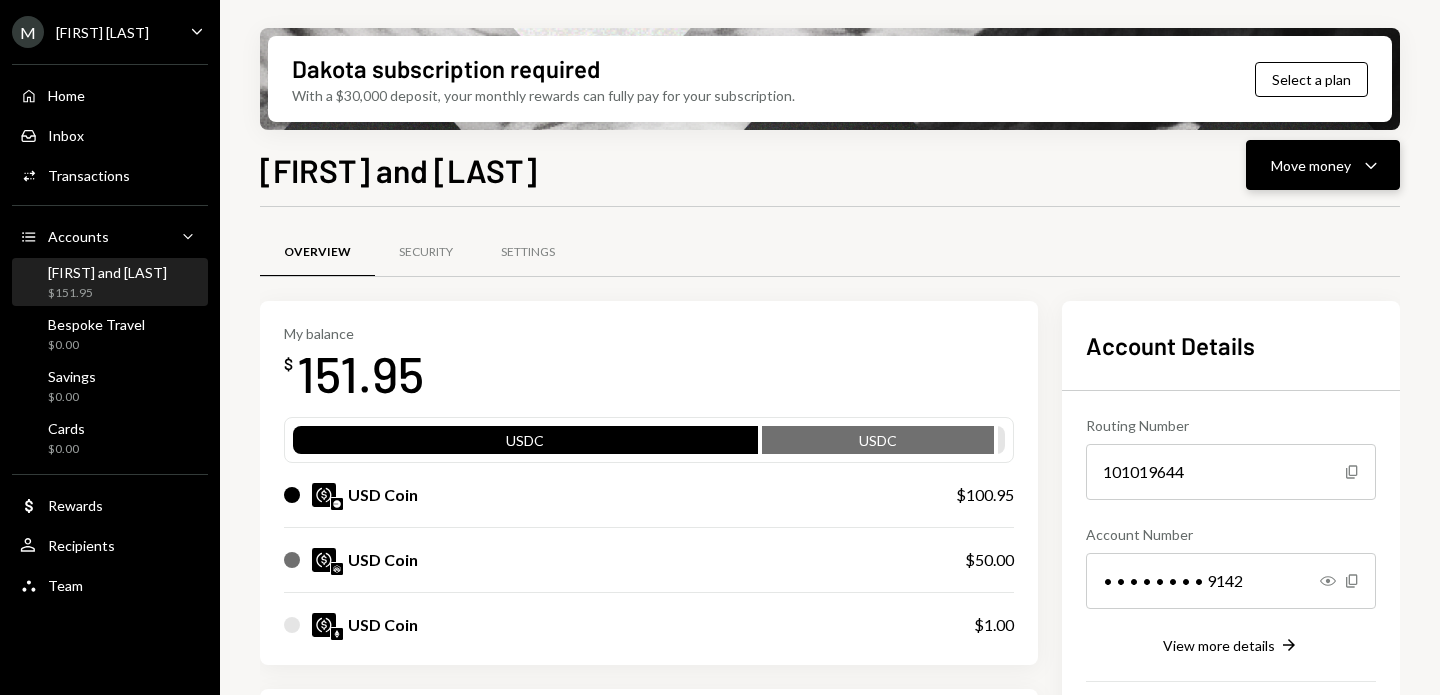 click on "Move money" at bounding box center [1311, 165] 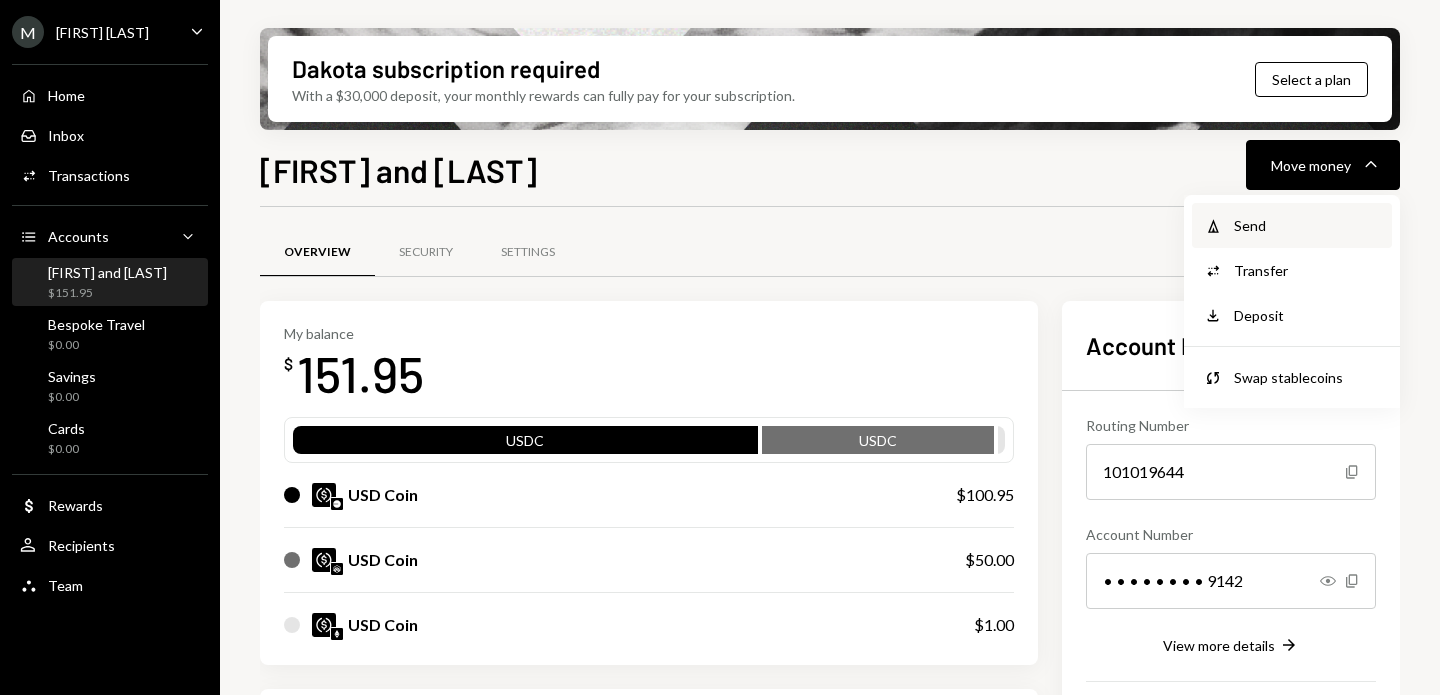 click on "Send" at bounding box center (1307, 225) 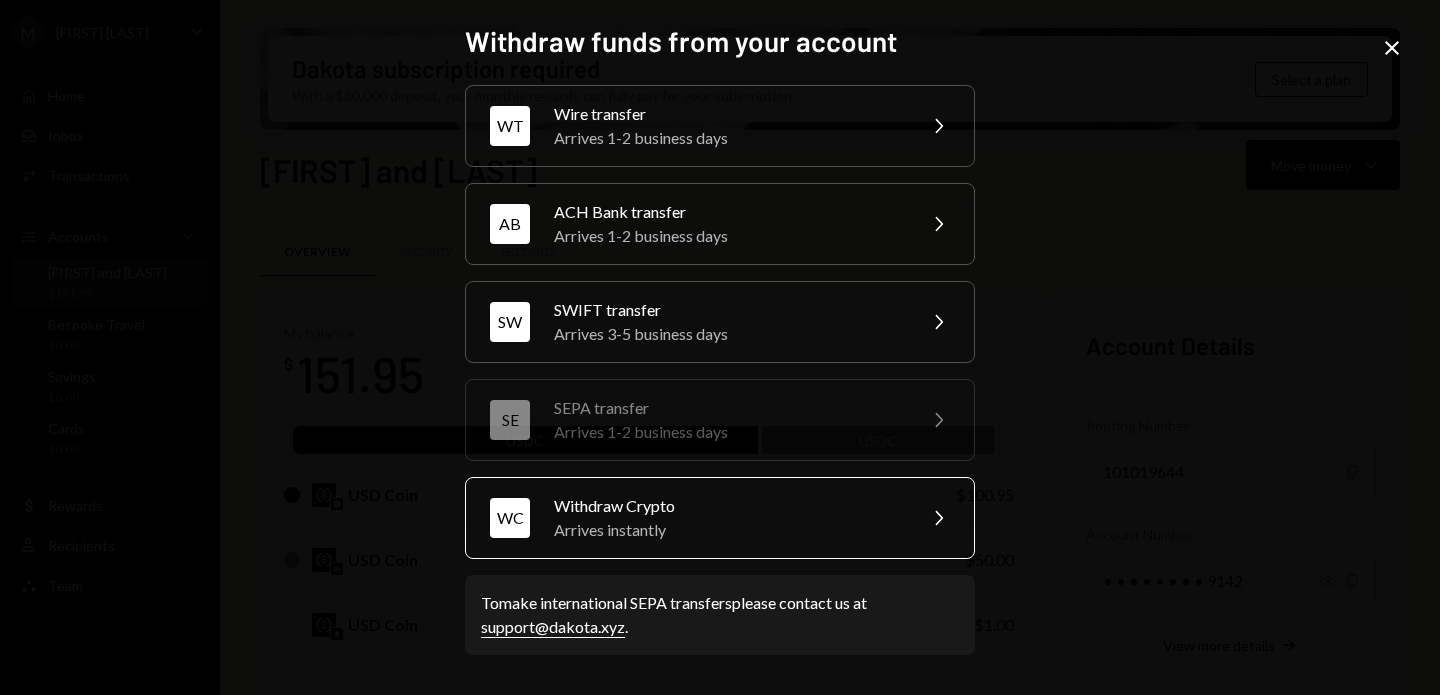 click on "Withdraw Crypto" at bounding box center (728, 506) 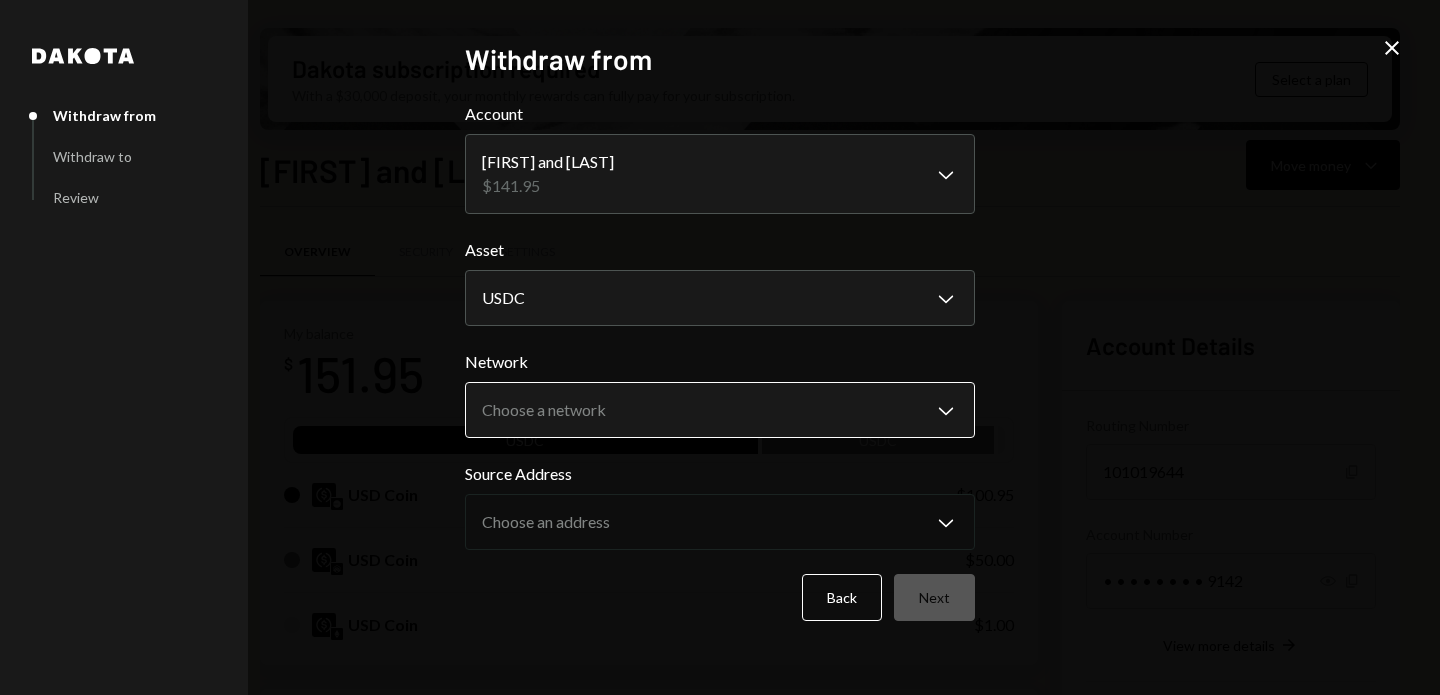 click on "M Michael Preston Caret Down Home Home Inbox Inbox Activities Transactions Accounts Accounts Caret Down Mike and Magui $151.95 Bespoke Travel $0.00 Savings $0.00 Cards $0.00 Dollar Rewards User Recipients Team Team Dakota subscription required With a $30,000 deposit, your monthly rewards can fully pay for your subscription. Select a plan Mike and Magui Move money Caret Down Overview Security Settings My balance $ 151.95 USDC USDC USD Coin $100.95 USD Coin $50.00 USD Coin $1.00 Recent Transactions View all Type Initiated By Initiated At Status Withdrawal 10  USDC Michael Preston 08/02/25 7:02 AM Completed Deposit 80.96  USDC 0x4c2c...A200B8 Copy 08/02/25 6:57 AM Completed Stablecoin Conversion $81.00 Michael Preston 08/02/25 6:53 AM Completed Deposit 19.99  USDC 0x4c2c...A200B8 Copy 08/02/25 6:51 AM Completed Stablecoin Conversion $20.00 Michael Preston 08/02/25 6:47 AM Completed Account Details Routing Number 101019644 Copy Account Number • • • • • • • •  9142 Show Copy View more details Asset" at bounding box center (720, 347) 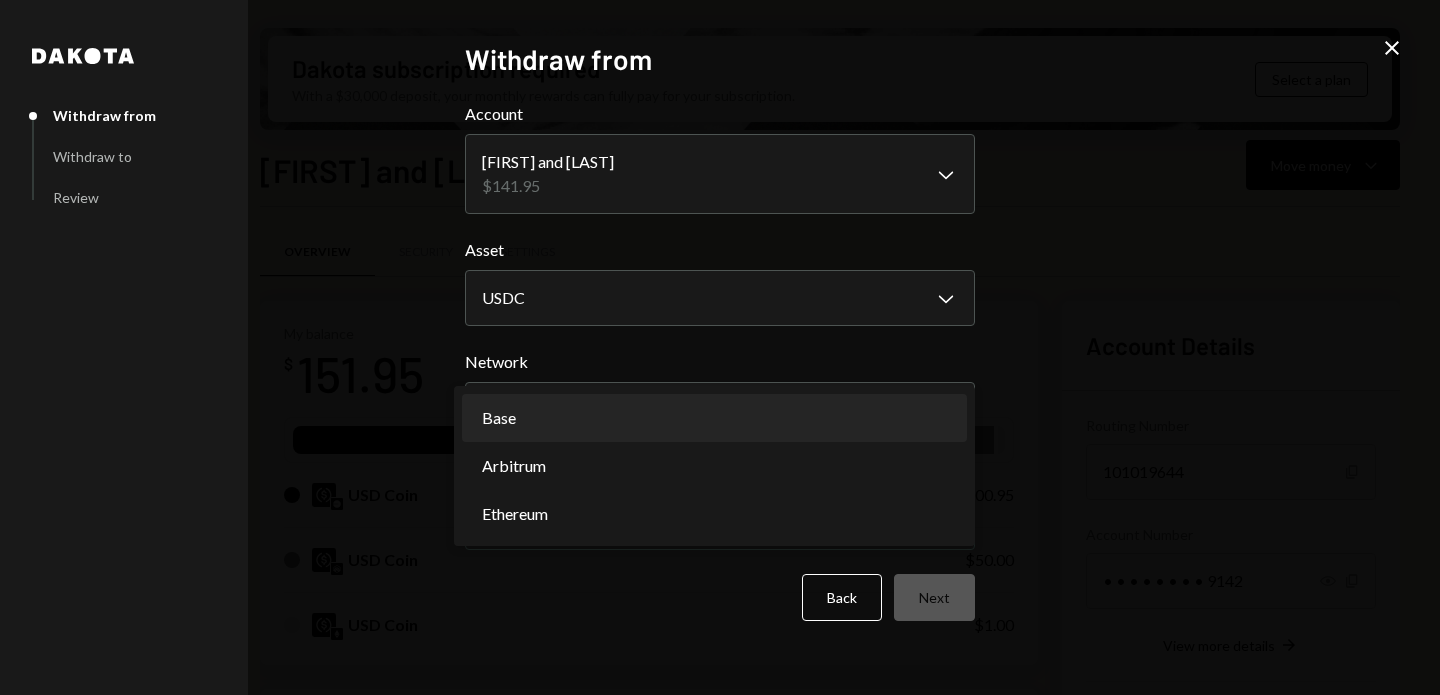 select on "**********" 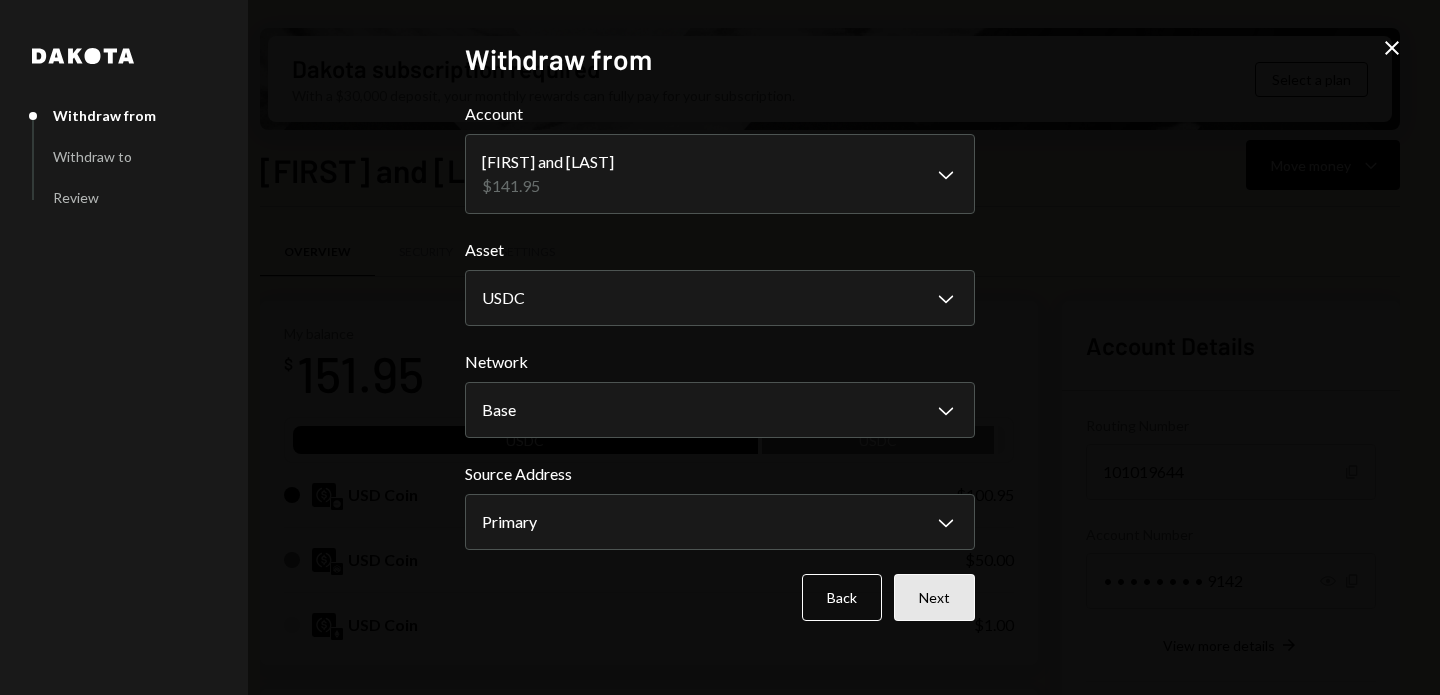 click on "Next" at bounding box center [934, 597] 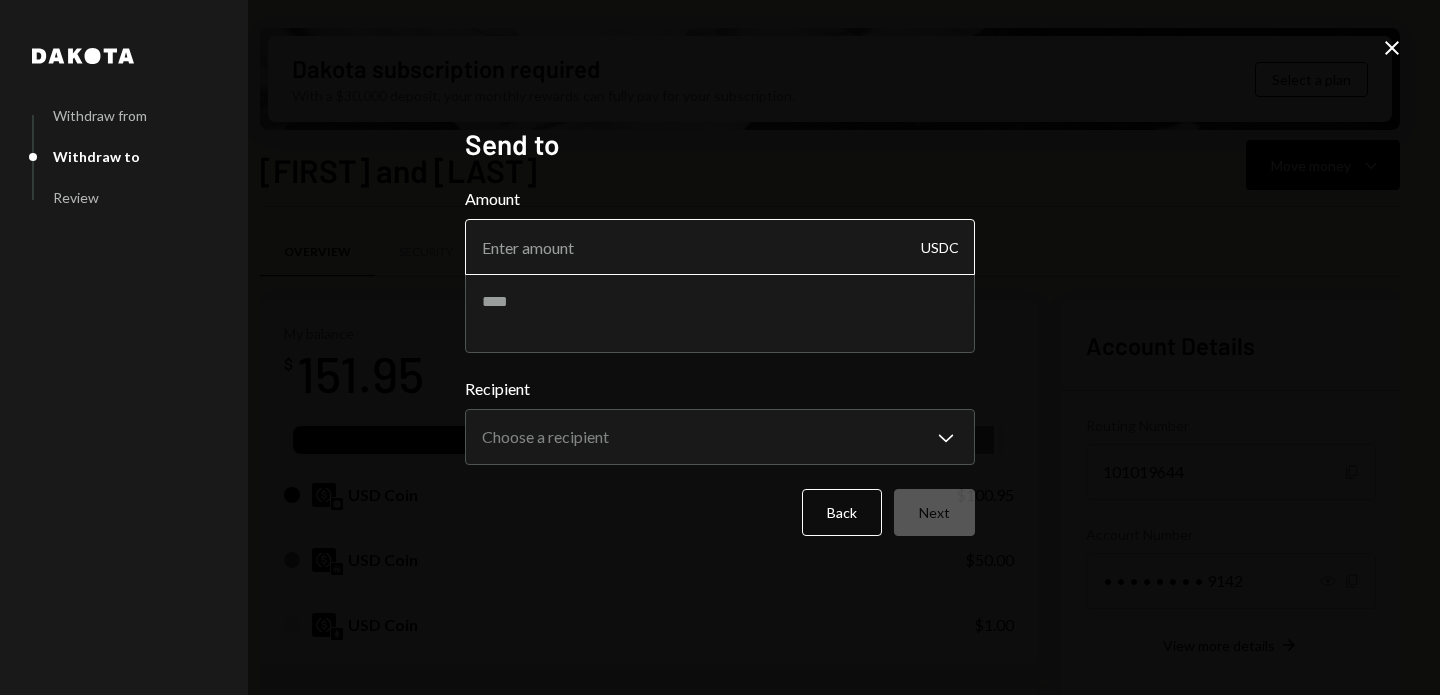 click on "Amount" at bounding box center [720, 247] 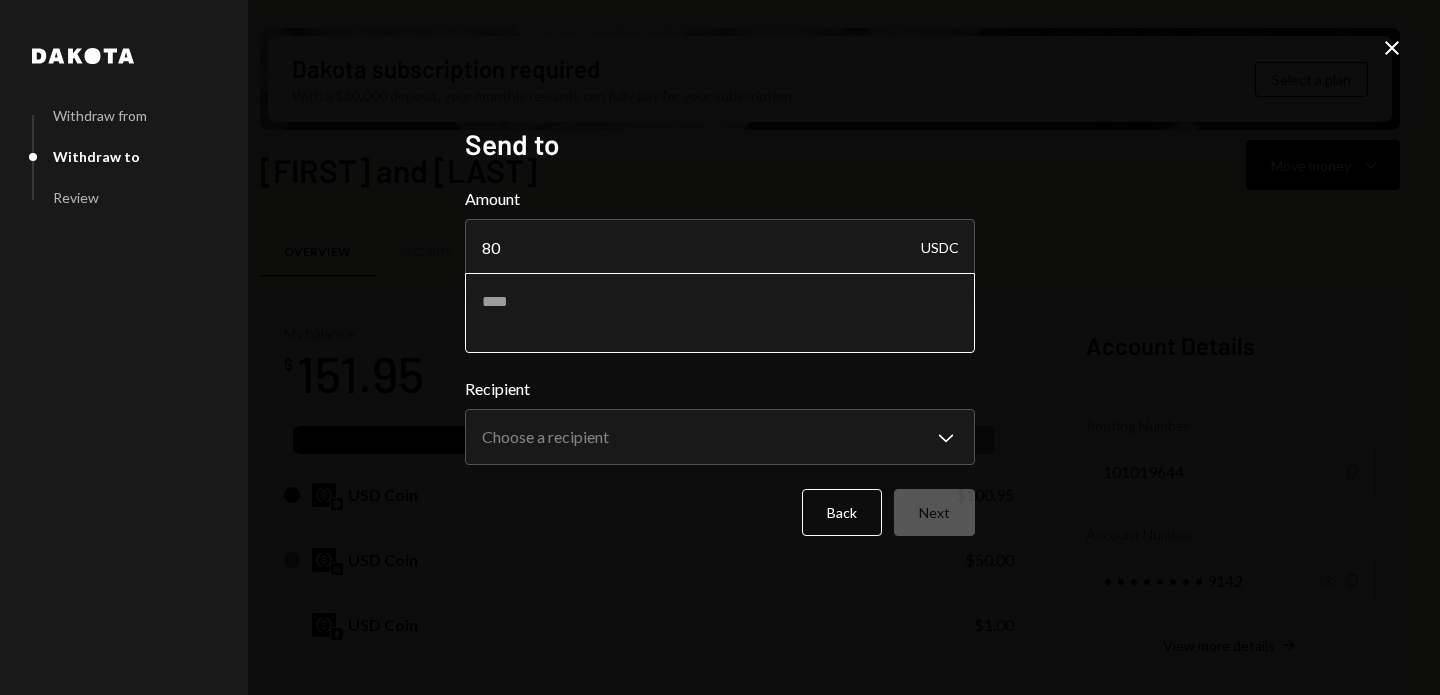 type on "80" 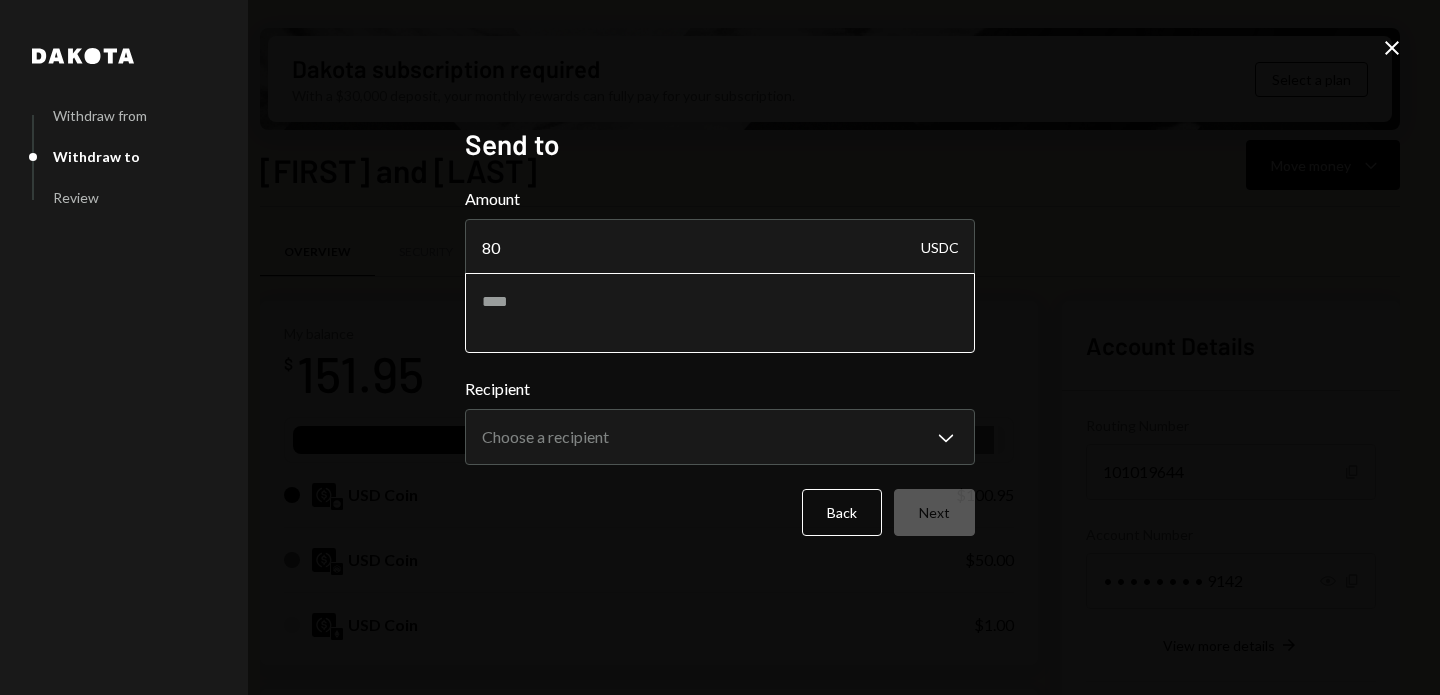 click at bounding box center (720, 313) 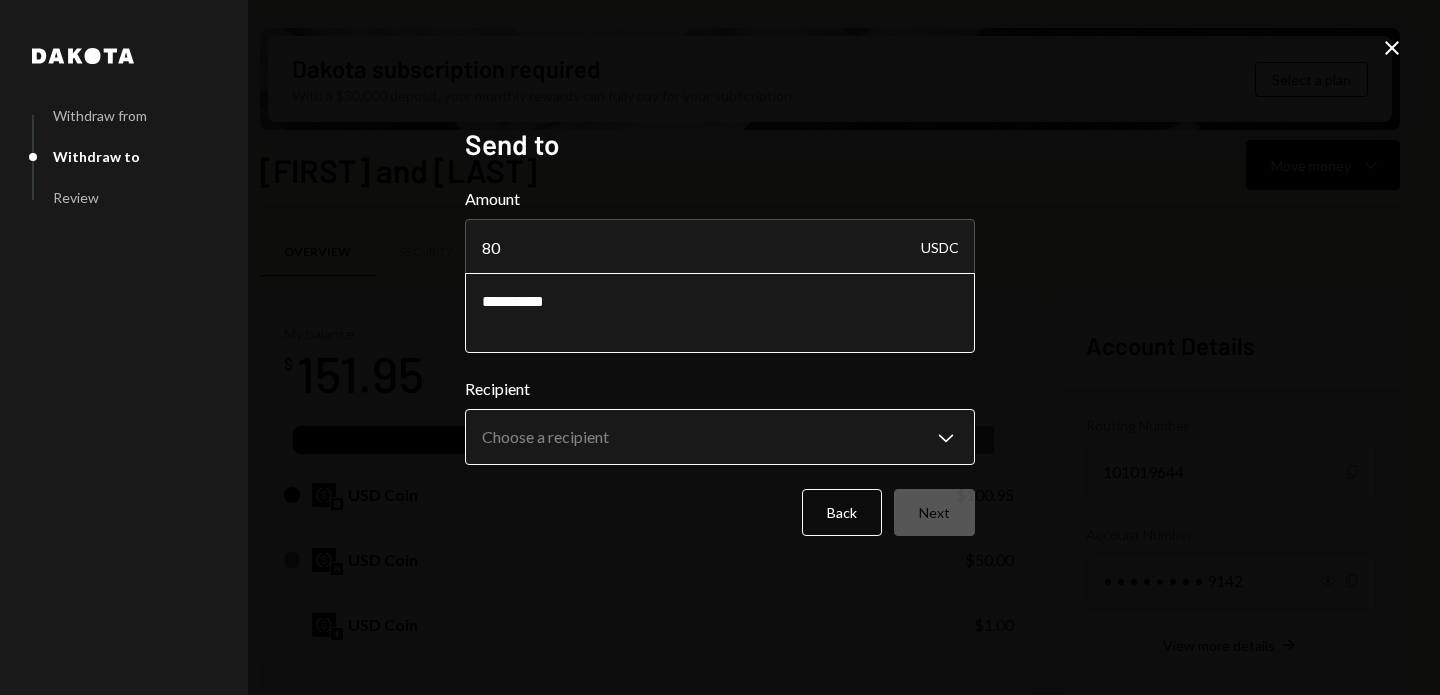 type on "**********" 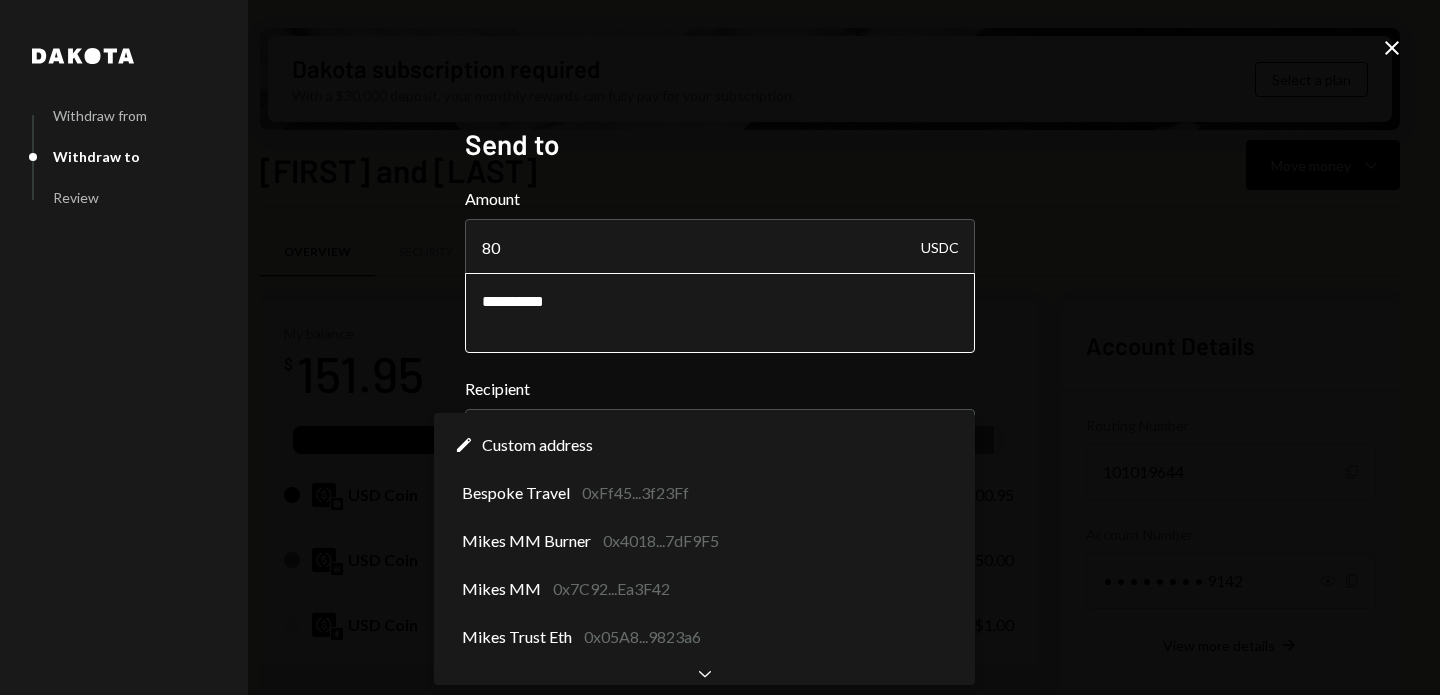 click on "**********" at bounding box center [720, 313] 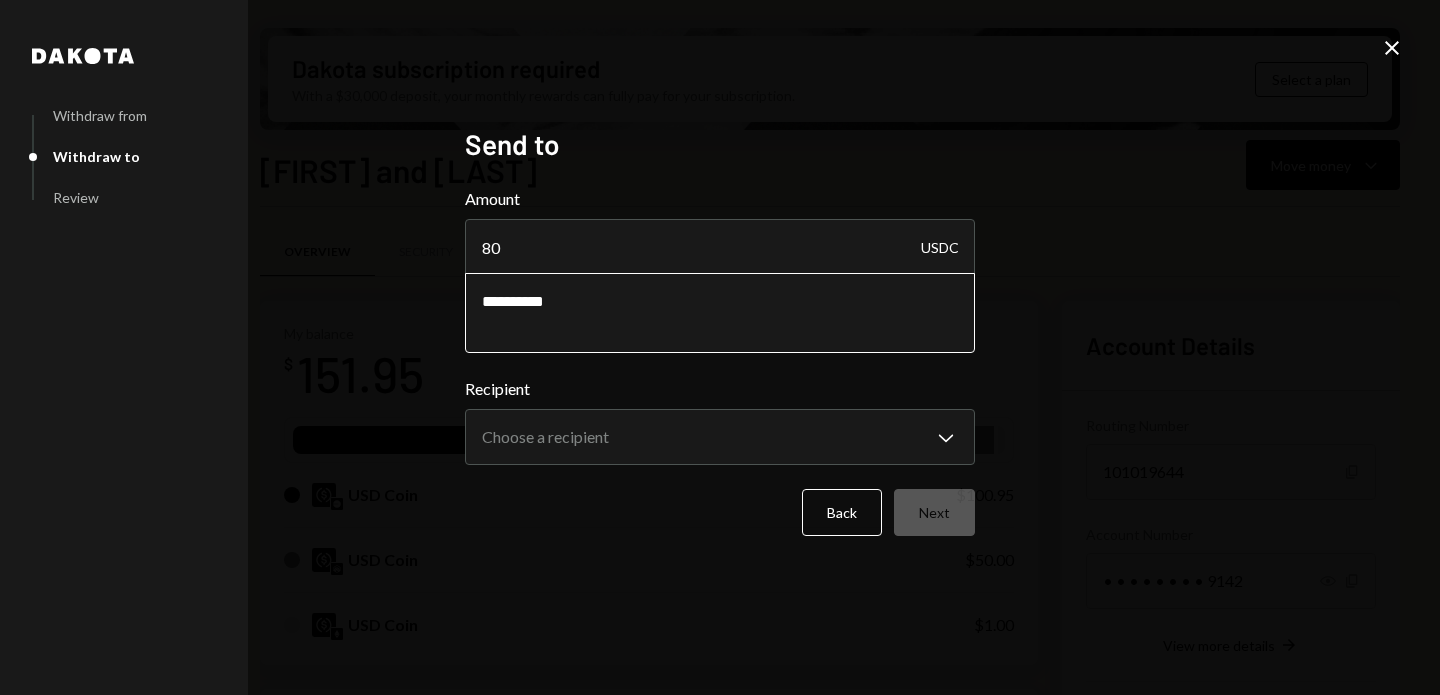 type 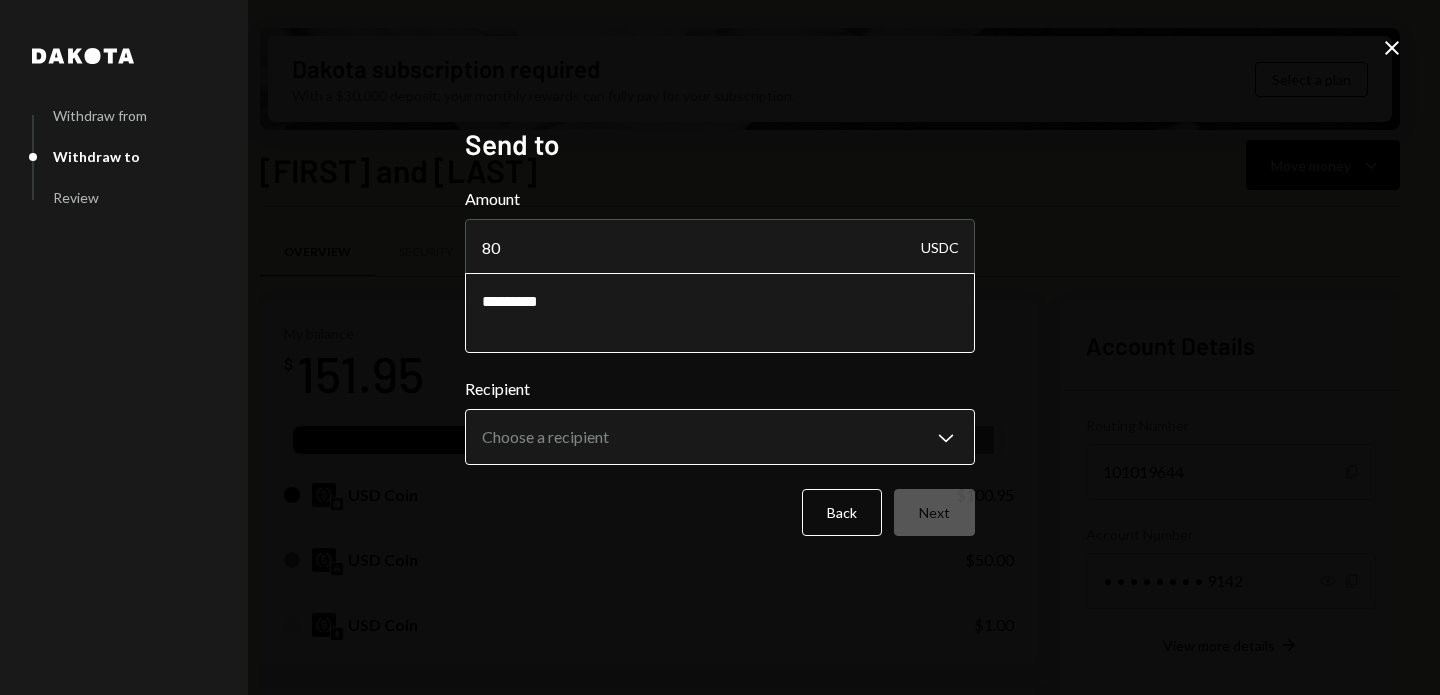 type on "*********" 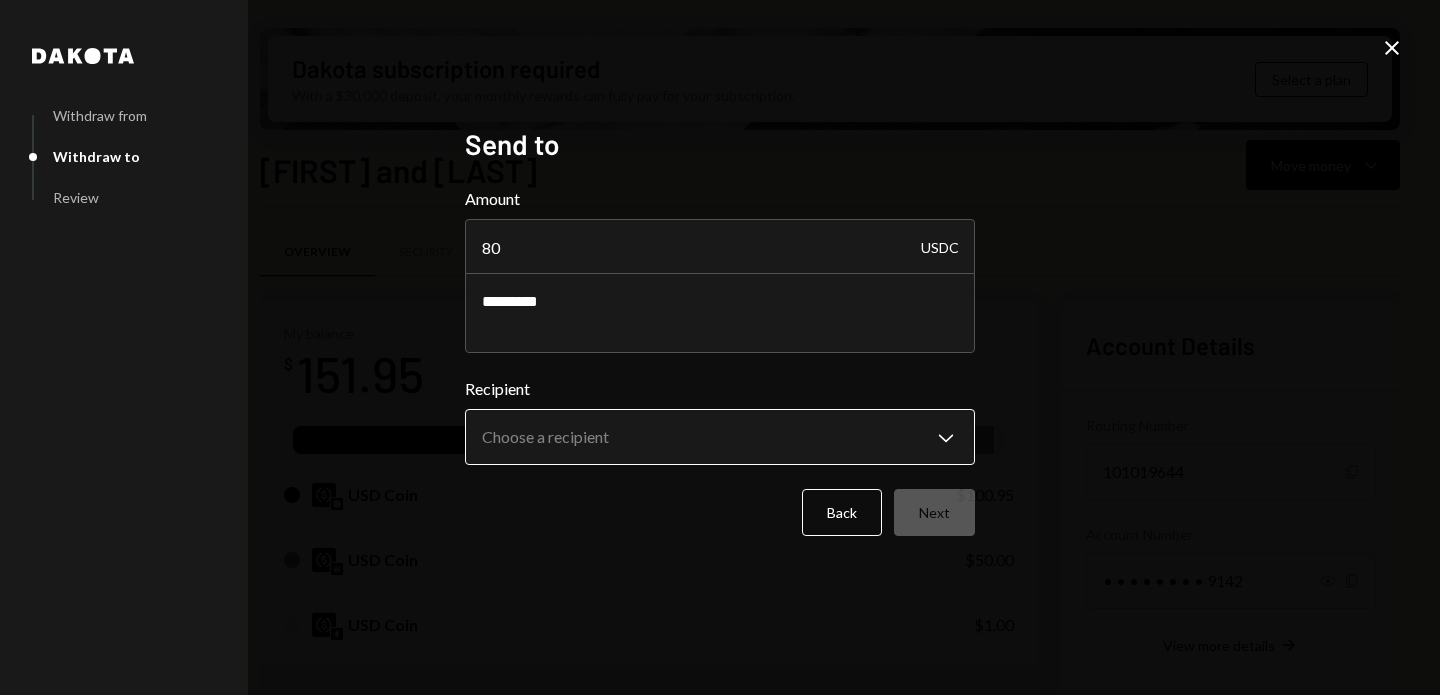 click on "M Michael Preston Caret Down Home Home Inbox Inbox Activities Transactions Accounts Accounts Caret Down Mike and Magui $151.95 Bespoke Travel $0.00 Savings $0.00 Cards $0.00 Dollar Rewards User Recipients Team Team Dakota subscription required With a $30,000 deposit, your monthly rewards can fully pay for your subscription. Select a plan Mike and Magui Move money Caret Down Overview Security Settings My balance $ 151.95 USDC USDC USD Coin $100.95 USD Coin $50.00 USD Coin $1.00 Recent Transactions View all Type Initiated By Initiated At Status Withdrawal 10  USDC Michael Preston 08/02/25 7:02 AM Completed Deposit 80.96  USDC 0x4c2c...A200B8 Copy 08/02/25 6:57 AM Completed Stablecoin Conversion $81.00 Michael Preston 08/02/25 6:53 AM Completed Deposit 19.99  USDC 0x4c2c...A200B8 Copy 08/02/25 6:51 AM Completed Stablecoin Conversion $20.00 Michael Preston 08/02/25 6:47 AM Completed Account Details Routing Number 101019644 Copy Account Number • • • • • • • •  9142 Show Copy View more details 80" at bounding box center (720, 347) 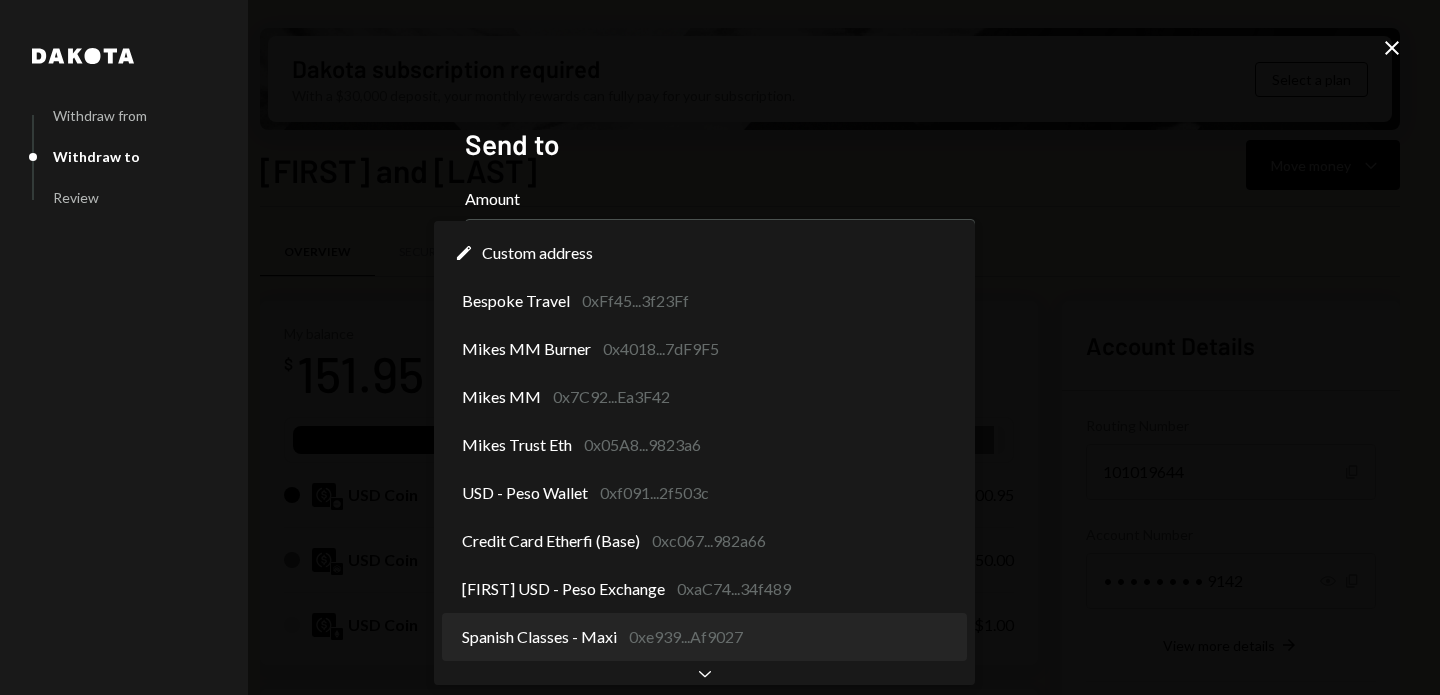 scroll, scrollTop: 0, scrollLeft: 0, axis: both 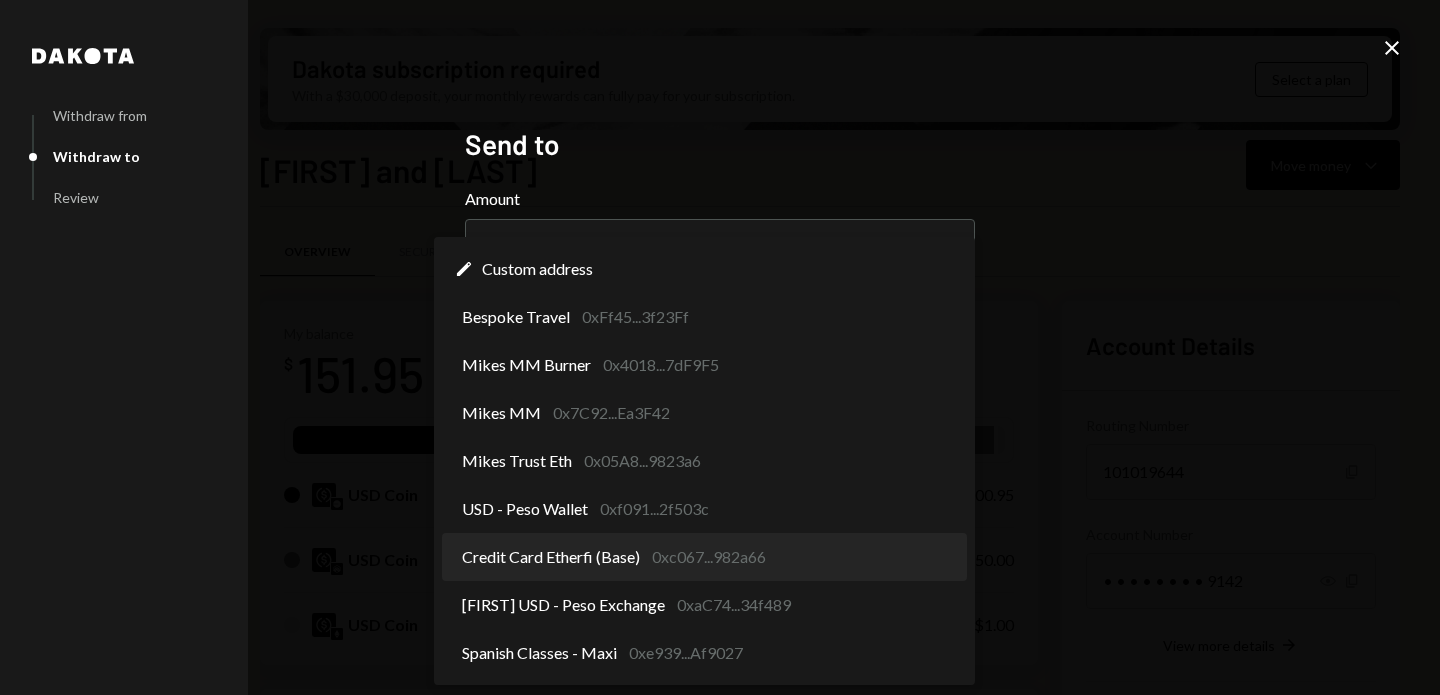 select on "**********" 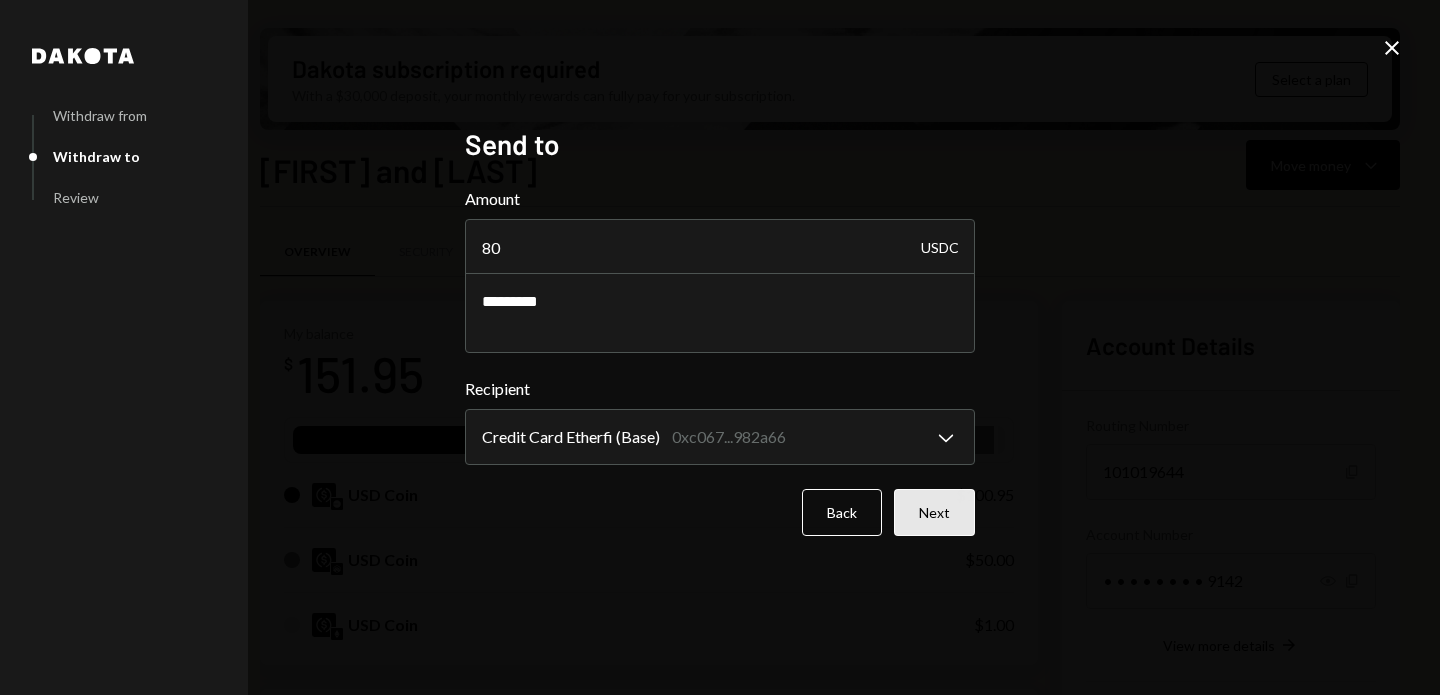 click on "Next" at bounding box center (934, 512) 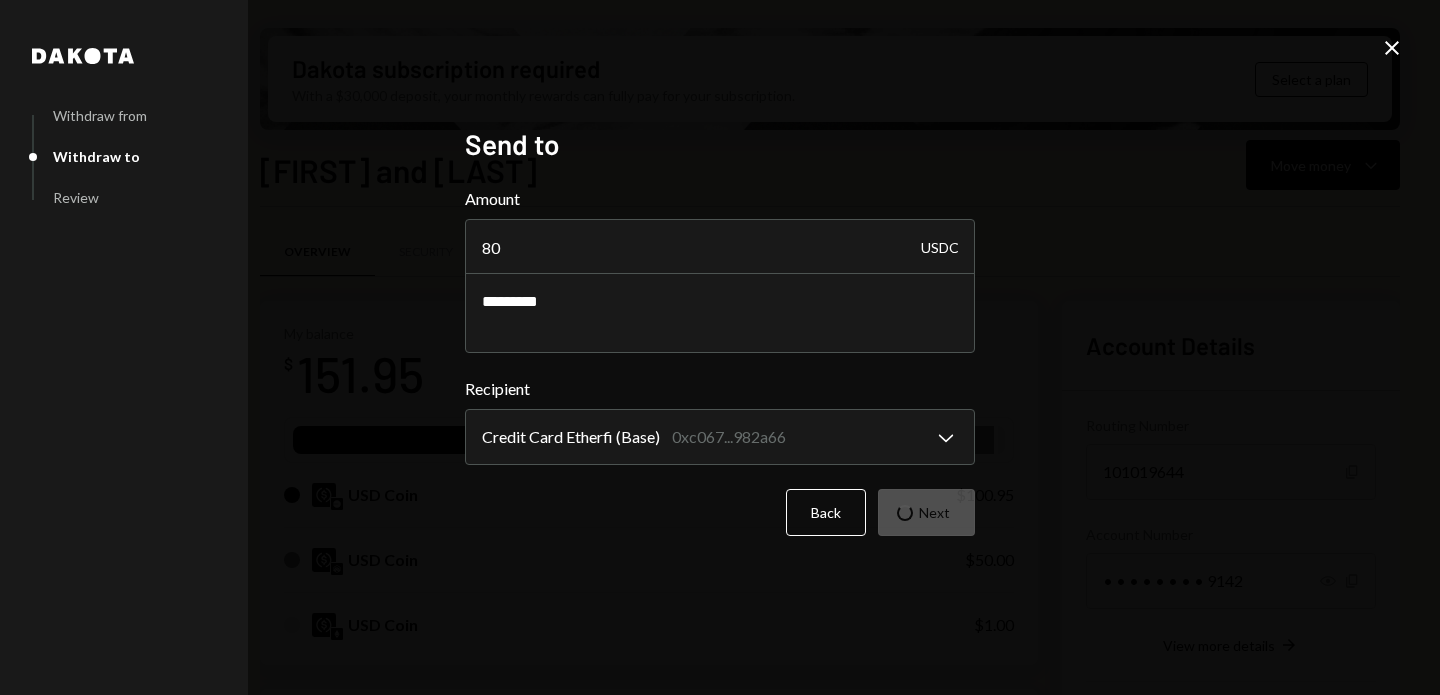 click on "Back Next" at bounding box center [720, 512] 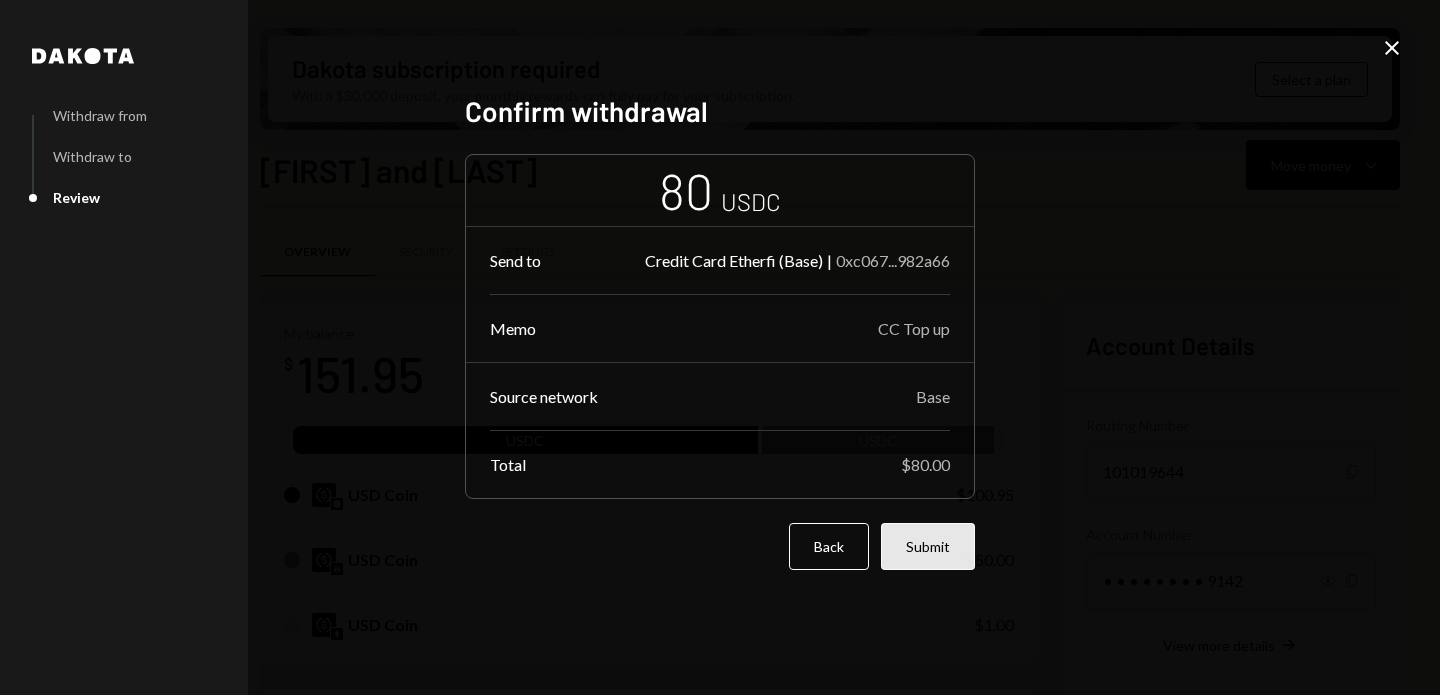 click on "Submit" at bounding box center (928, 546) 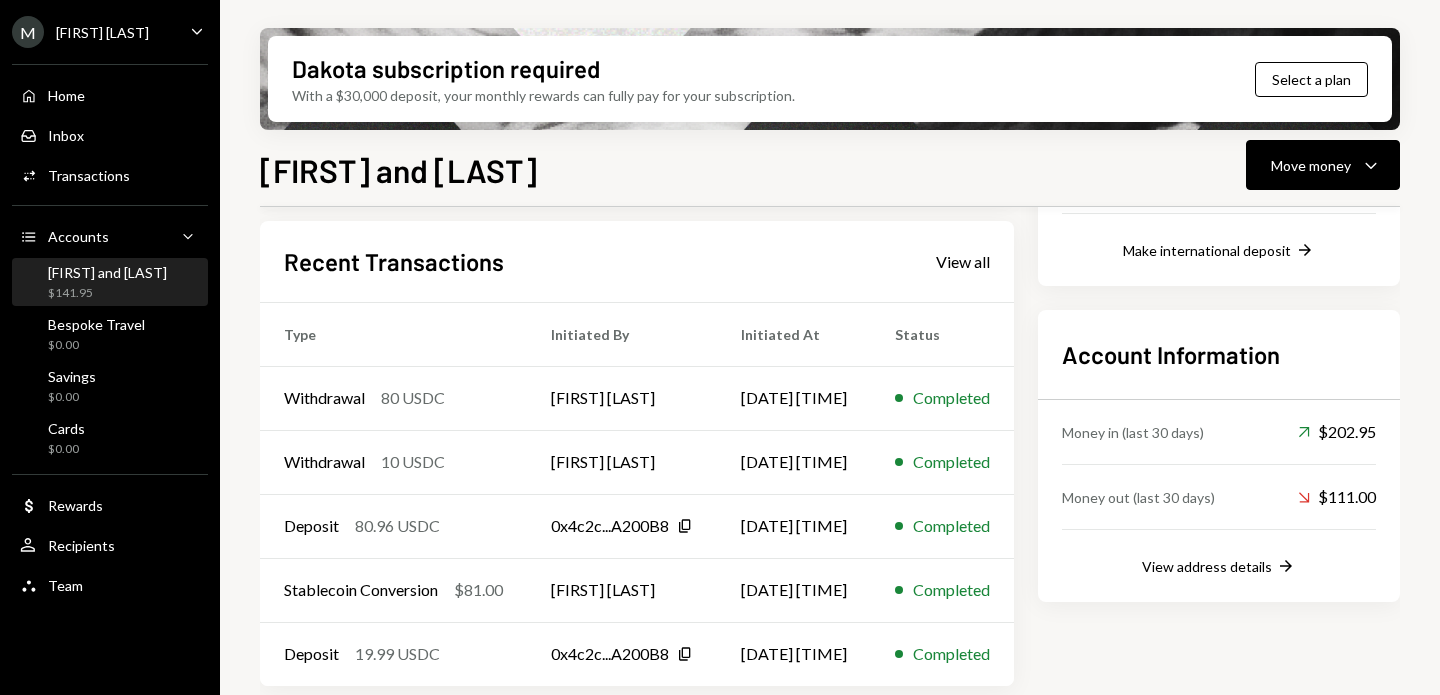 scroll, scrollTop: 476, scrollLeft: 0, axis: vertical 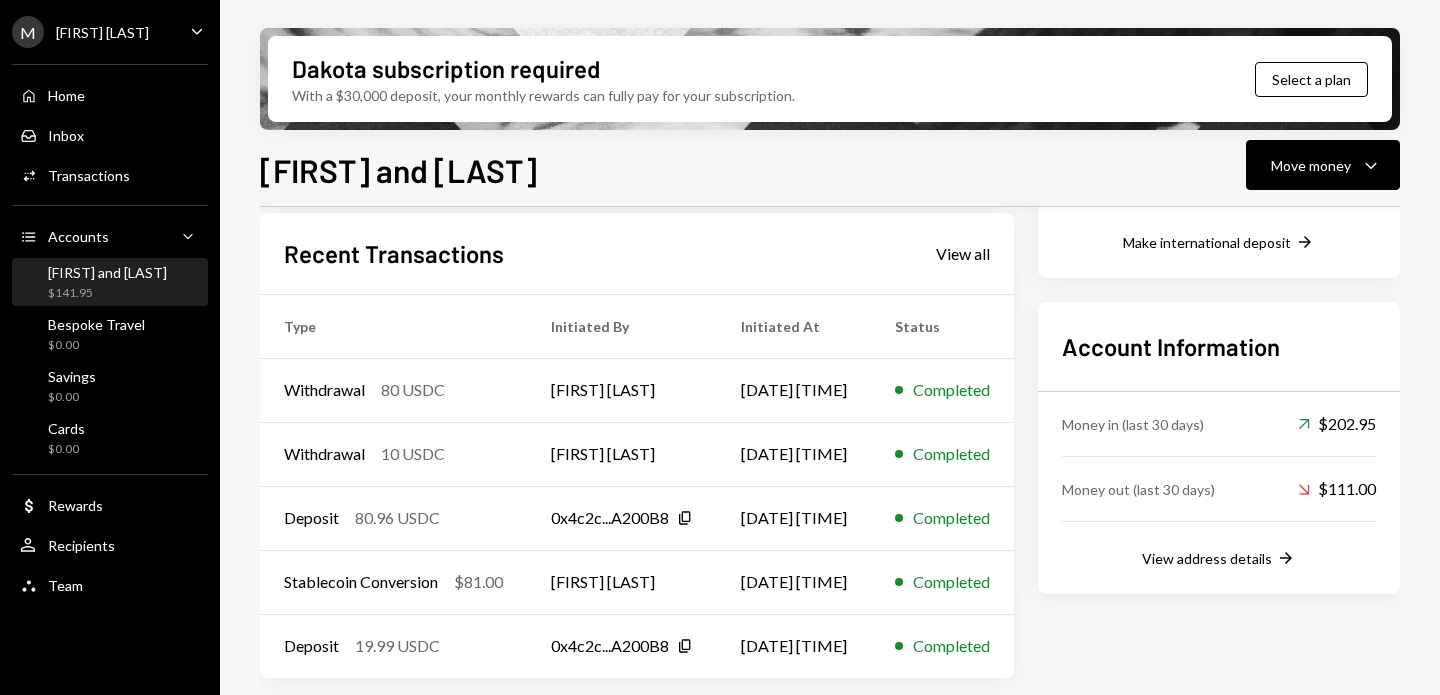click on "Withdrawal" at bounding box center (324, 390) 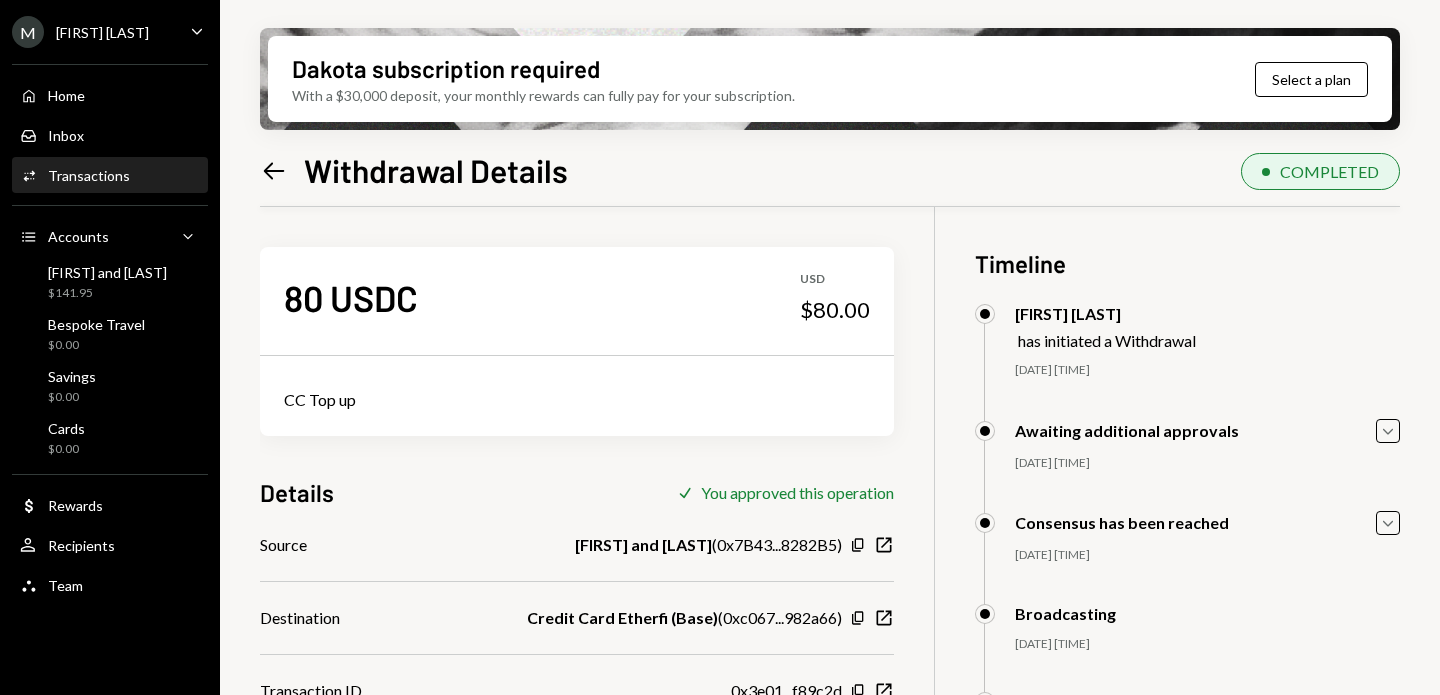scroll, scrollTop: 160, scrollLeft: 0, axis: vertical 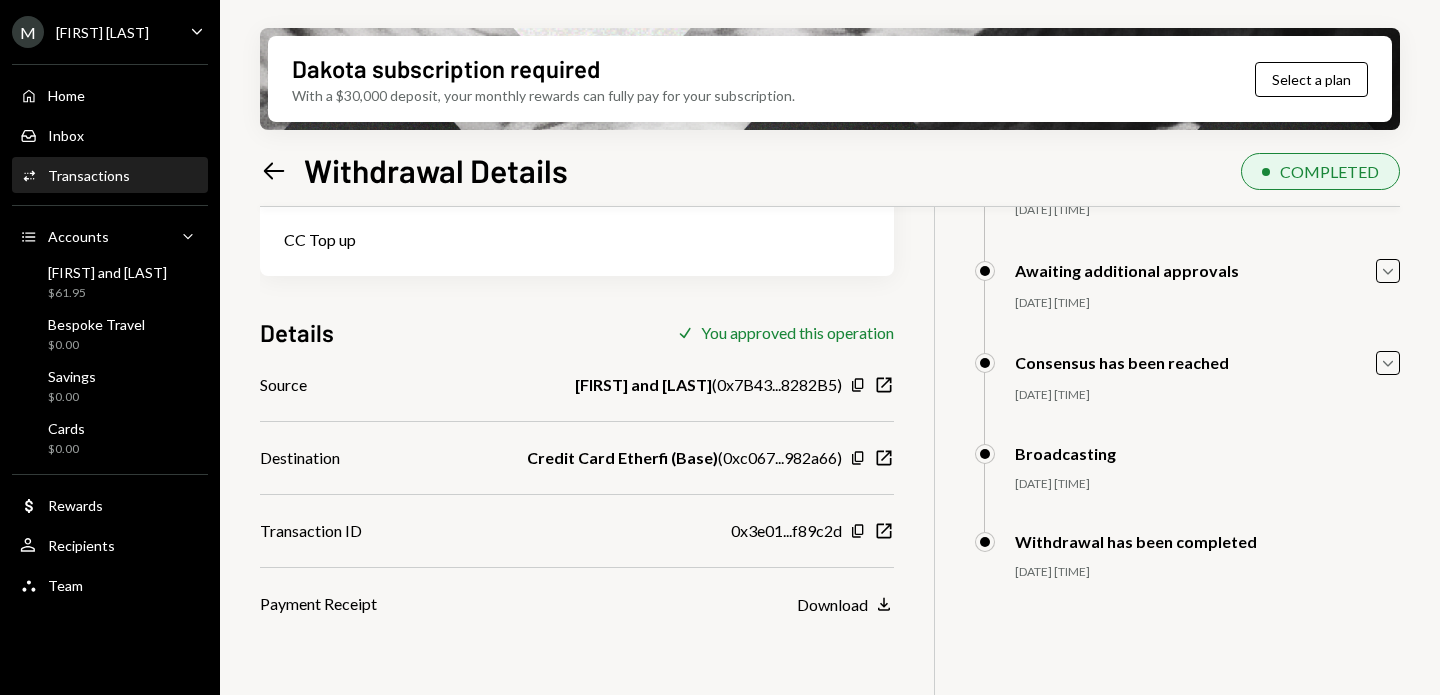 click 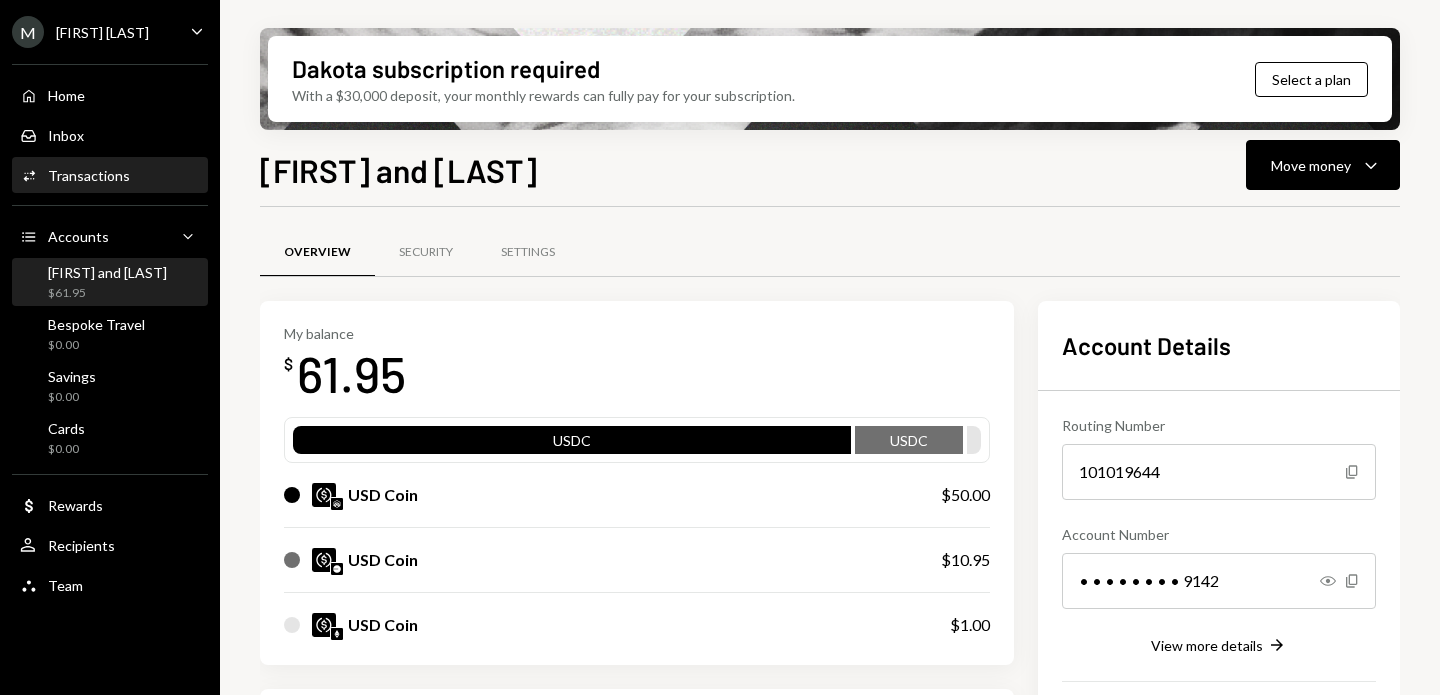 click on "Transactions" at bounding box center (89, 175) 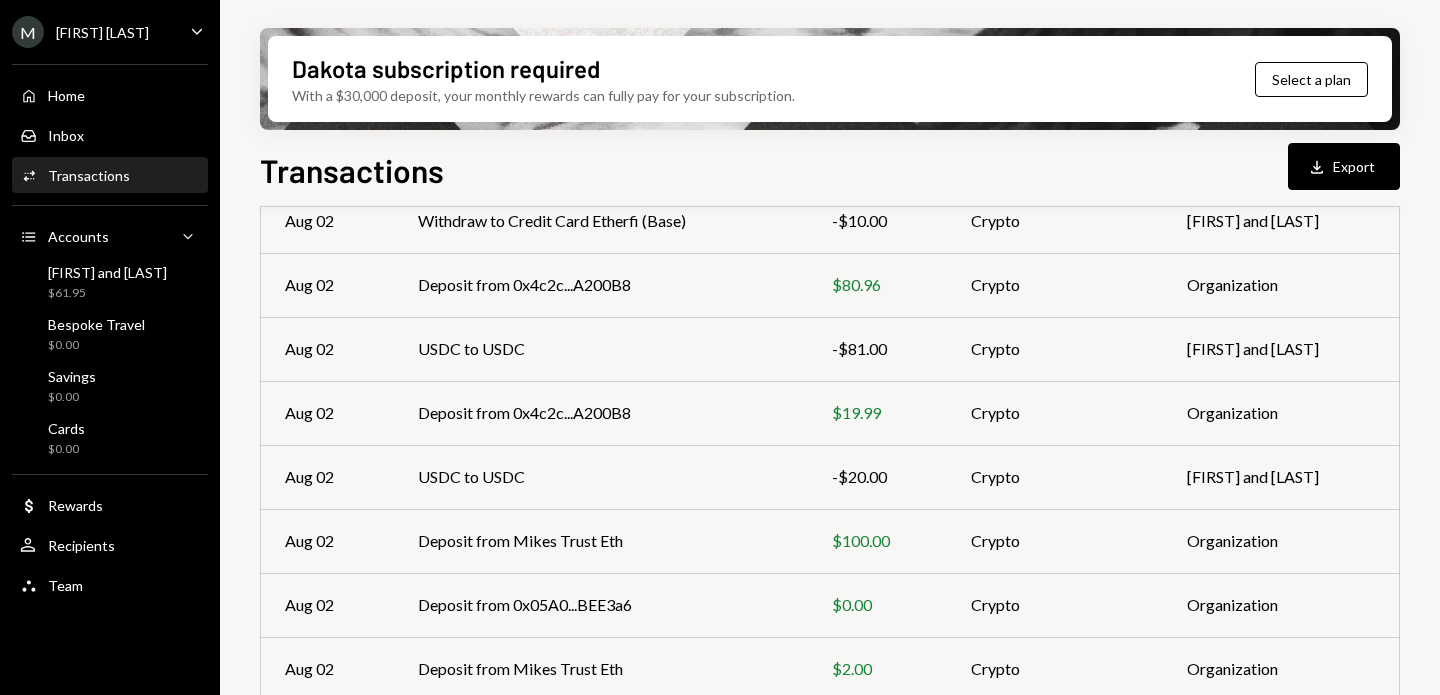 scroll, scrollTop: 63, scrollLeft: 0, axis: vertical 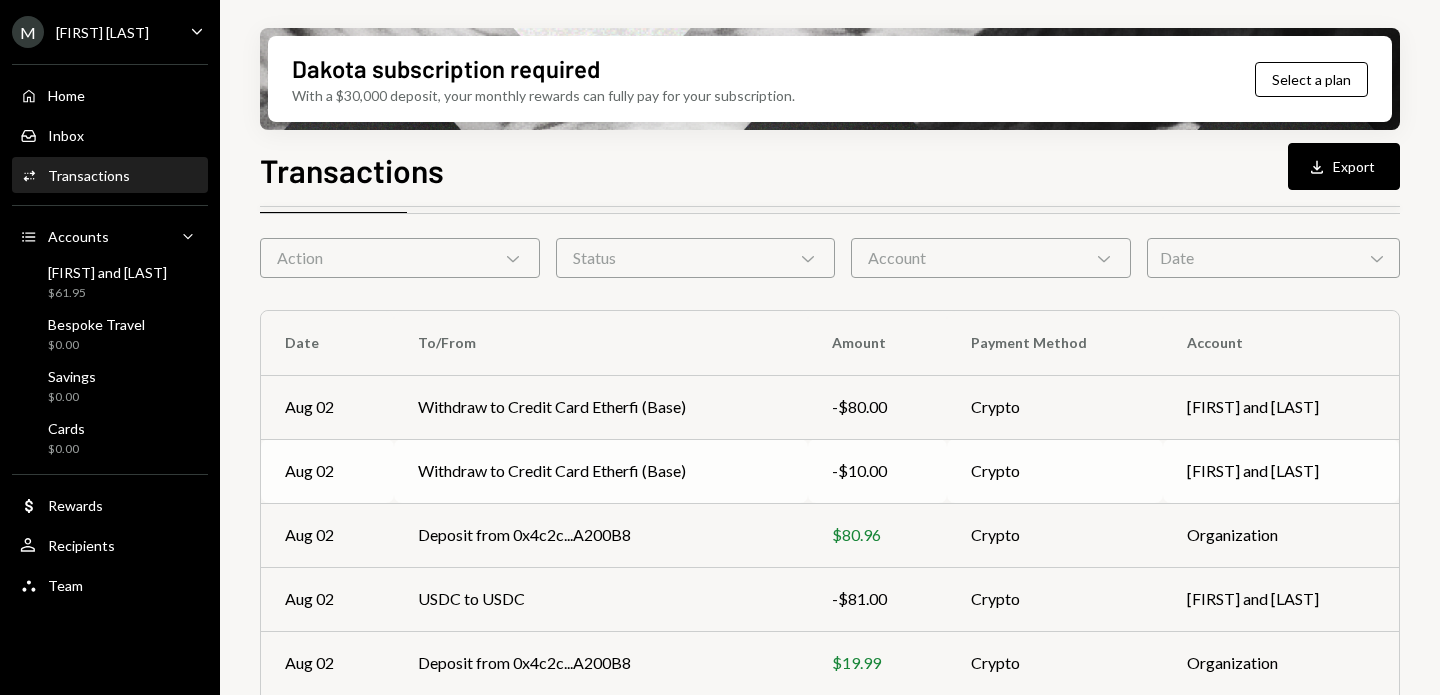 click on "Withdraw to Credit Card Etherfi (Base)" at bounding box center (601, 471) 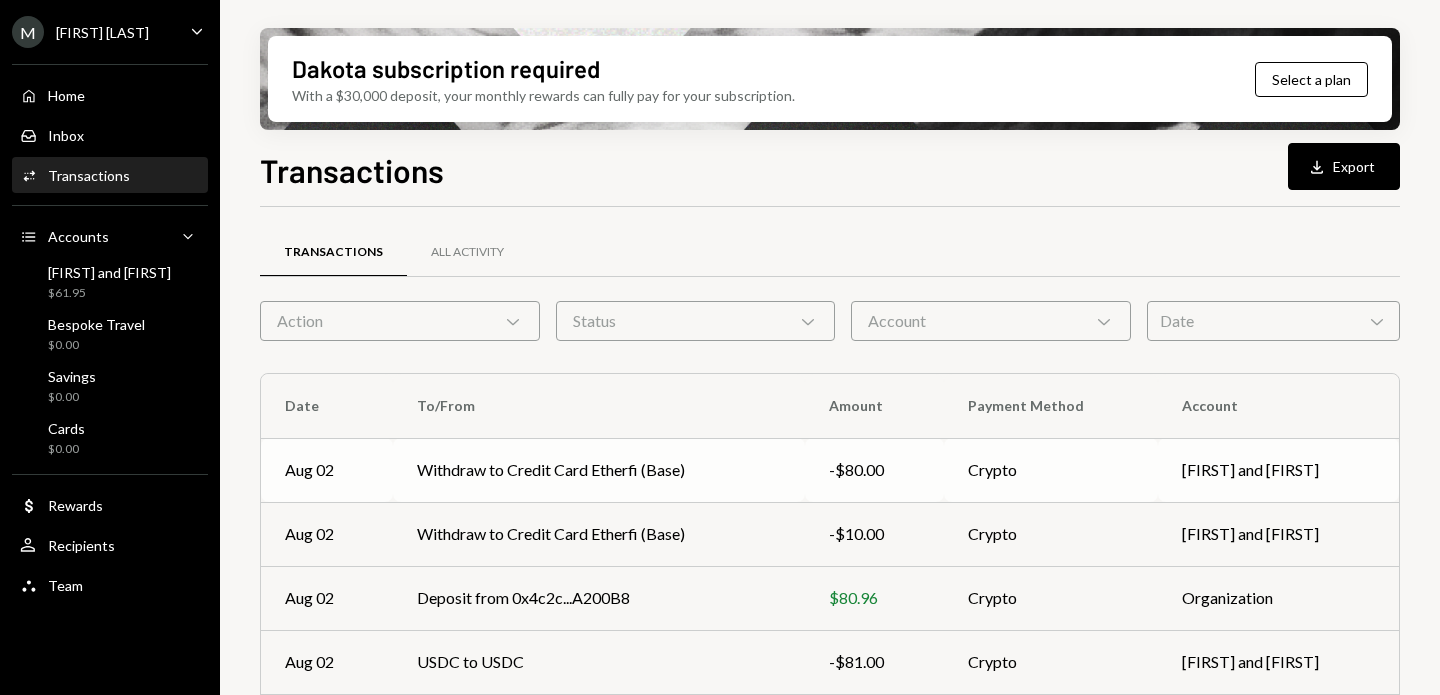 scroll, scrollTop: 0, scrollLeft: 0, axis: both 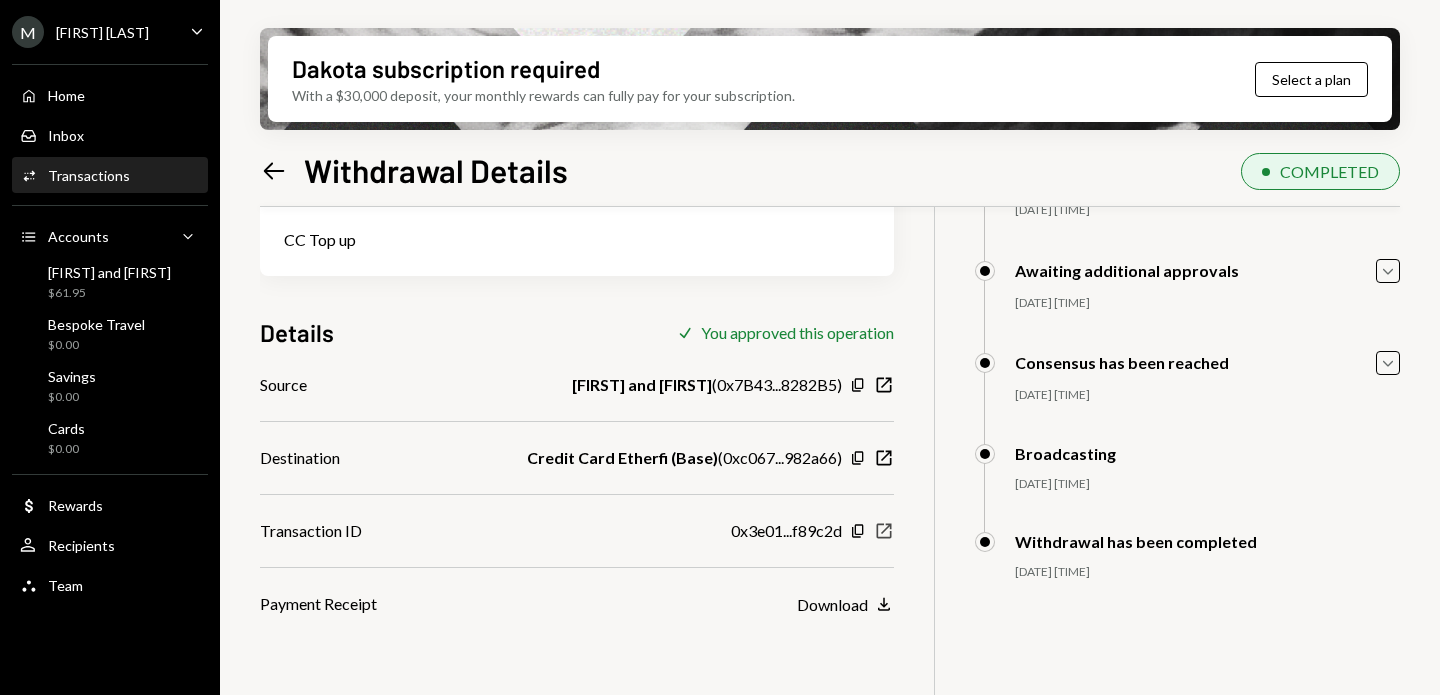 click on "New Window" 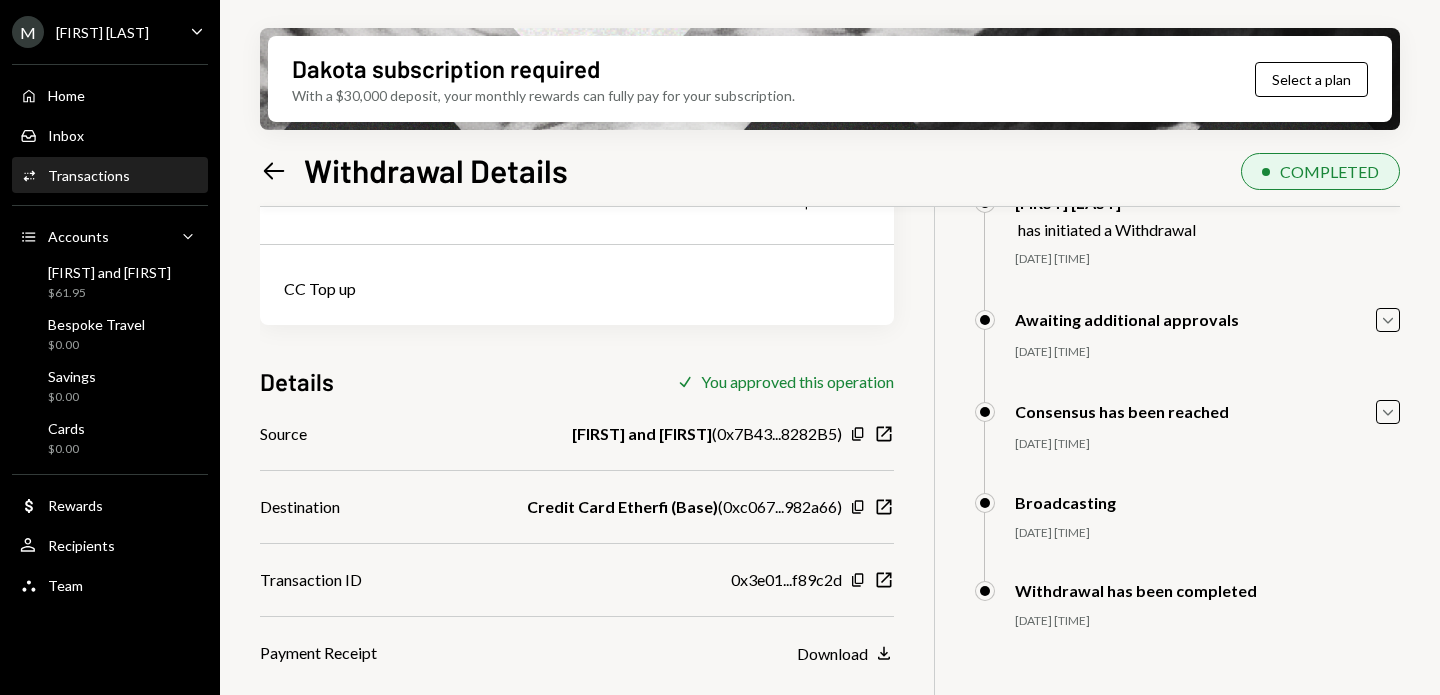 scroll, scrollTop: 160, scrollLeft: 0, axis: vertical 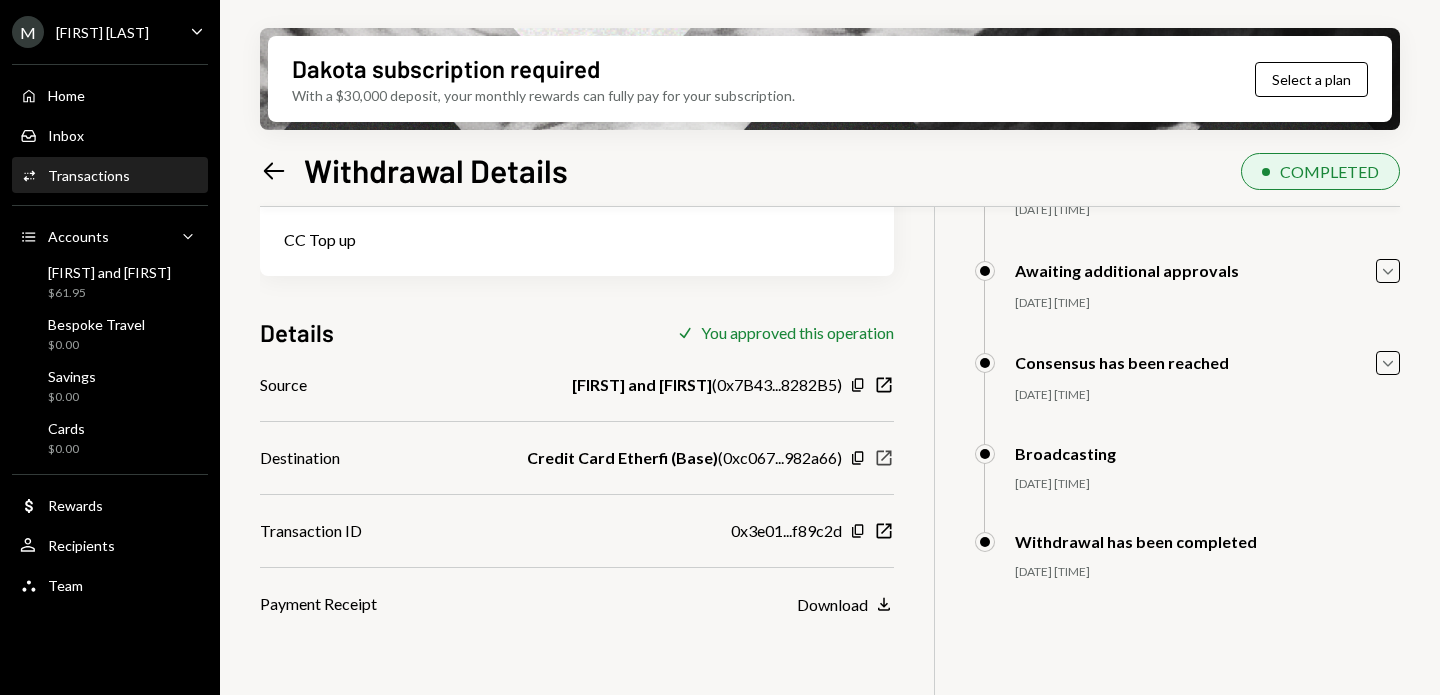 click 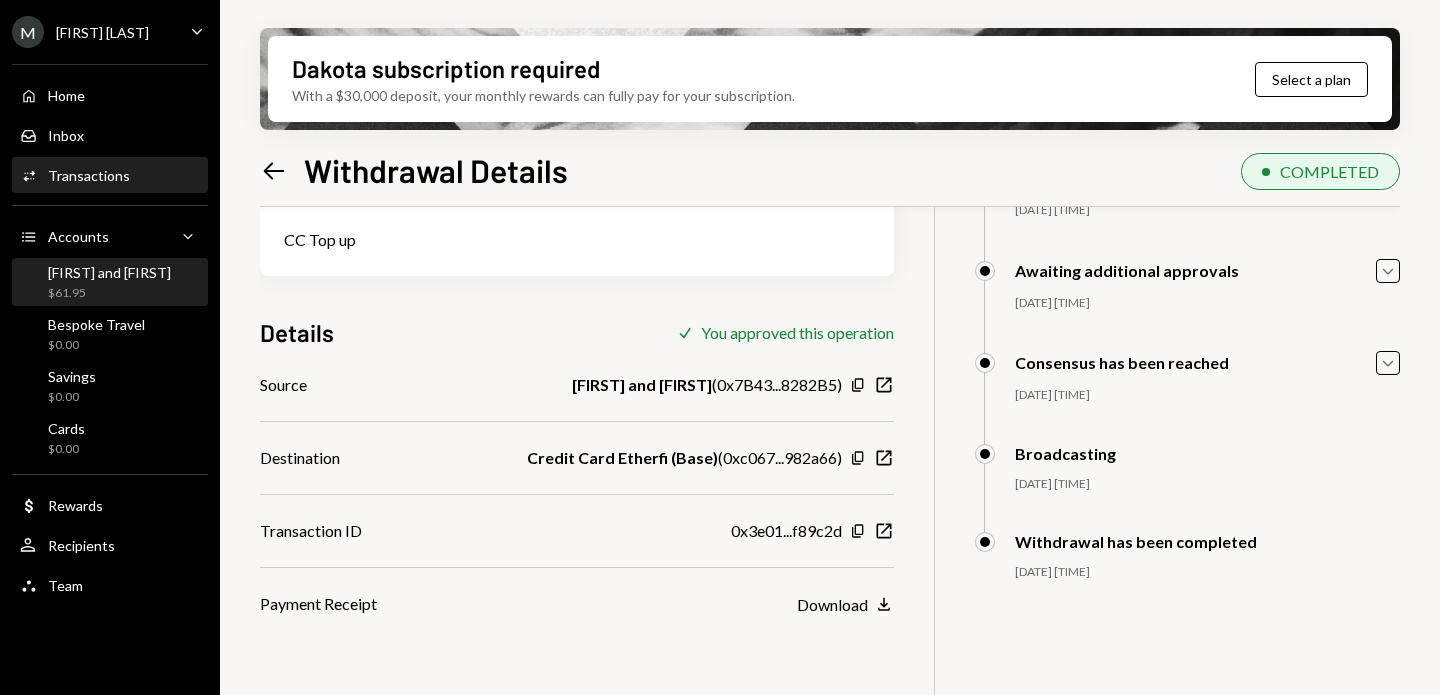 click on "[FIRST] and [FIRST]" at bounding box center [109, 272] 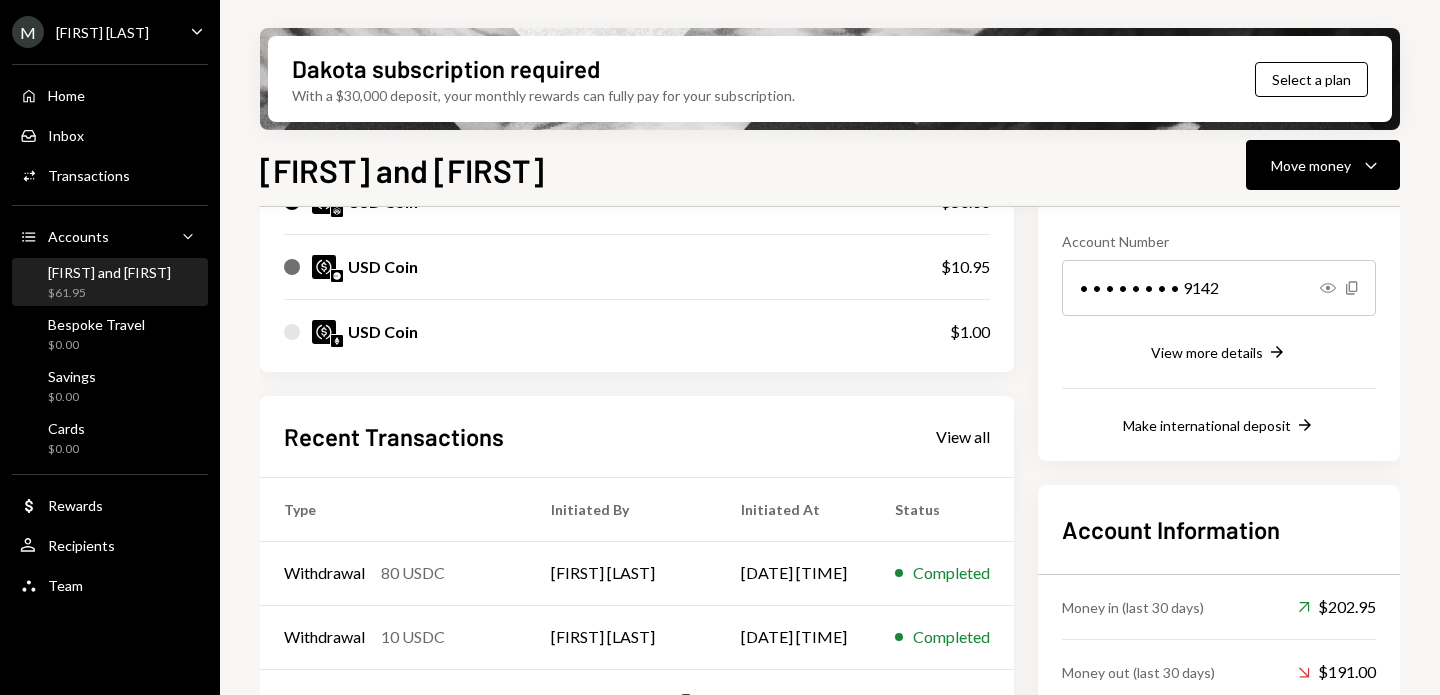 scroll, scrollTop: 476, scrollLeft: 0, axis: vertical 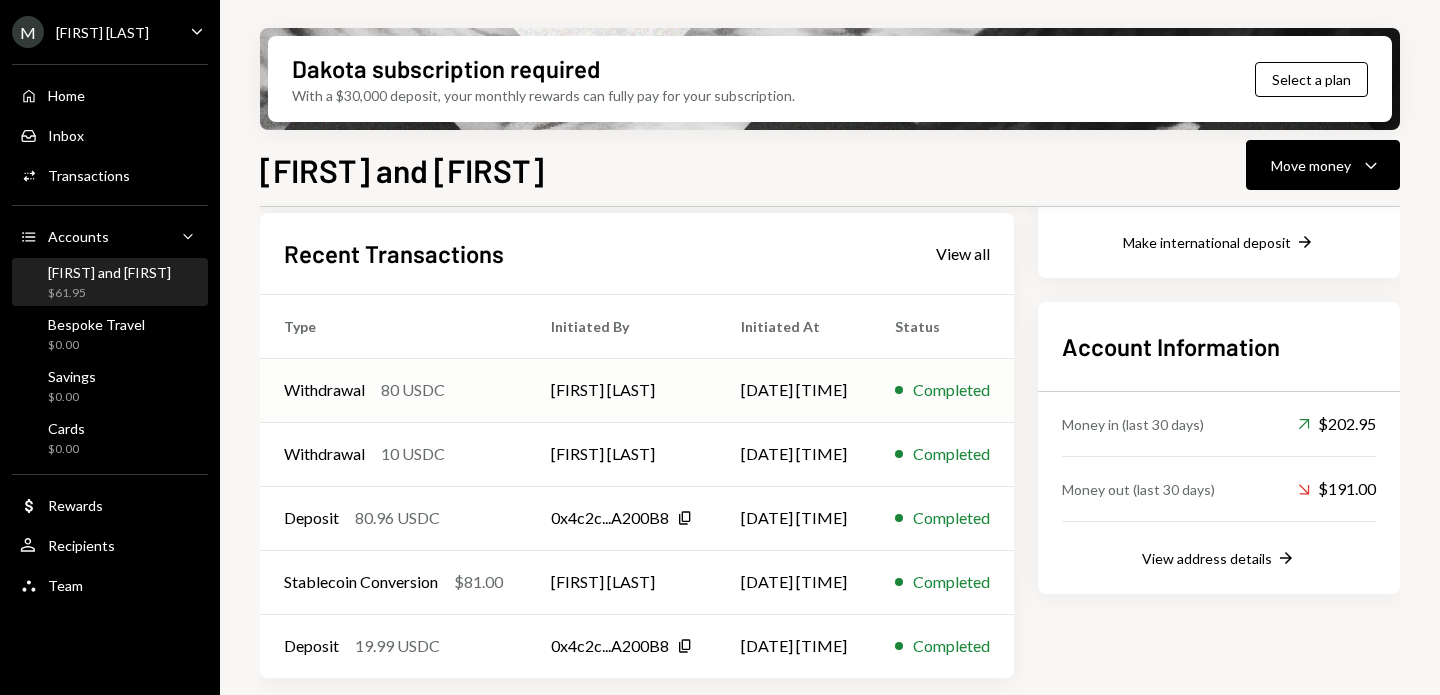 click on "80  USDC" at bounding box center [413, 390] 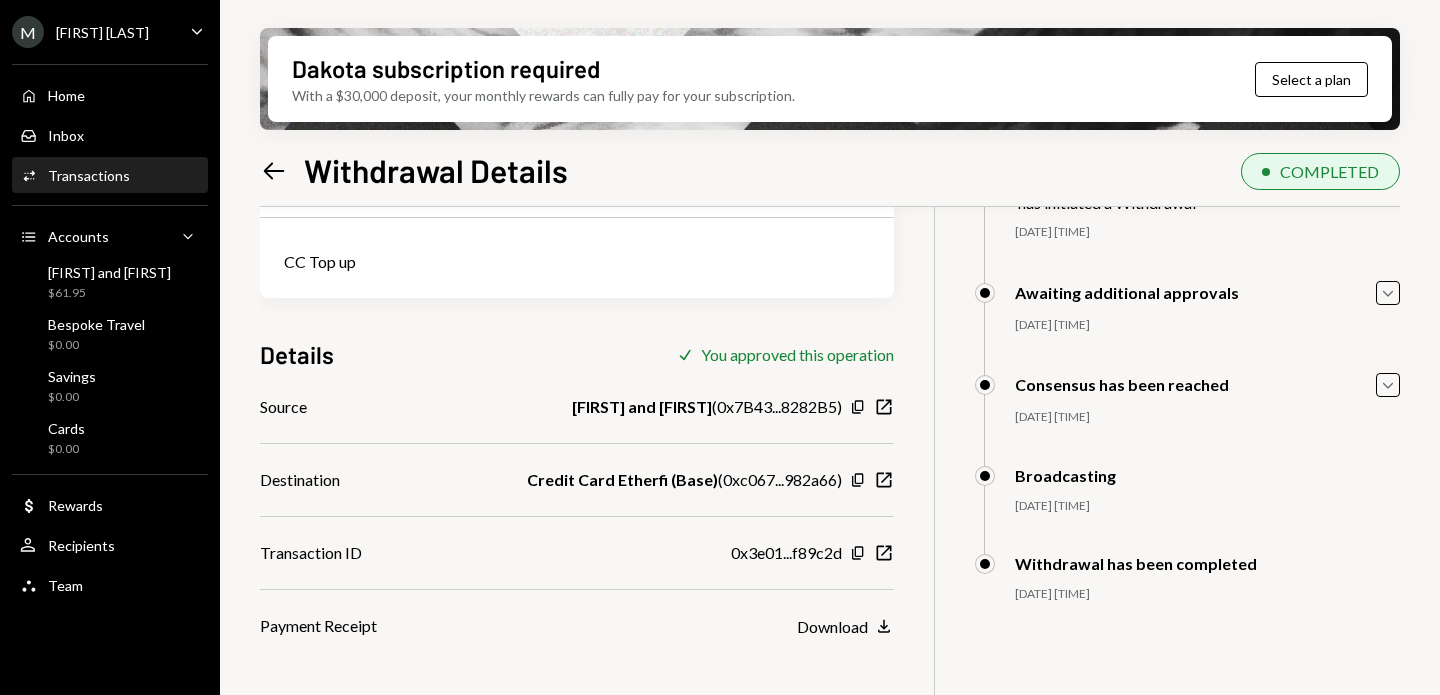 scroll, scrollTop: 0, scrollLeft: 0, axis: both 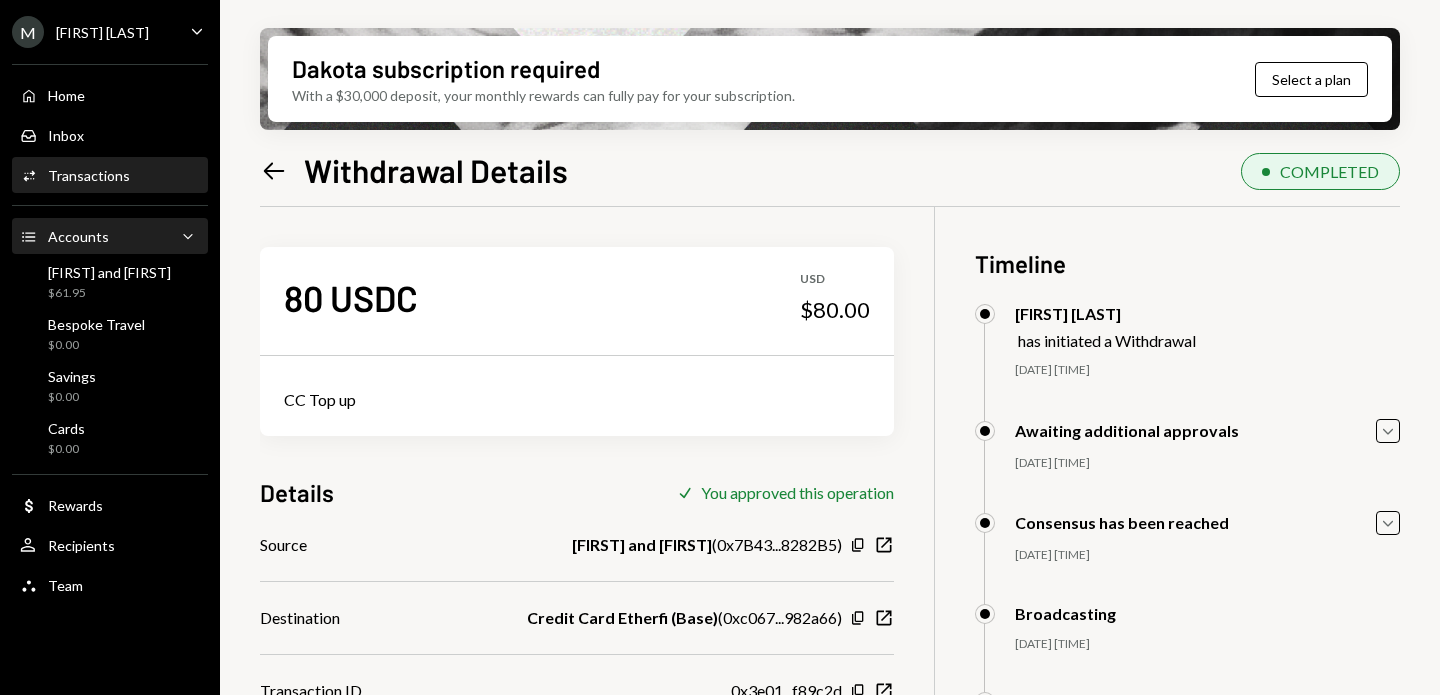 click on "Accounts Accounts Caret Down" at bounding box center (110, 237) 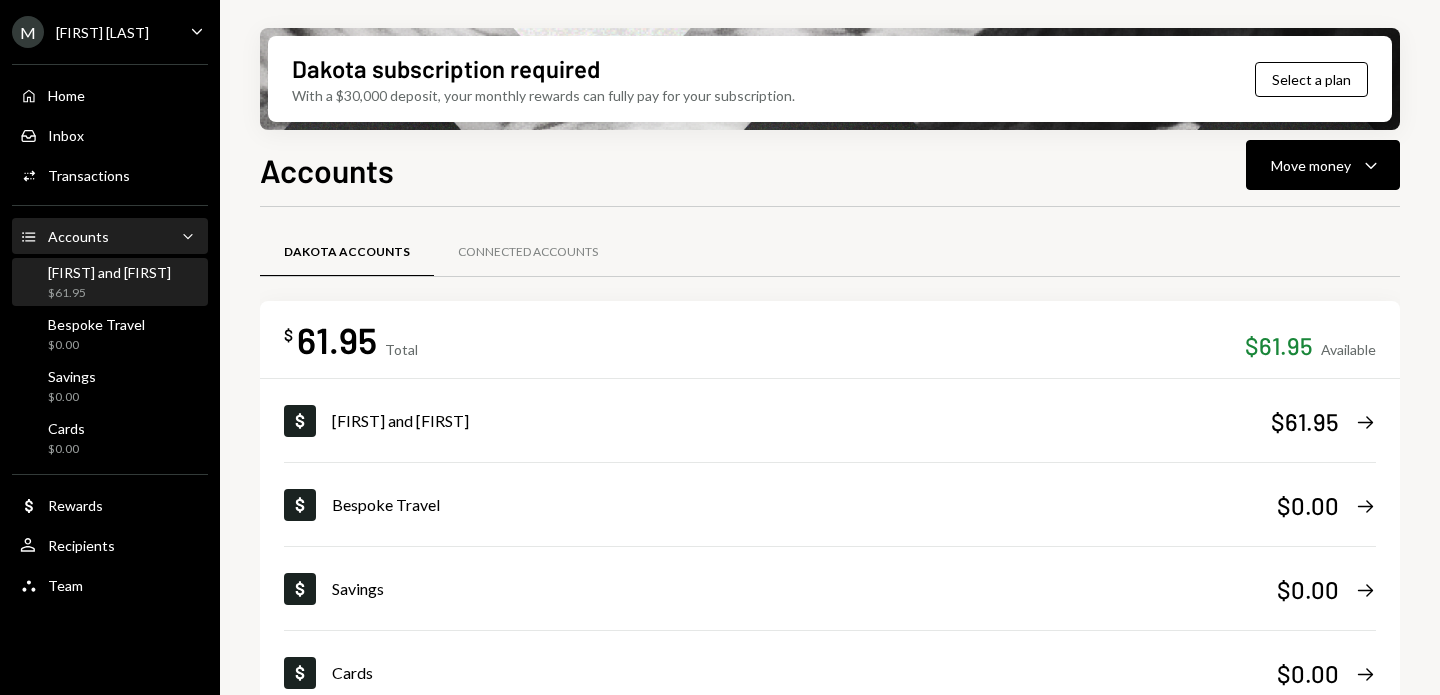 click on "Mike and Magui $61.95" at bounding box center (109, 283) 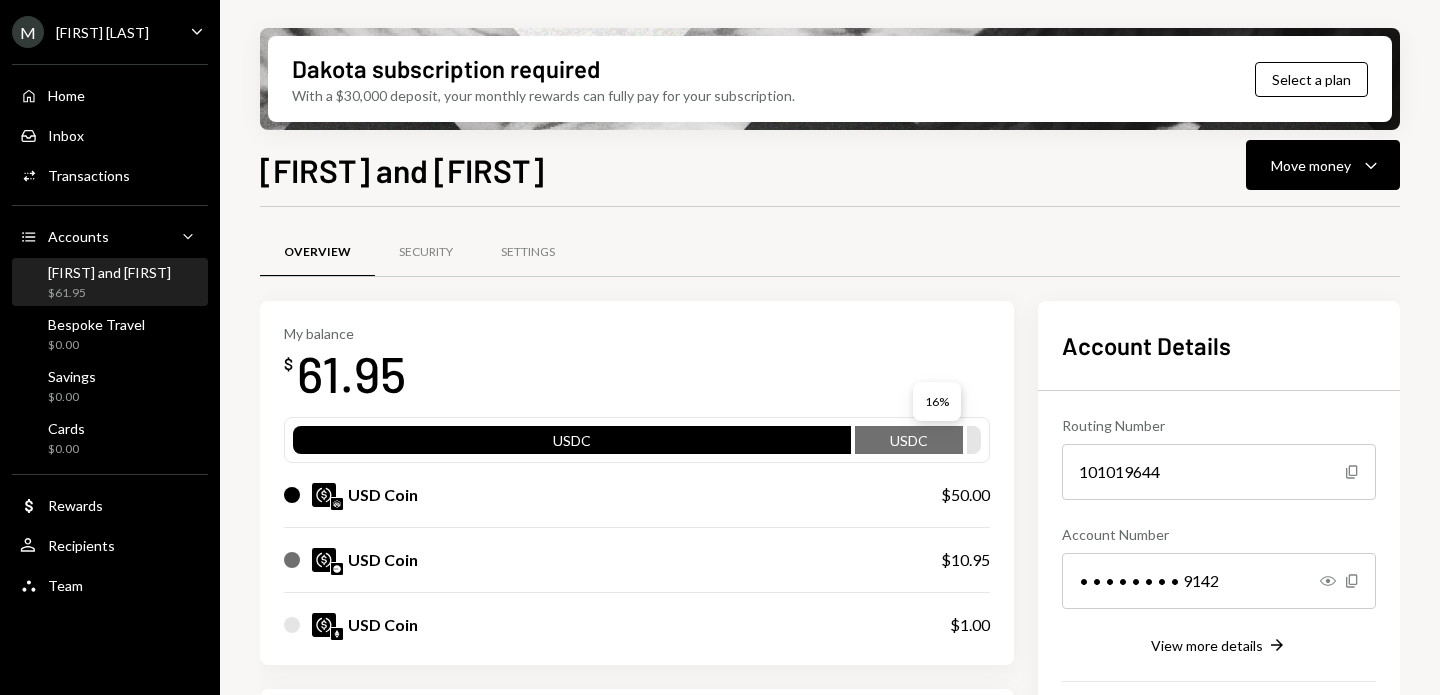 click on "USDC" at bounding box center (909, 444) 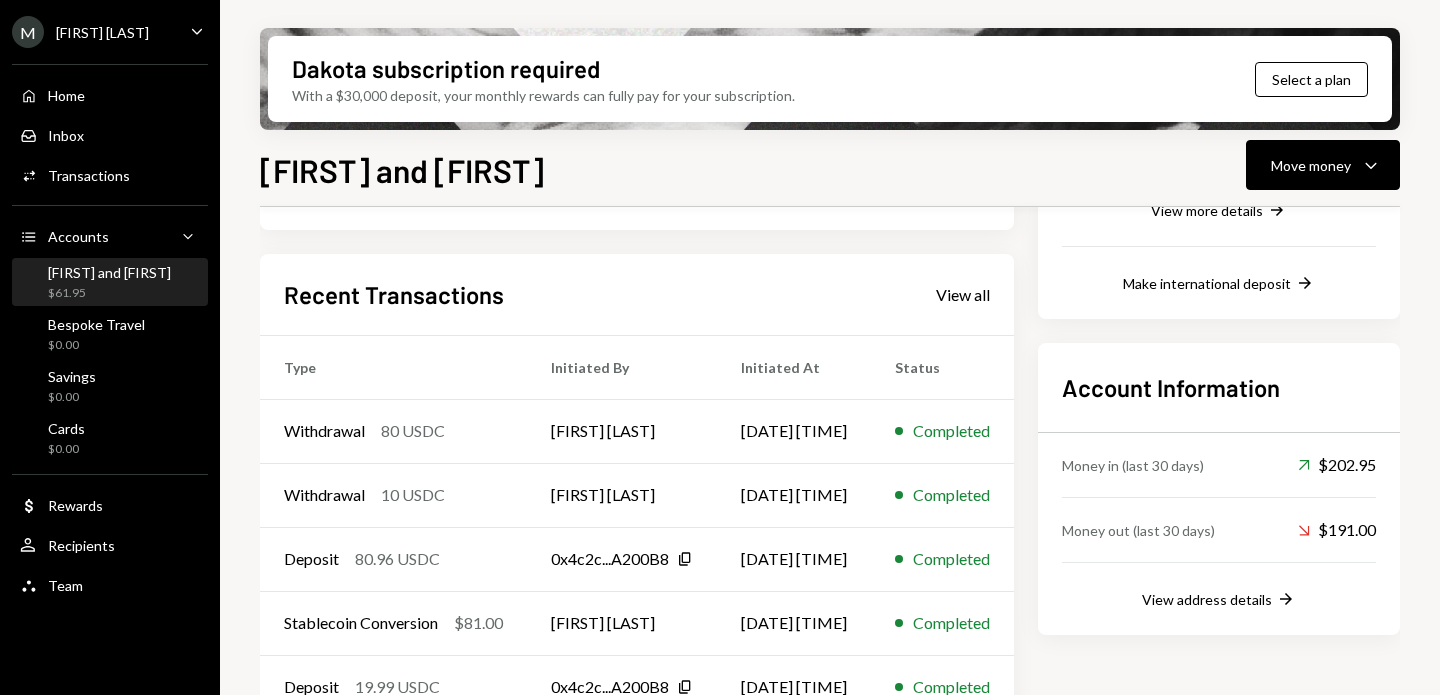 scroll, scrollTop: 0, scrollLeft: 0, axis: both 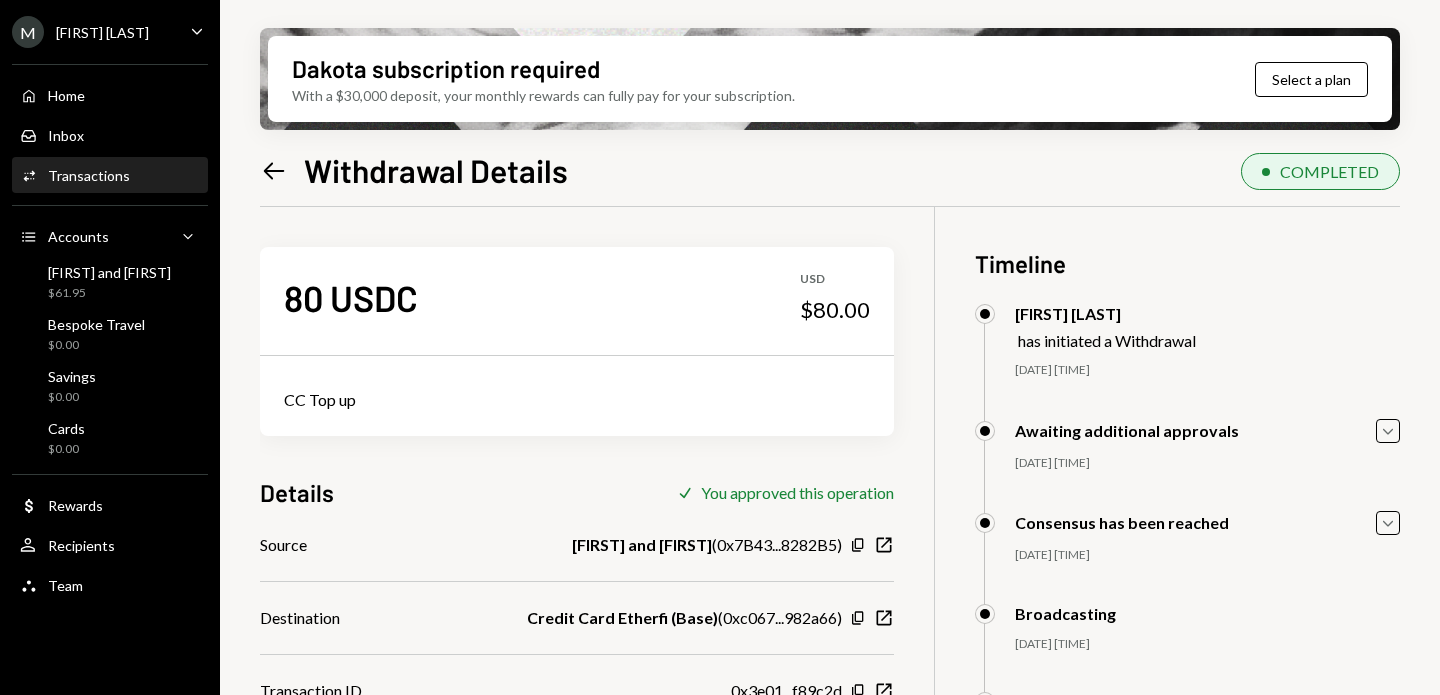 click on "Left Arrow" 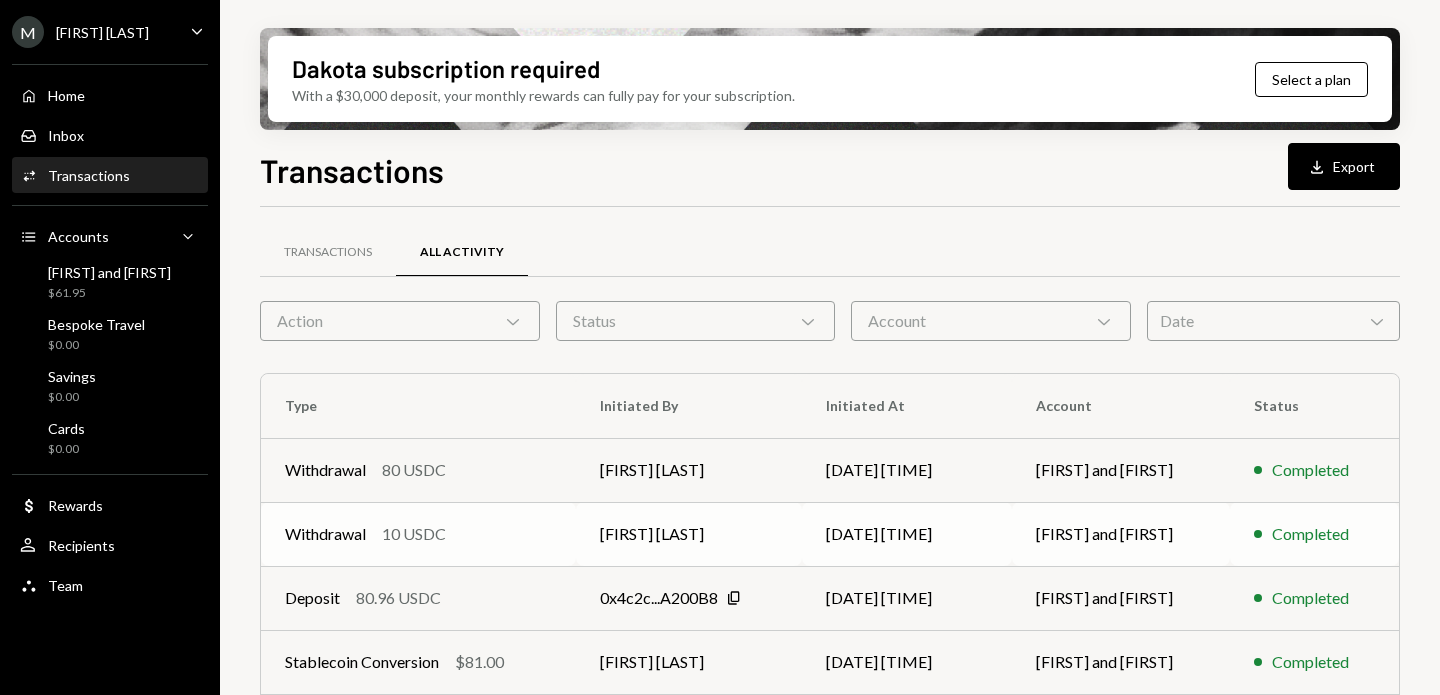 click on "Withdrawal" at bounding box center [325, 534] 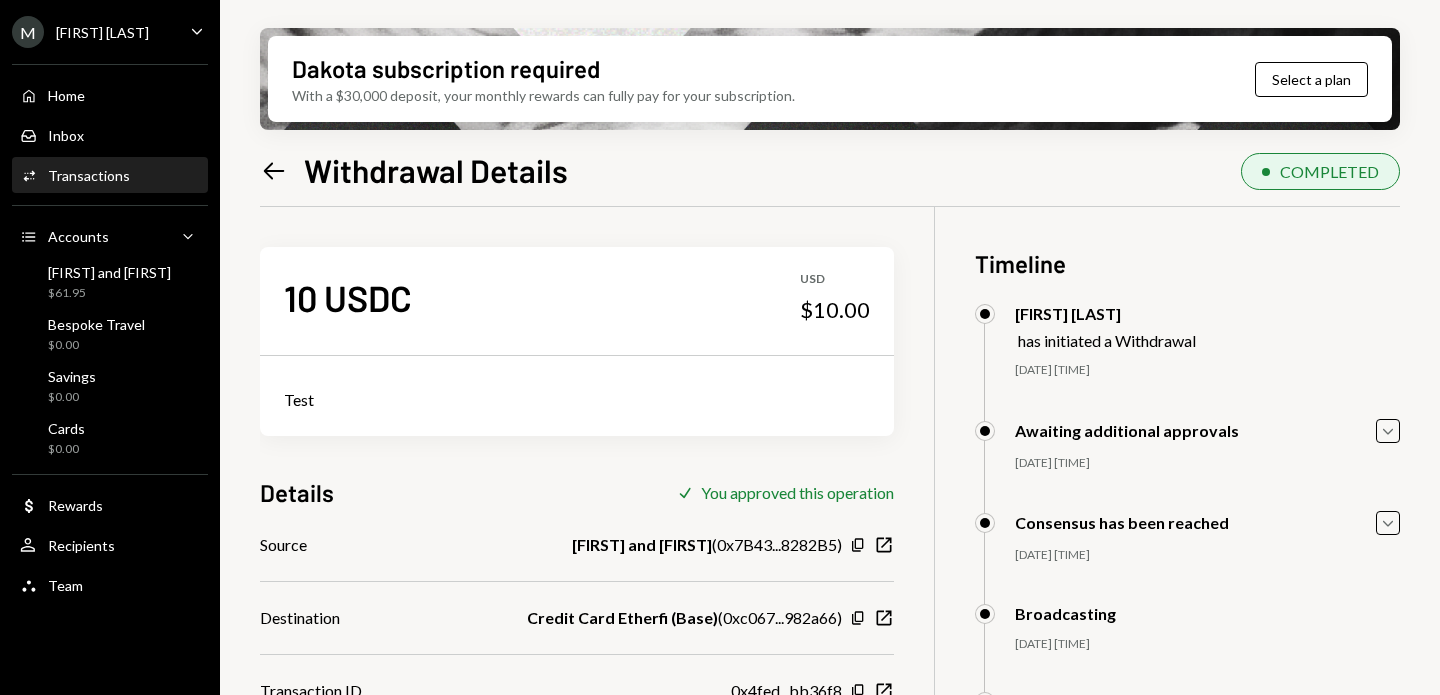 scroll, scrollTop: 160, scrollLeft: 0, axis: vertical 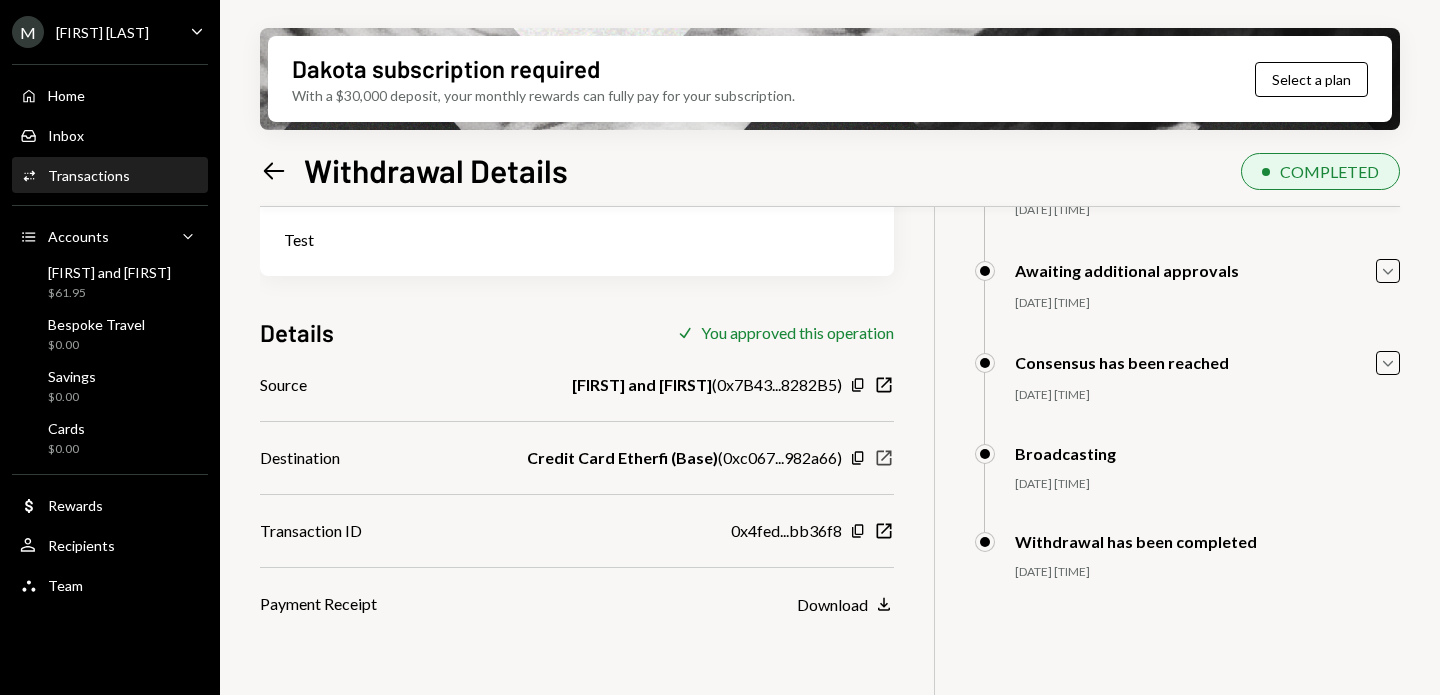 click on "New Window" 